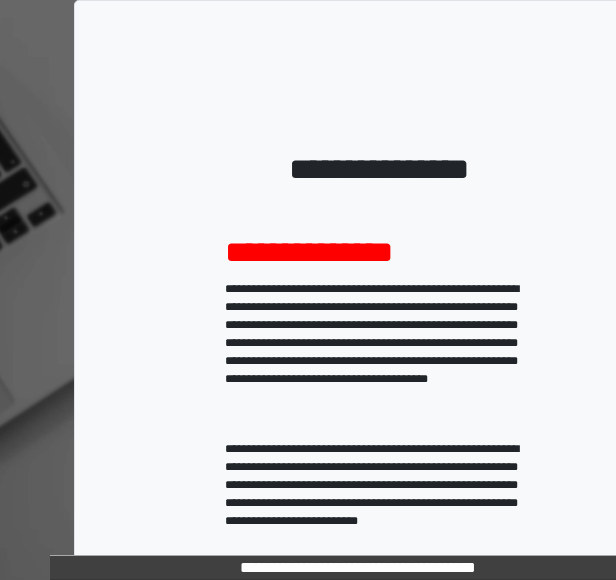 scroll, scrollTop: 628, scrollLeft: 0, axis: vertical 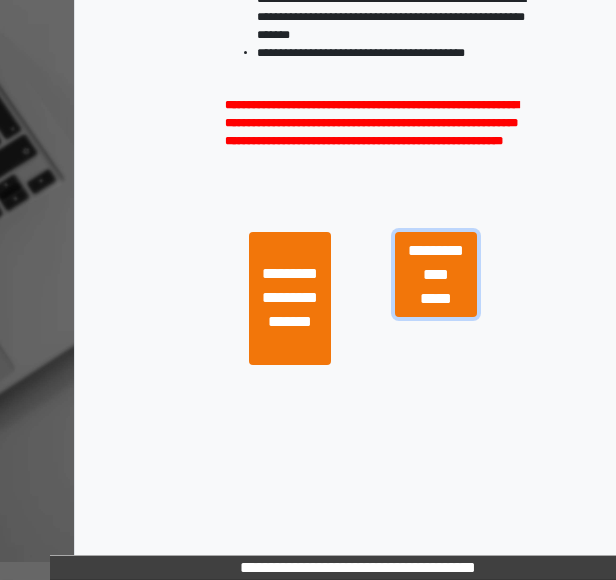 click on "**********" at bounding box center [436, 274] 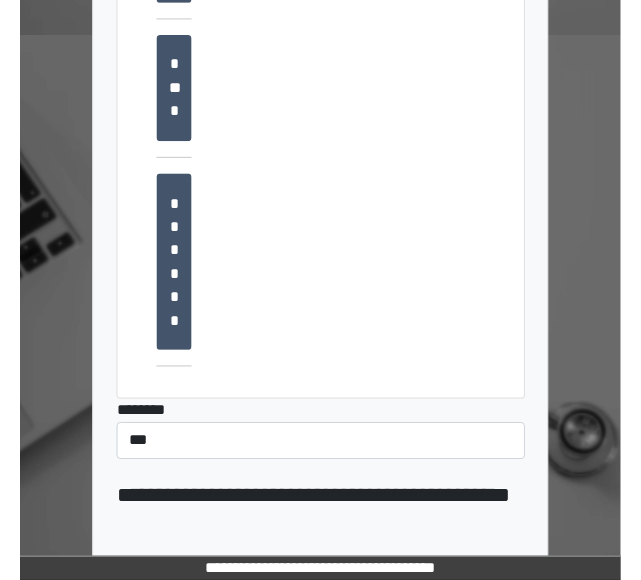 scroll, scrollTop: 0, scrollLeft: 0, axis: both 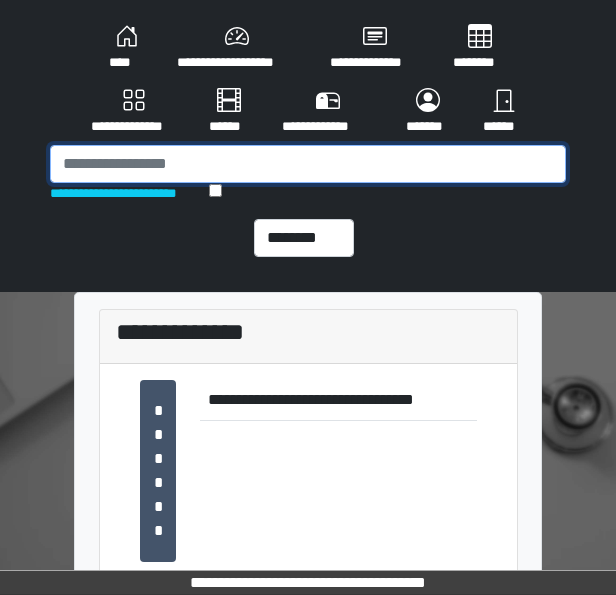 click at bounding box center (308, 164) 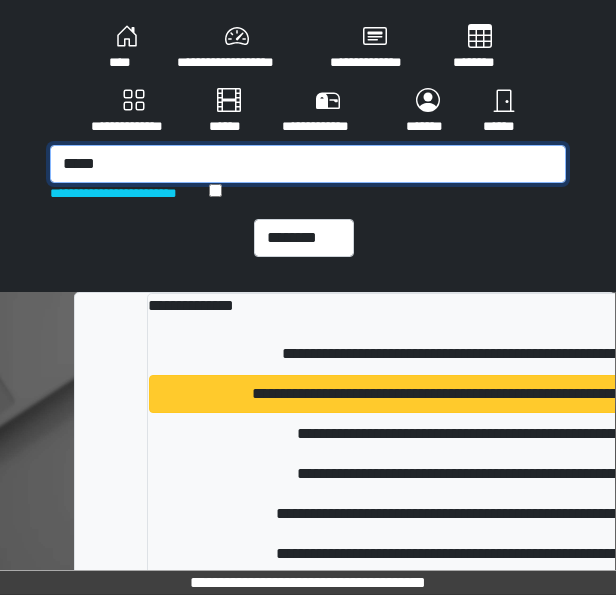 type on "*****" 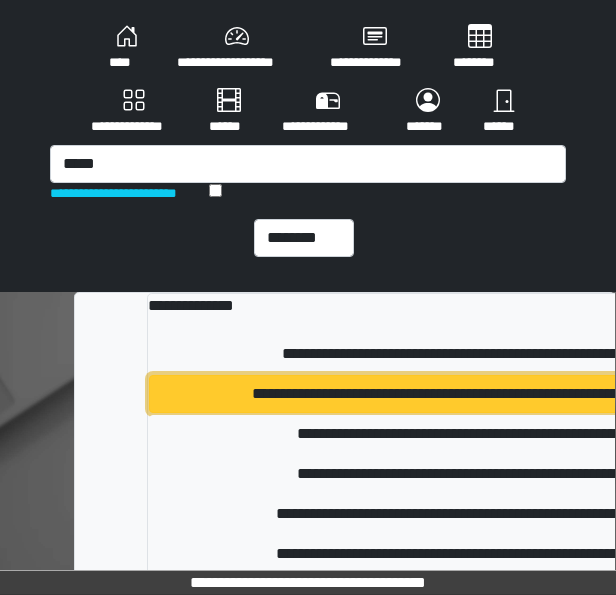 click on "**********" at bounding box center (487, 394) 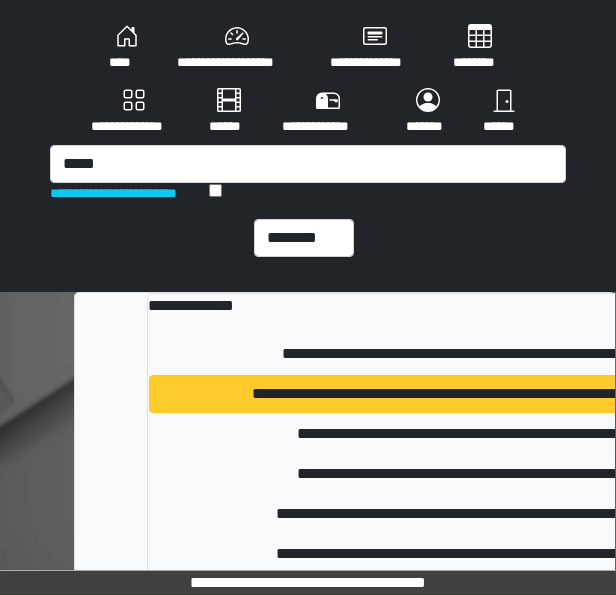 type 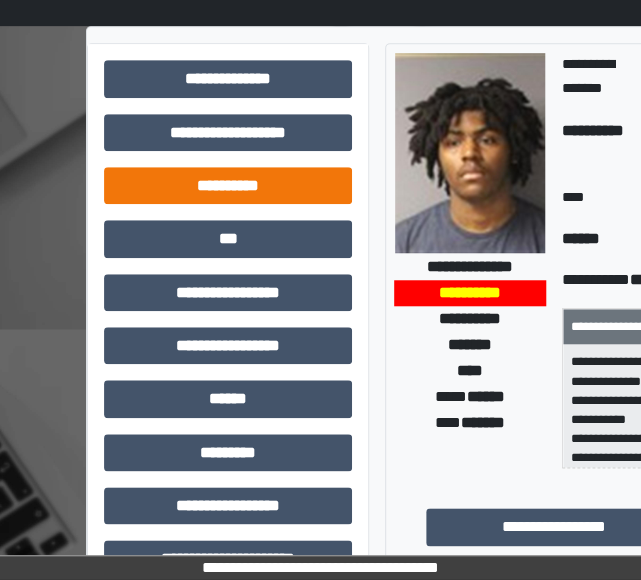 scroll, scrollTop: 264, scrollLeft: 0, axis: vertical 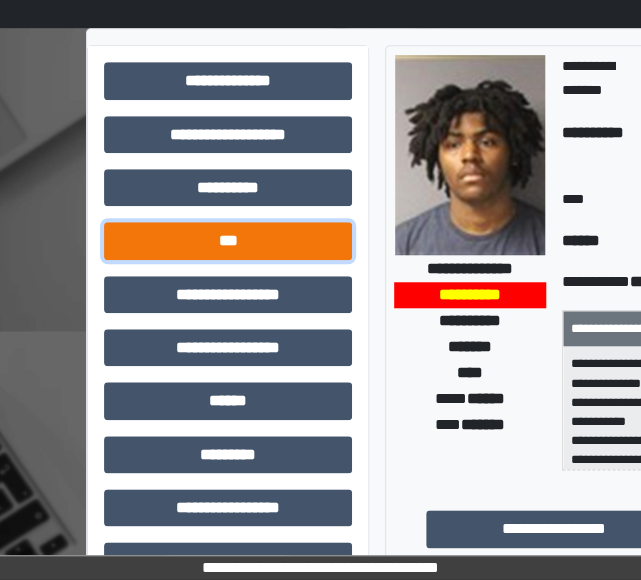 click on "***" at bounding box center (228, 240) 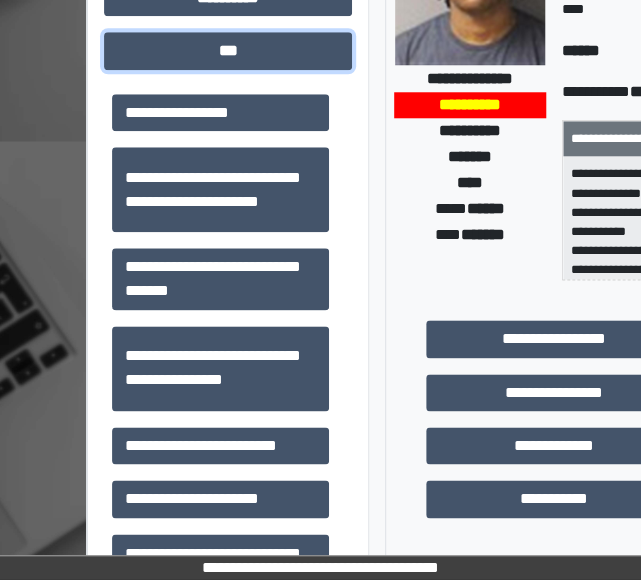 scroll, scrollTop: 454, scrollLeft: 0, axis: vertical 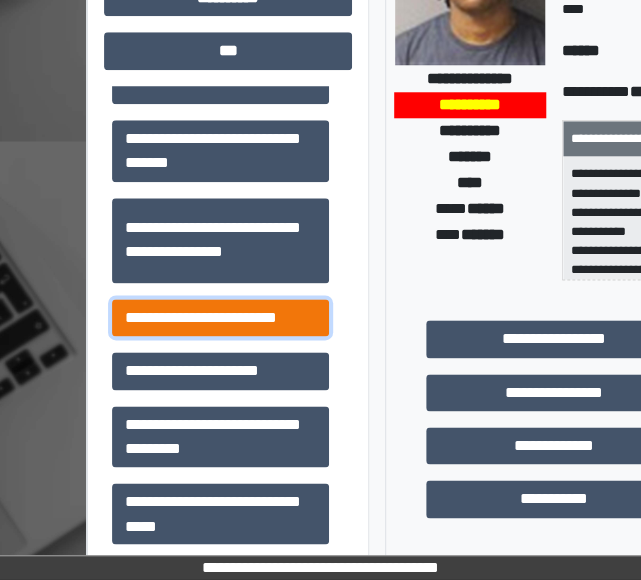 click on "**********" at bounding box center (220, 317) 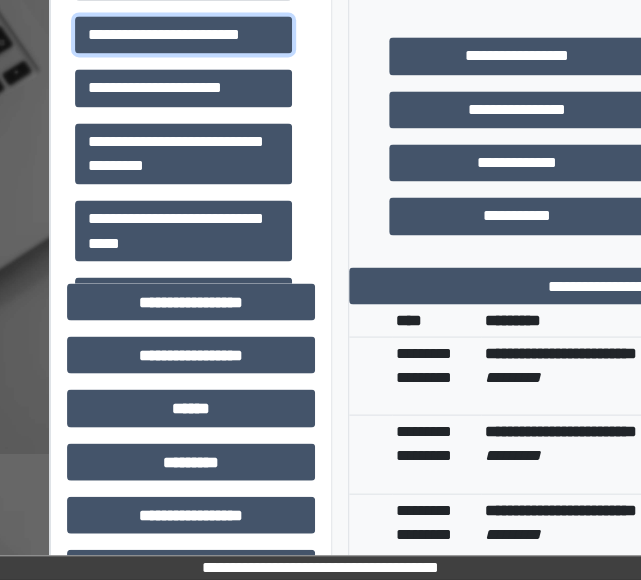 scroll, scrollTop: 737, scrollLeft: 354, axis: both 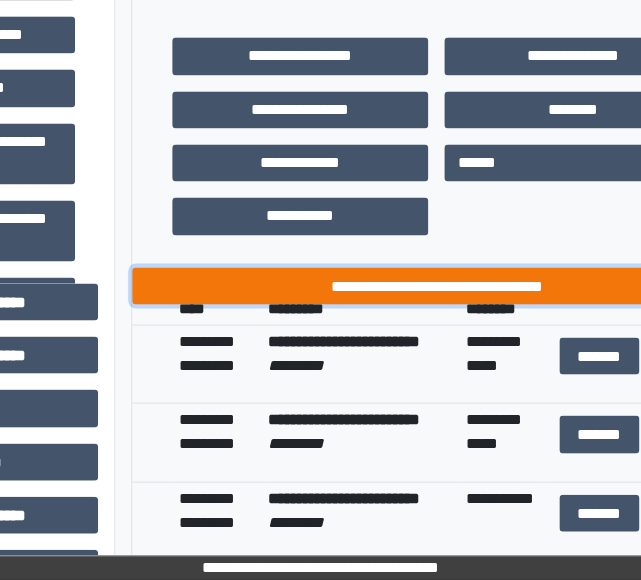 click on "**********" at bounding box center (436, 285) 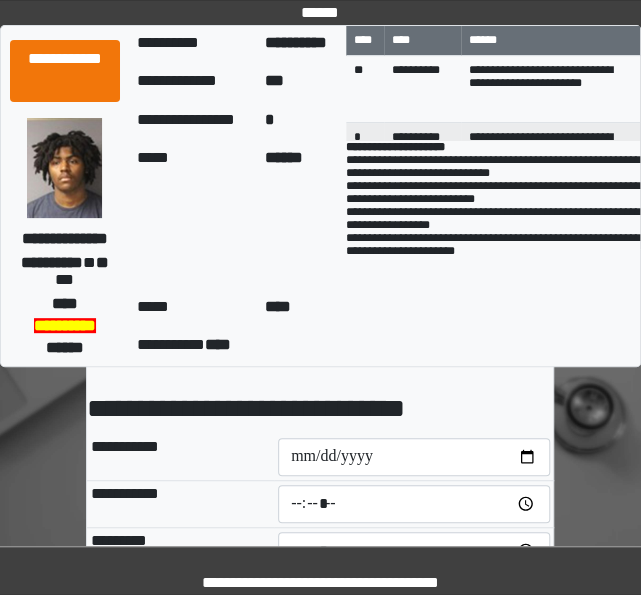scroll, scrollTop: 69, scrollLeft: 0, axis: vertical 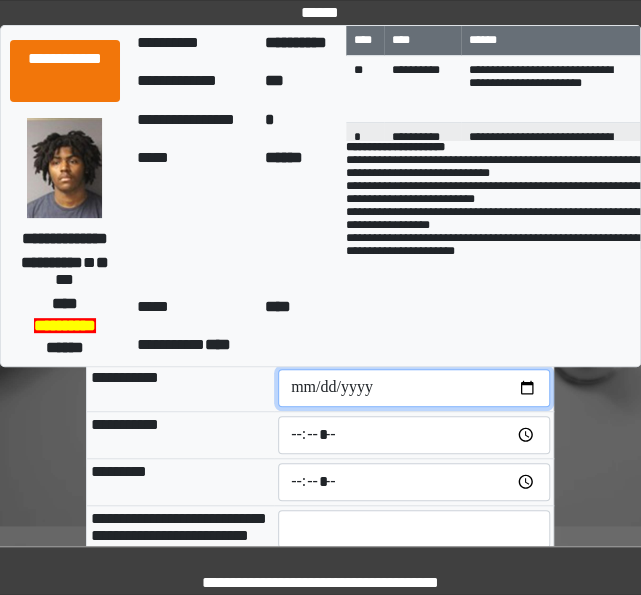 click at bounding box center (414, 388) 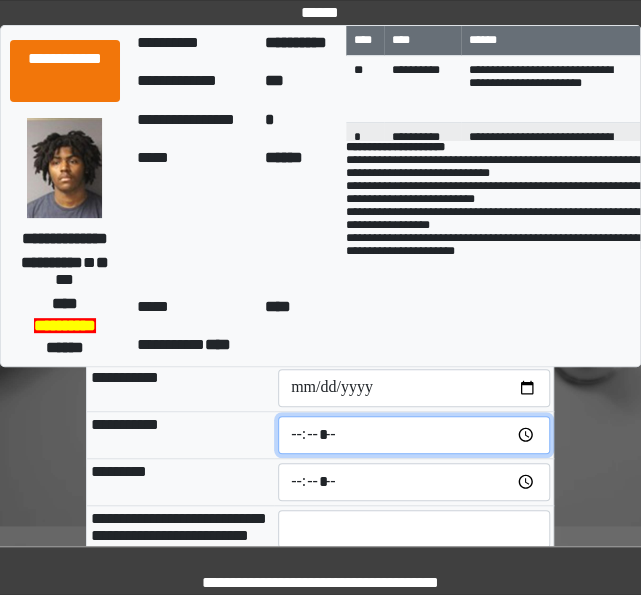 click at bounding box center (414, 435) 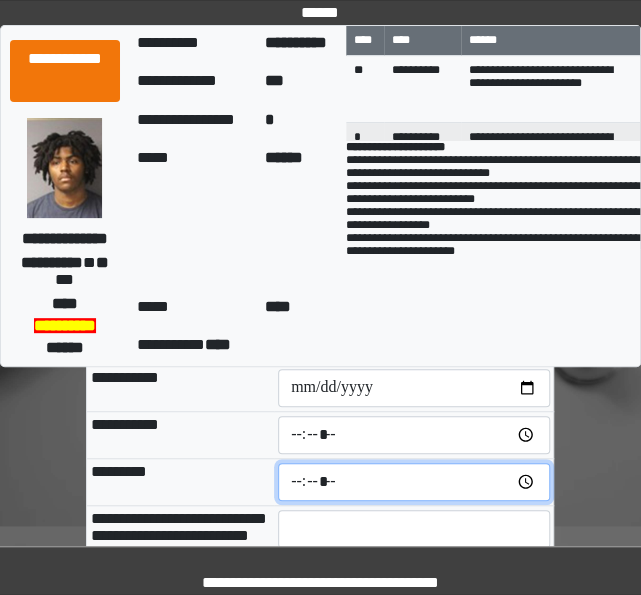 click at bounding box center [414, 482] 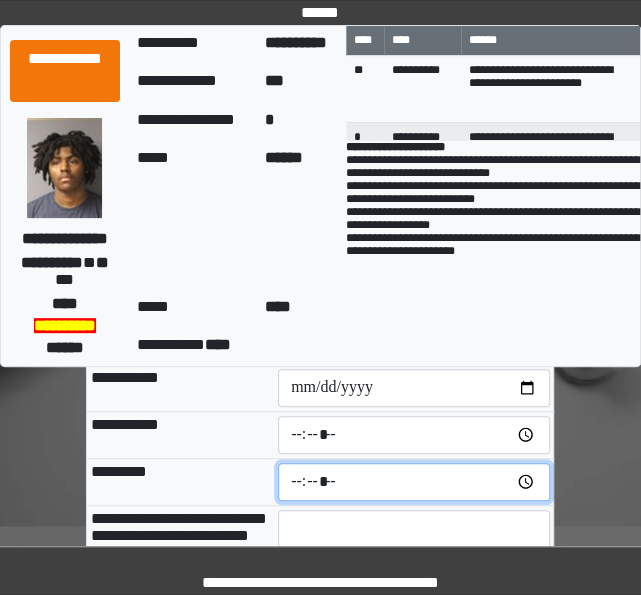 type on "*****" 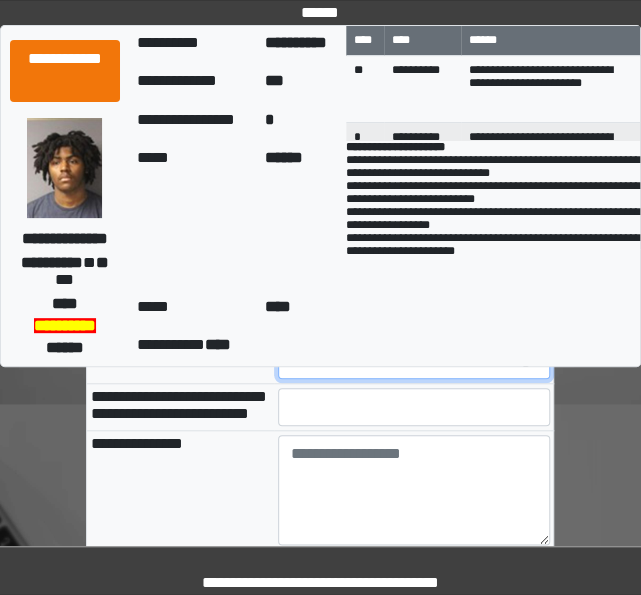 scroll, scrollTop: 190, scrollLeft: 0, axis: vertical 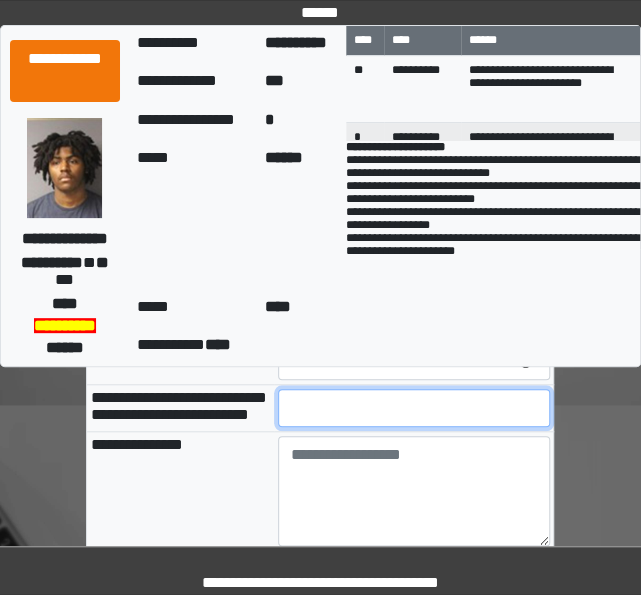 click at bounding box center [414, 408] 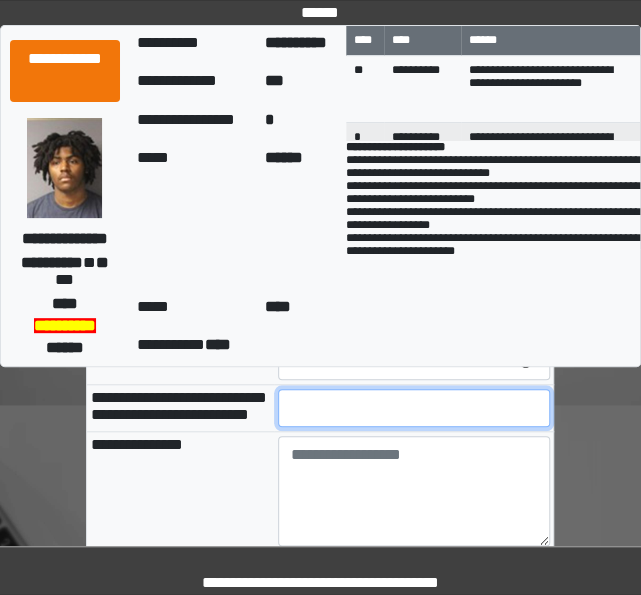 type on "**" 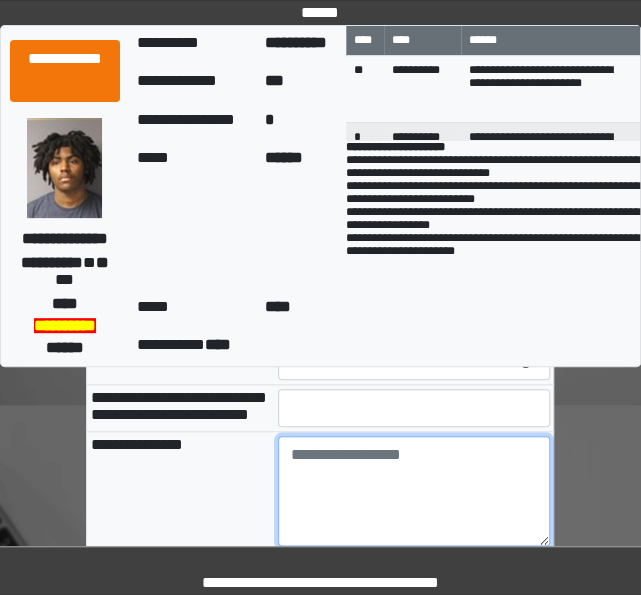 click at bounding box center (414, 491) 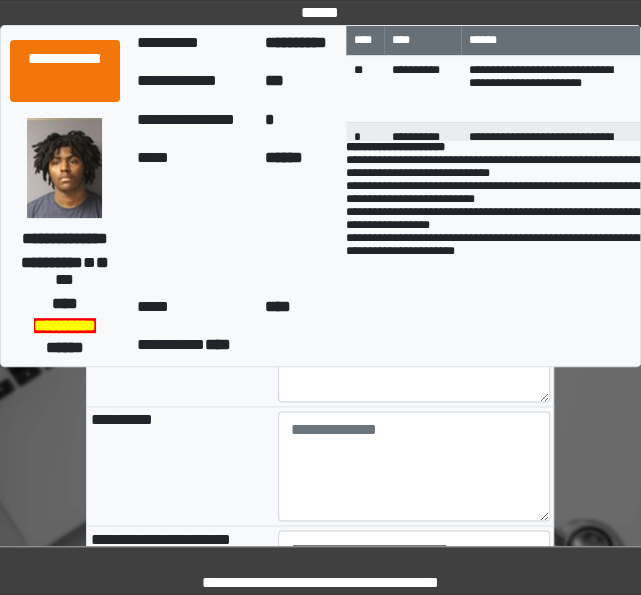 scroll, scrollTop: 454, scrollLeft: 0, axis: vertical 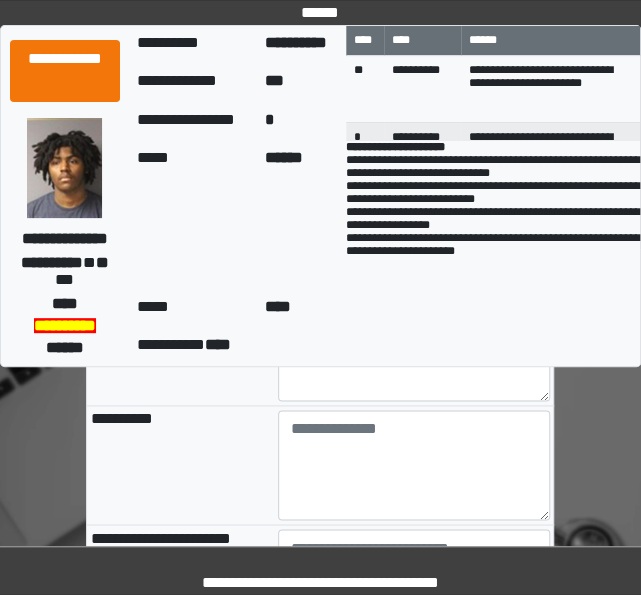 type on "**********" 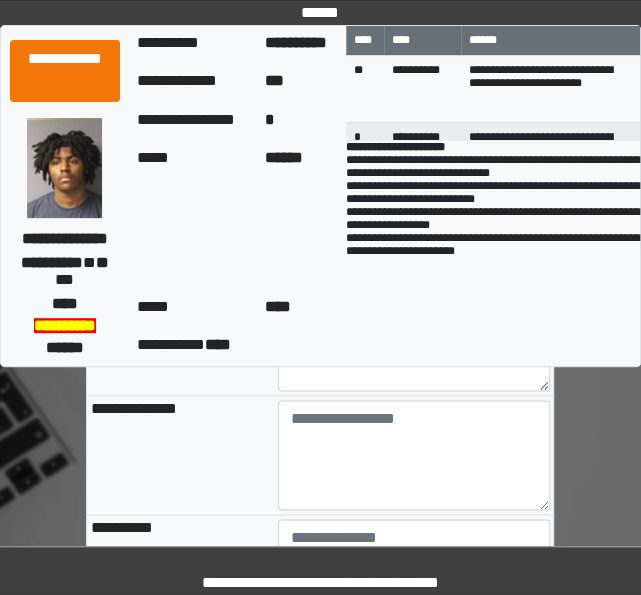 scroll, scrollTop: 346, scrollLeft: 0, axis: vertical 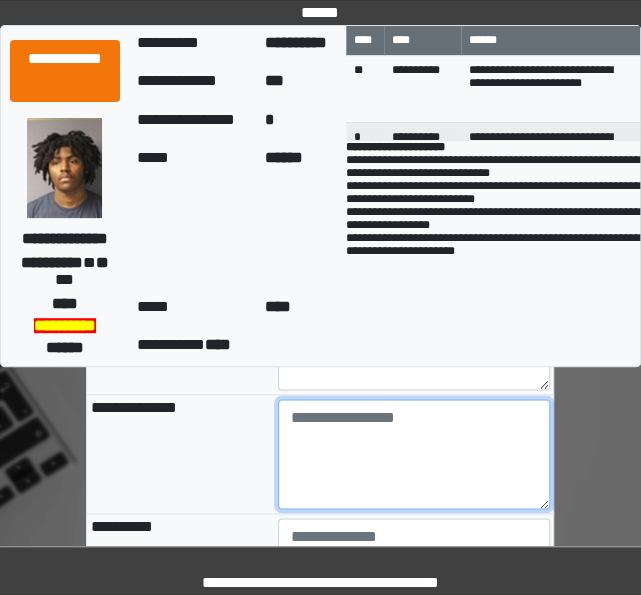 click at bounding box center [414, 454] 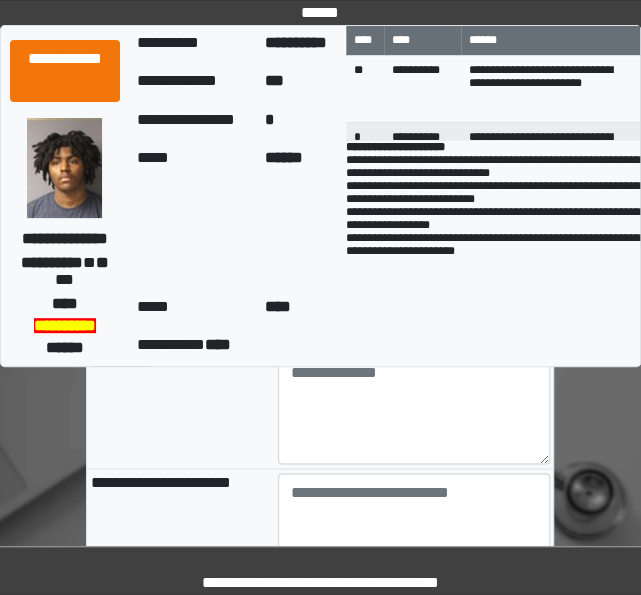 scroll, scrollTop: 598, scrollLeft: 0, axis: vertical 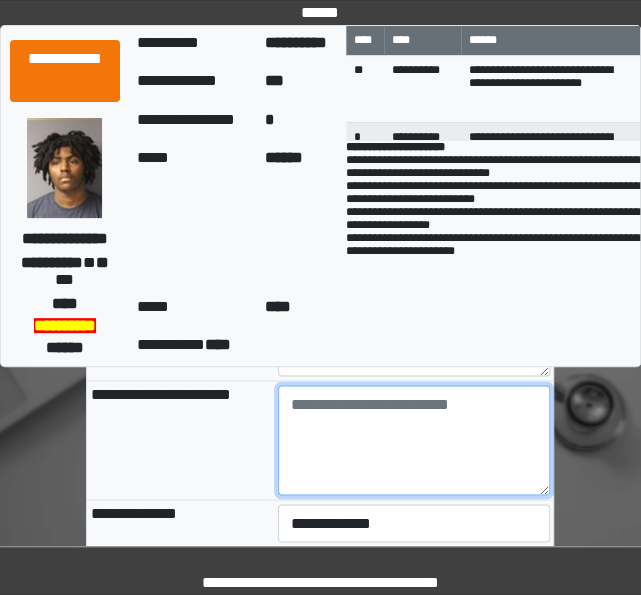 click at bounding box center (414, 440) 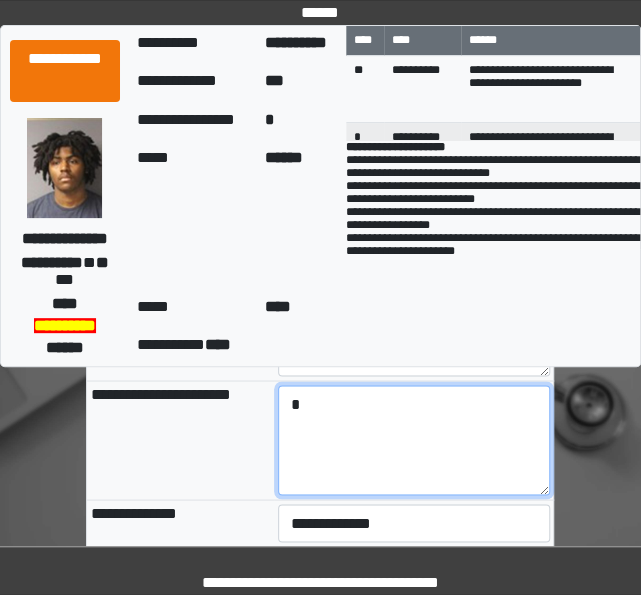 scroll, scrollTop: 768, scrollLeft: 0, axis: vertical 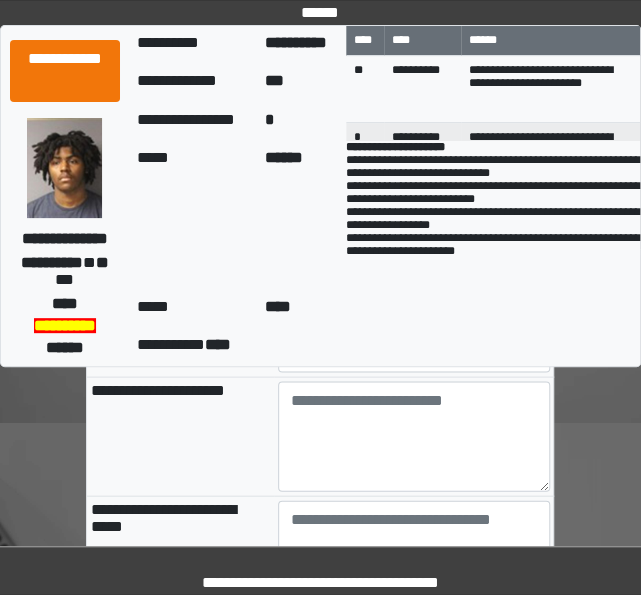type on "*" 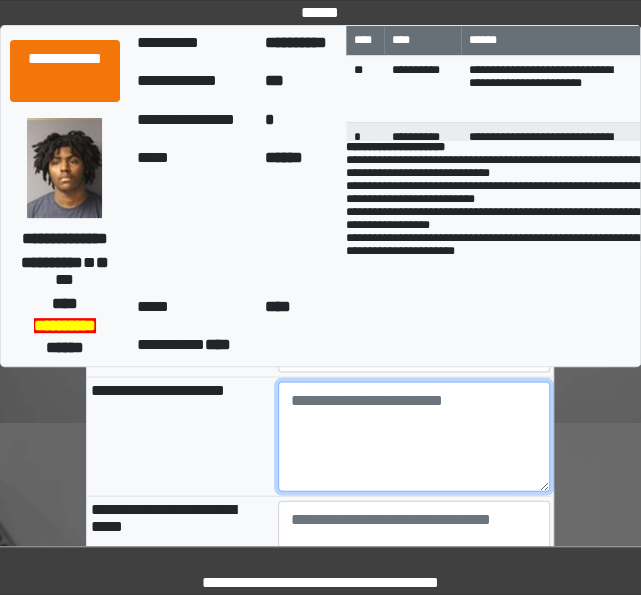 click at bounding box center (414, 436) 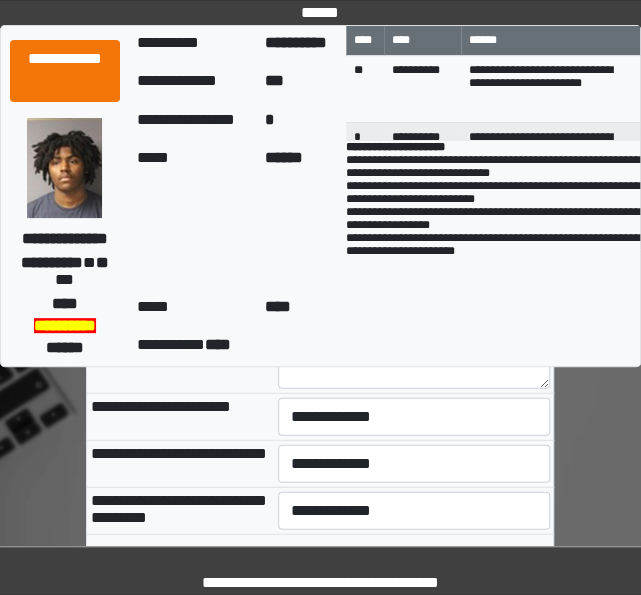 scroll, scrollTop: 990, scrollLeft: 0, axis: vertical 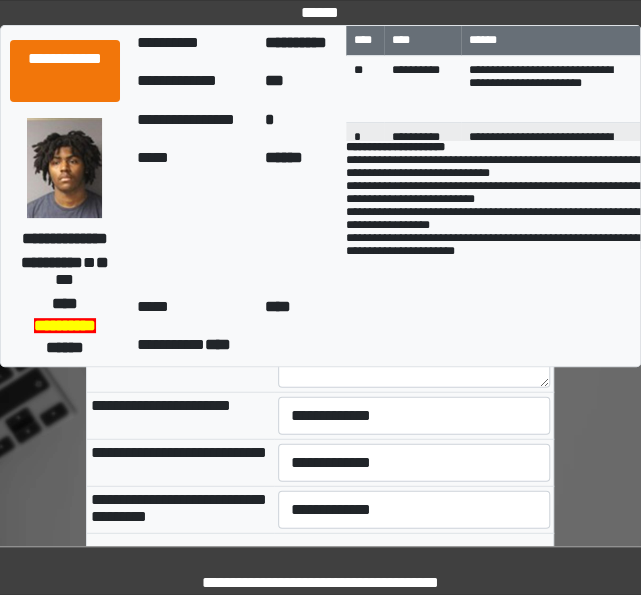 type on "**********" 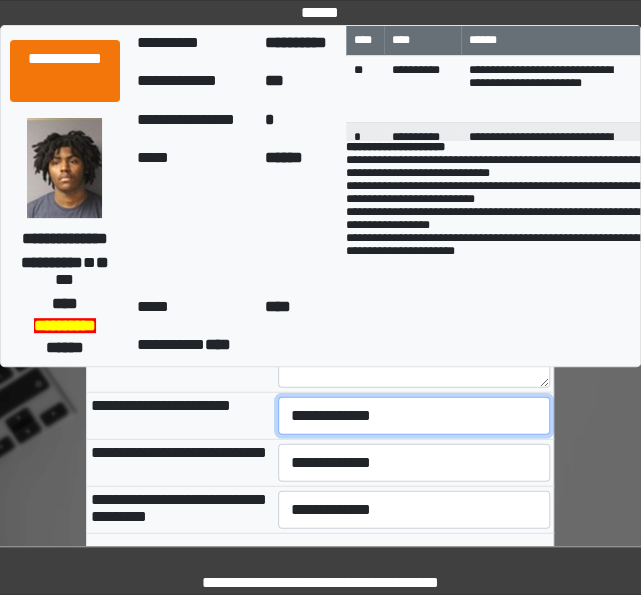 click on "**********" at bounding box center [414, 416] 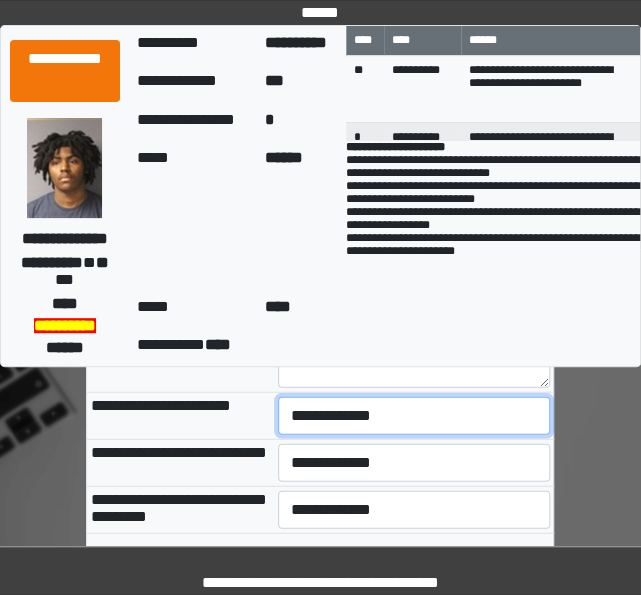 select on "***" 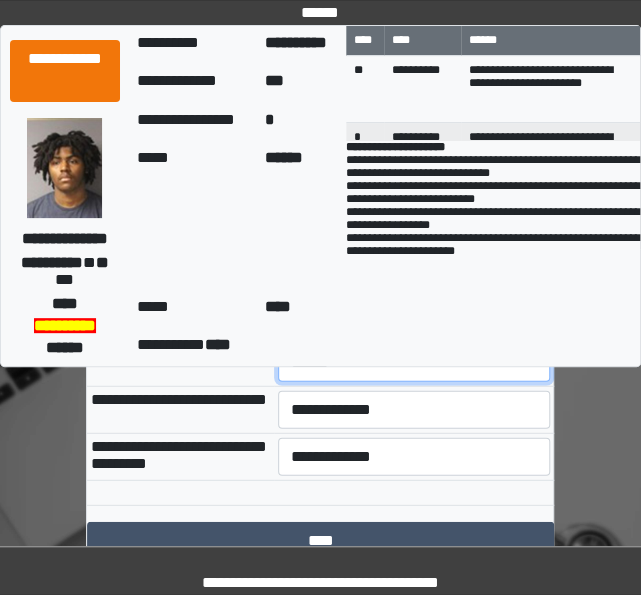 scroll, scrollTop: 1042, scrollLeft: 0, axis: vertical 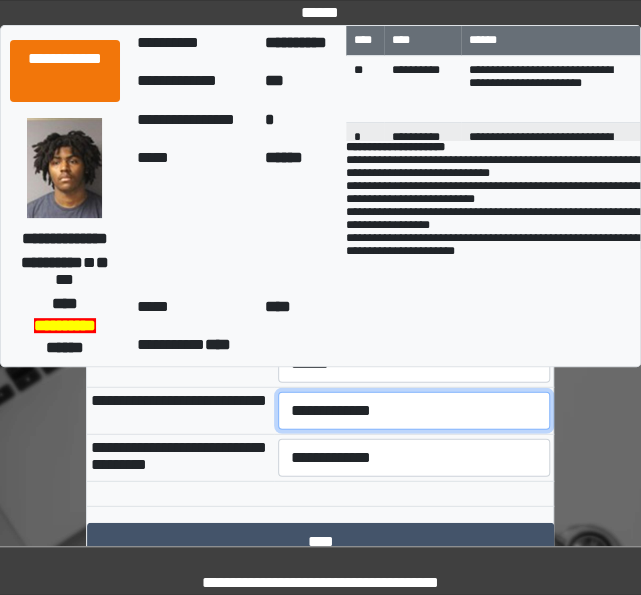 click on "**********" at bounding box center [414, 411] 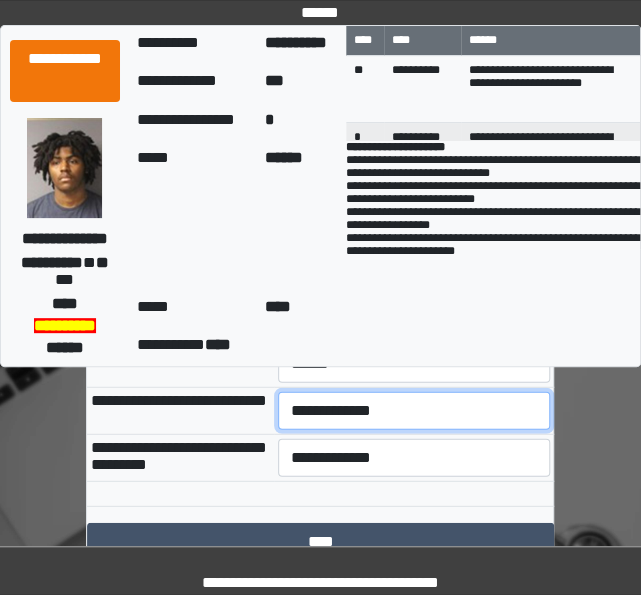 select on "***" 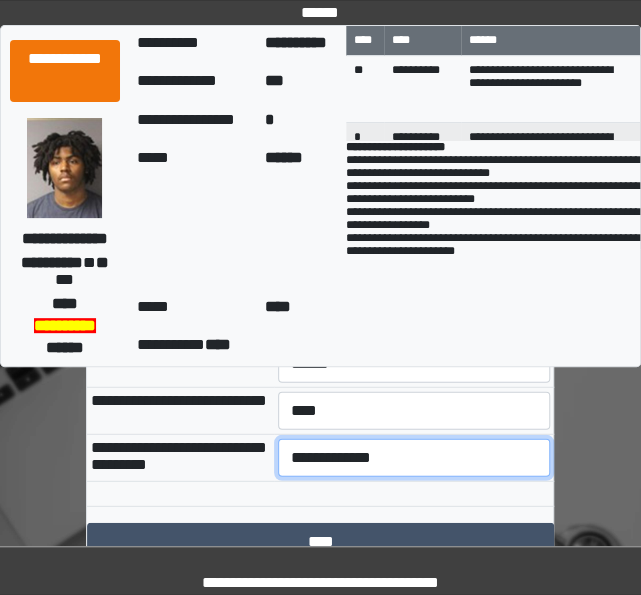 click on "**********" at bounding box center [414, 458] 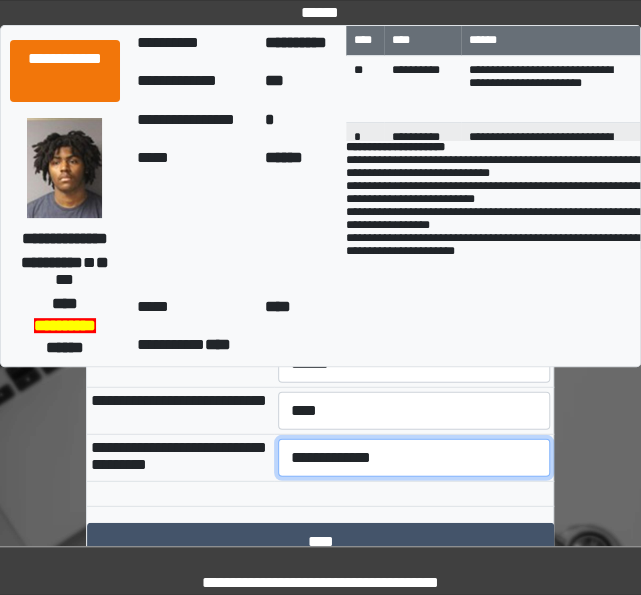 select on "***" 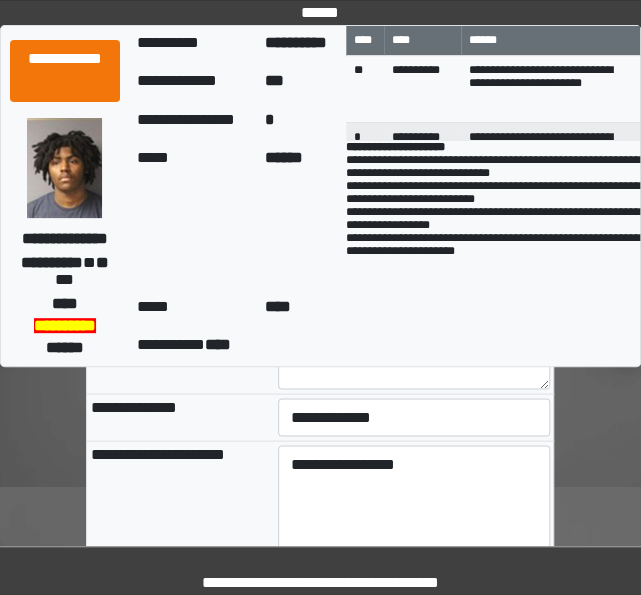 scroll, scrollTop: 702, scrollLeft: 0, axis: vertical 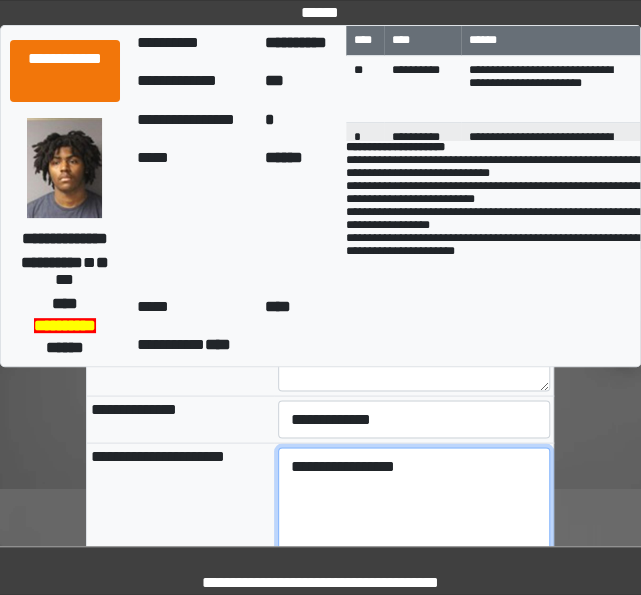 click on "**********" at bounding box center [414, 502] 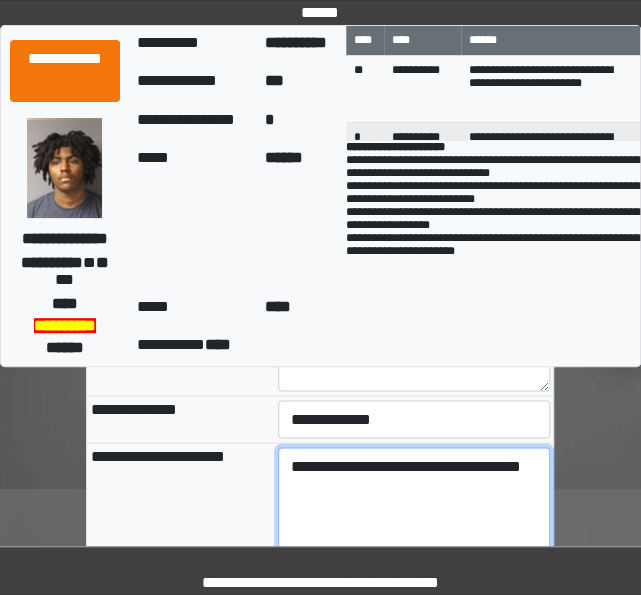 click on "**********" at bounding box center [414, 502] 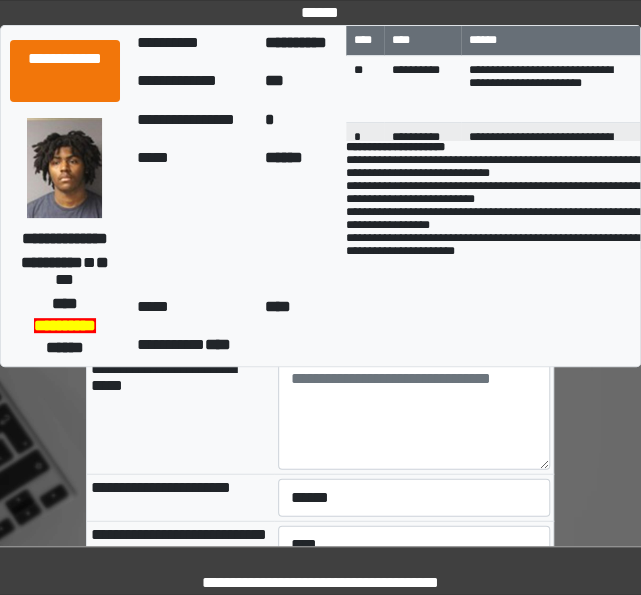 scroll, scrollTop: 759, scrollLeft: 0, axis: vertical 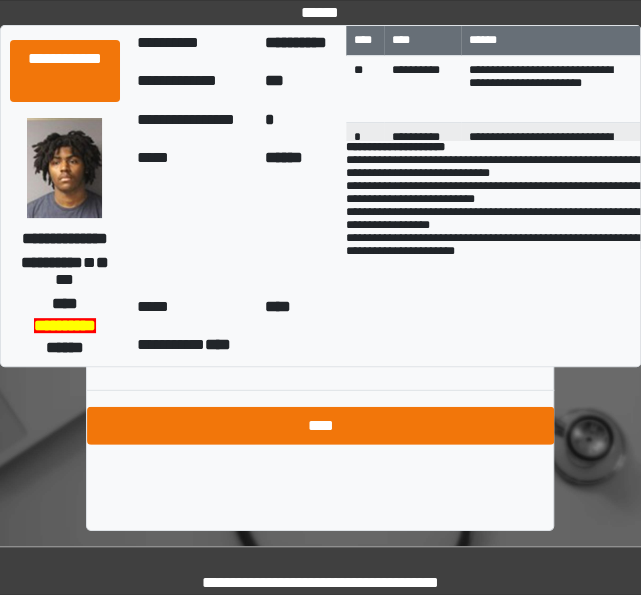 type on "**********" 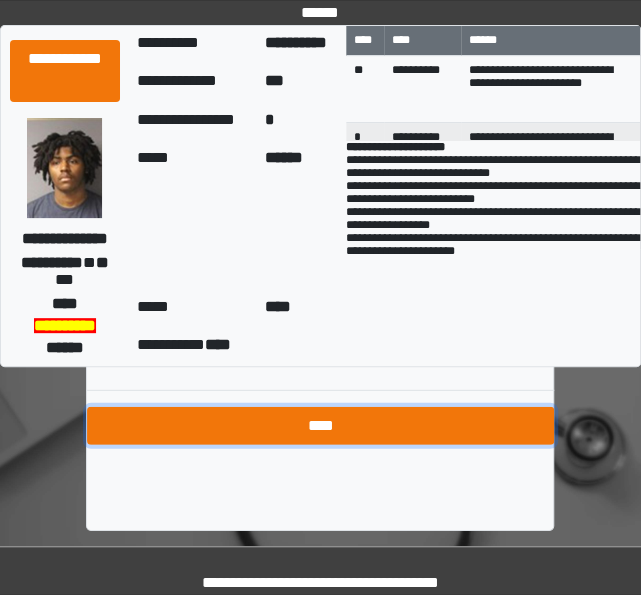 click on "****" at bounding box center (320, 426) 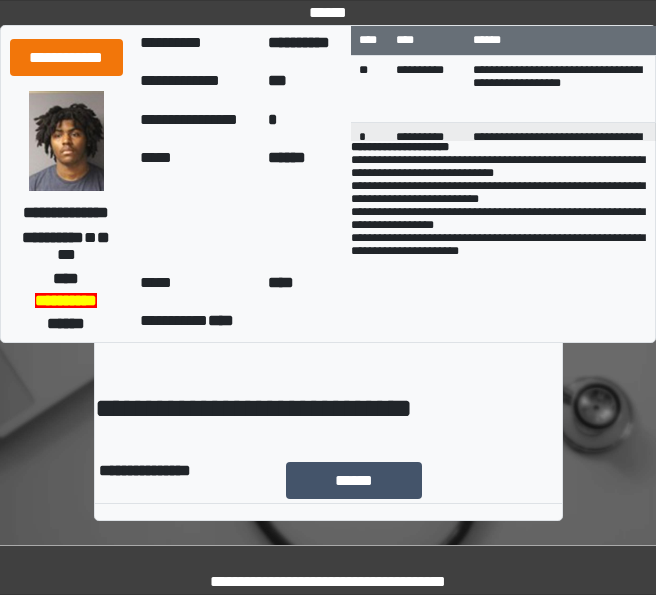 scroll, scrollTop: 0, scrollLeft: 0, axis: both 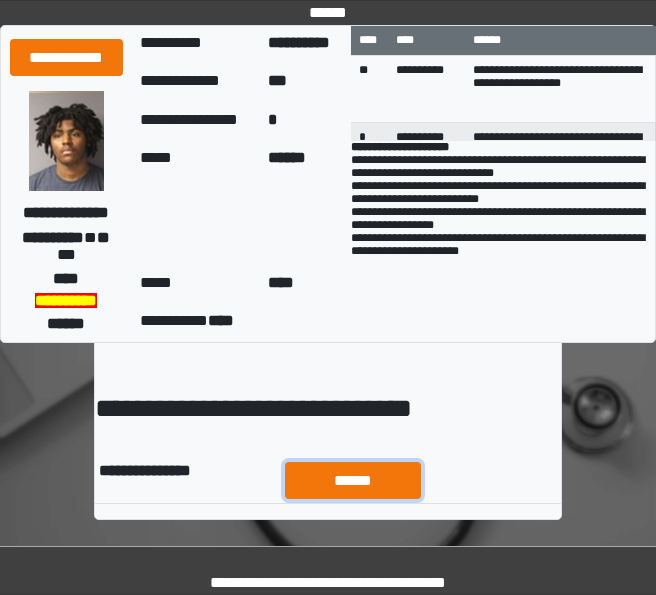 click on "******" at bounding box center (353, 480) 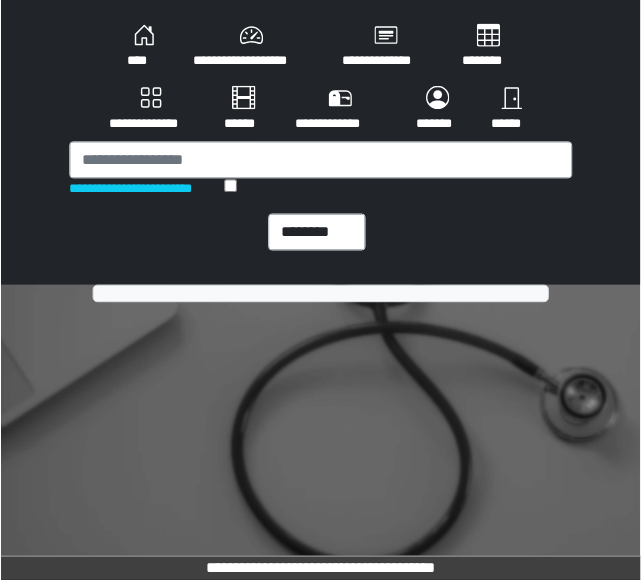 scroll, scrollTop: 0, scrollLeft: 0, axis: both 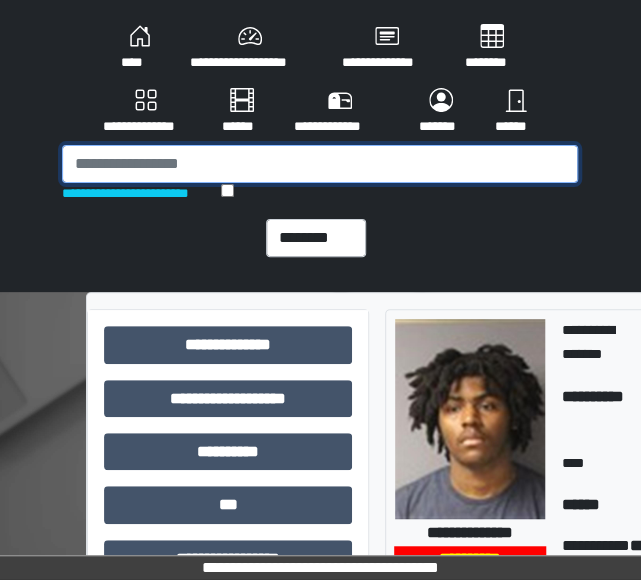click at bounding box center (320, 164) 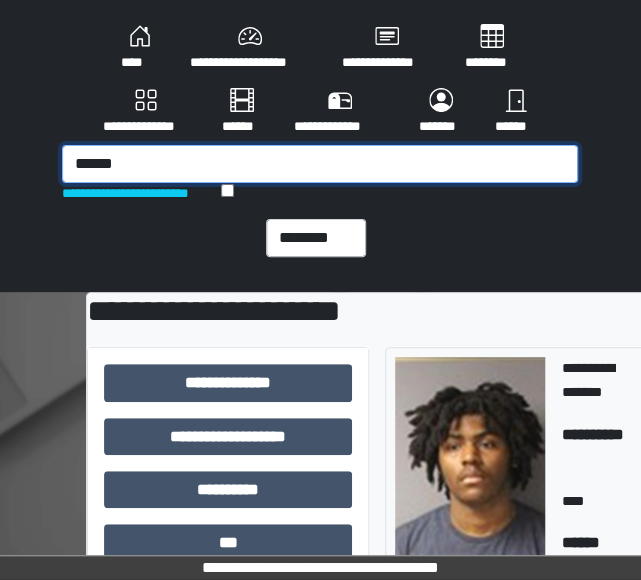 click on "*****" at bounding box center (320, 164) 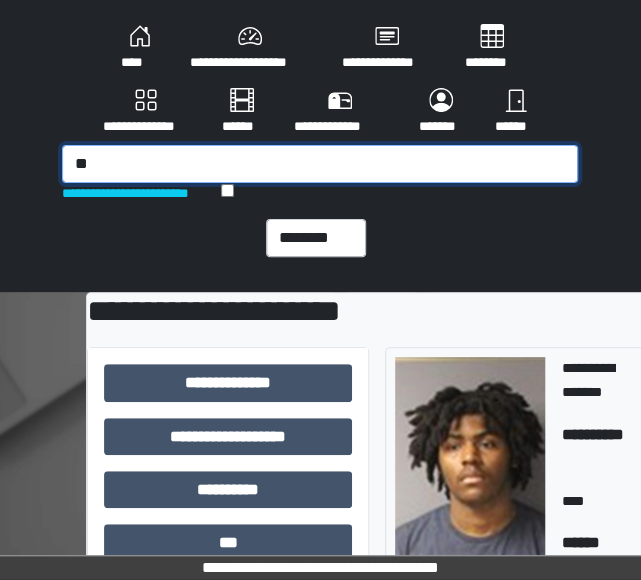 type on "*" 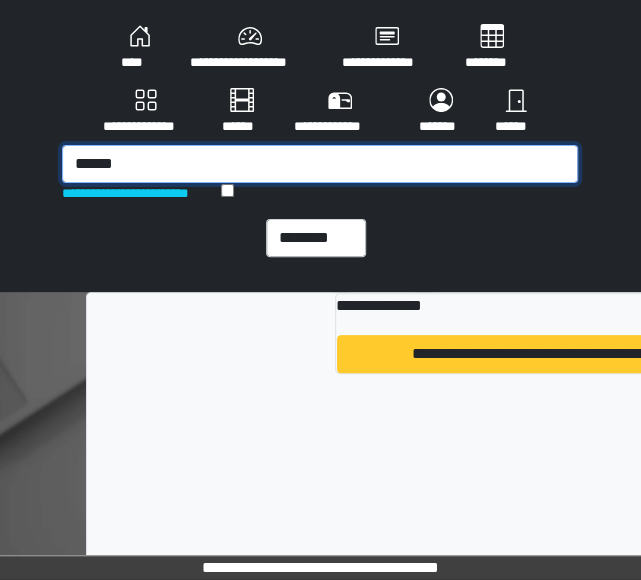 type on "******" 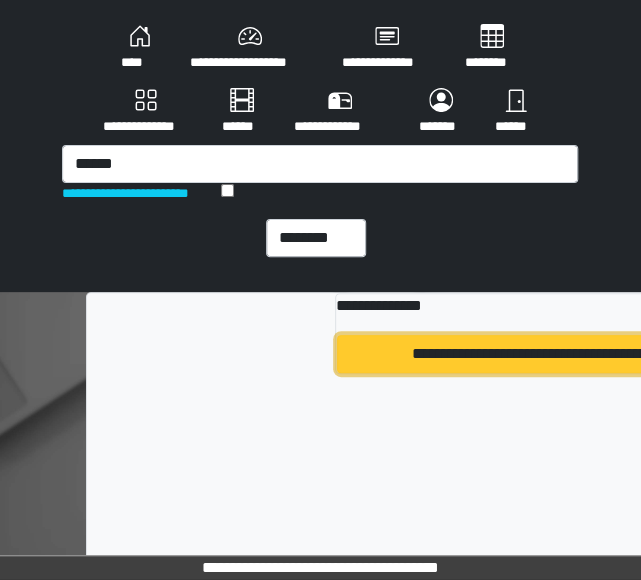 click on "**********" at bounding box center [643, 354] 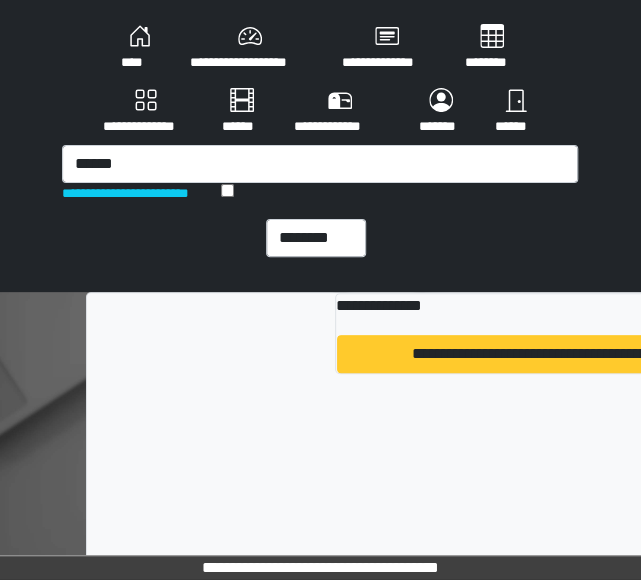 type 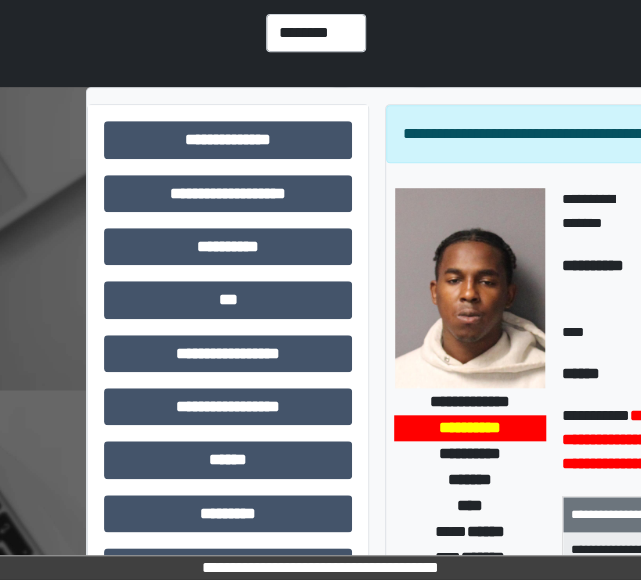scroll, scrollTop: 204, scrollLeft: 0, axis: vertical 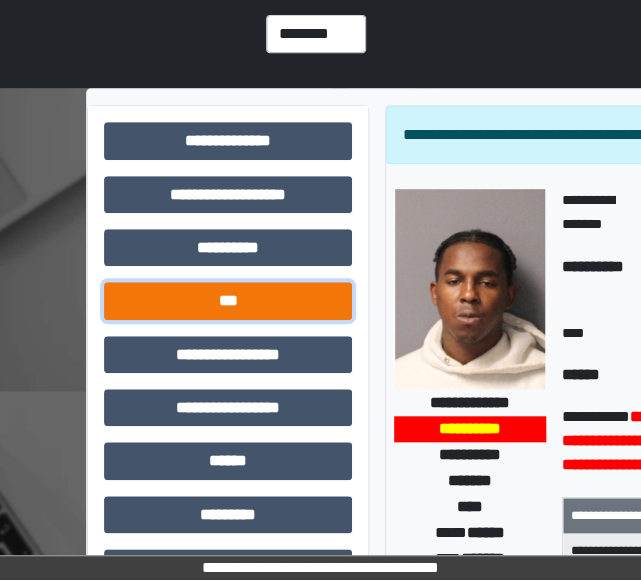click on "***" at bounding box center (228, 300) 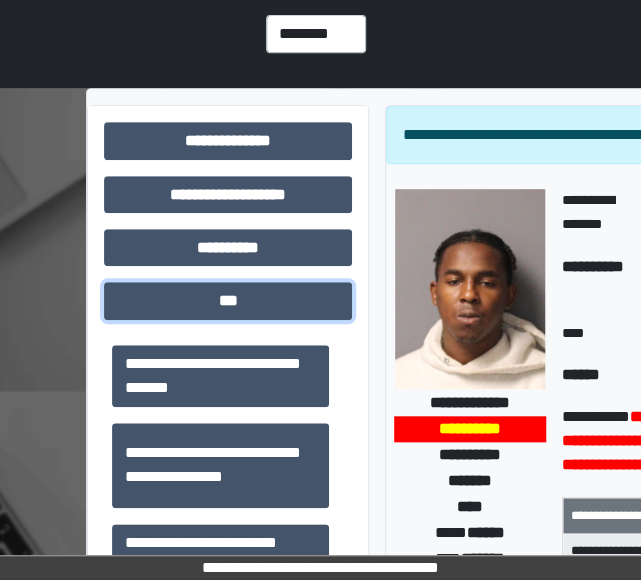 scroll, scrollTop: 305, scrollLeft: 0, axis: vertical 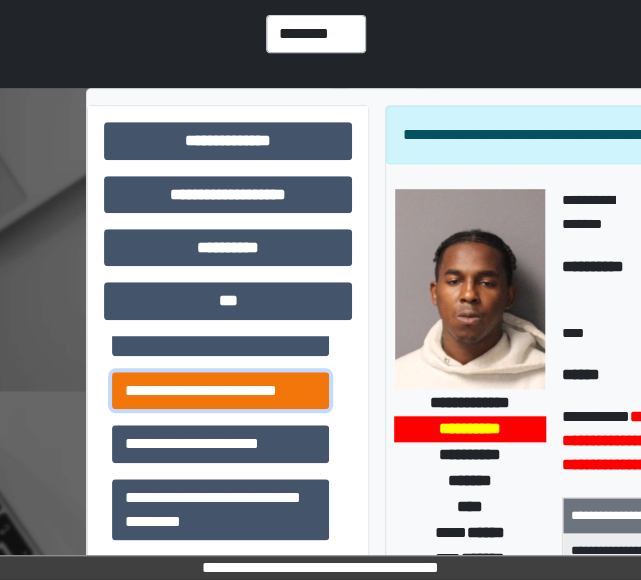 click on "**********" at bounding box center (220, 390) 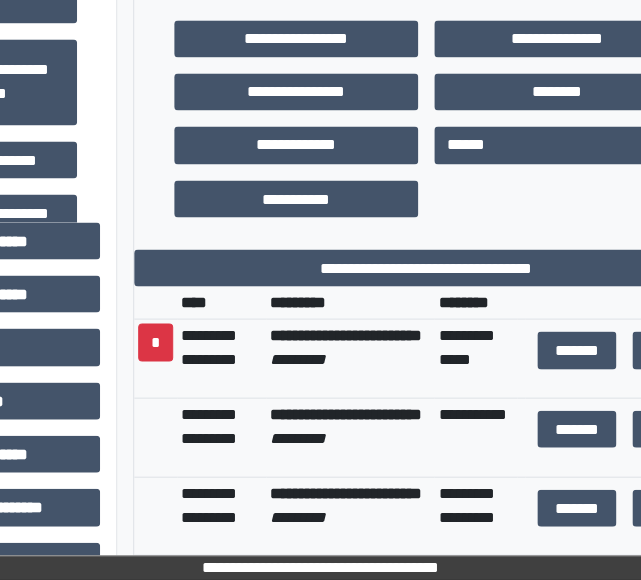 scroll, scrollTop: 774, scrollLeft: 252, axis: both 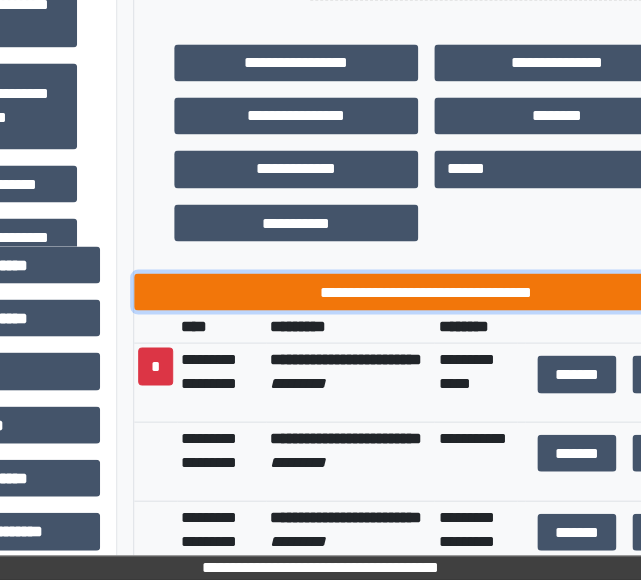 click on "**********" at bounding box center (426, 291) 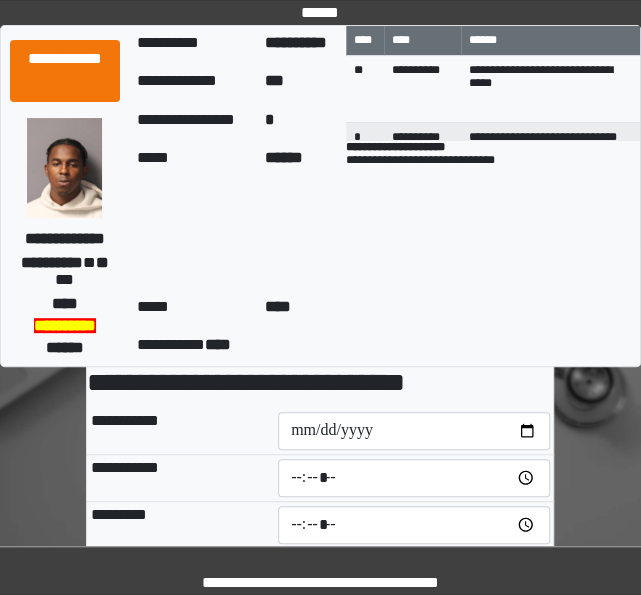 scroll, scrollTop: 24, scrollLeft: 0, axis: vertical 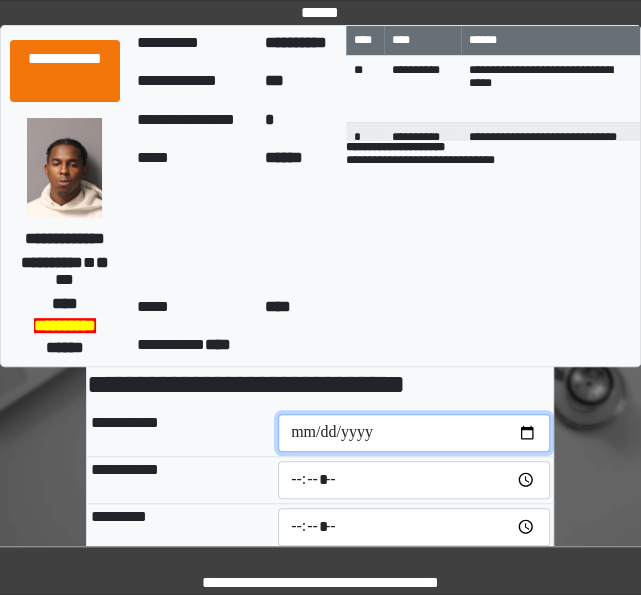 click at bounding box center (414, 433) 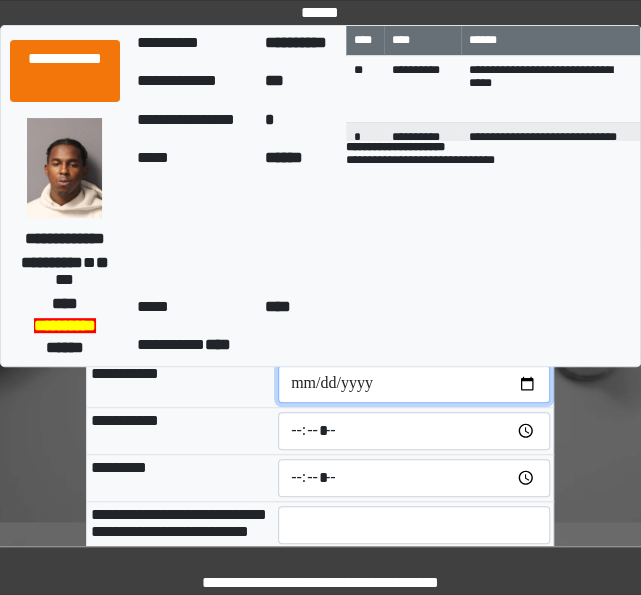 scroll, scrollTop: 72, scrollLeft: 0, axis: vertical 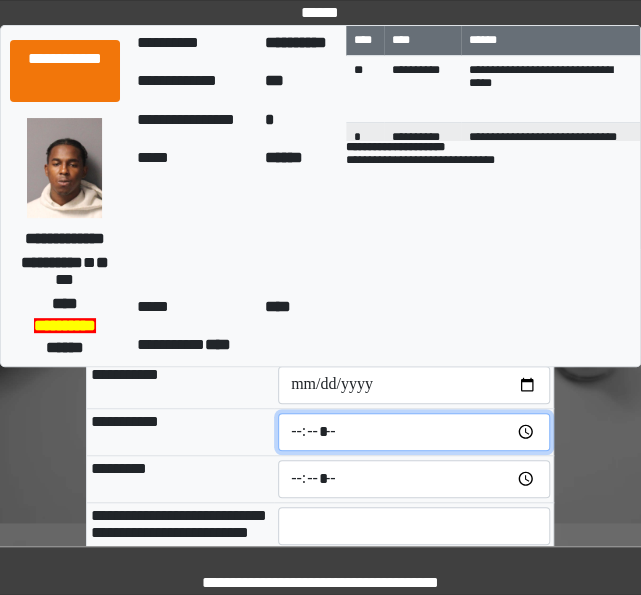 click at bounding box center (414, 432) 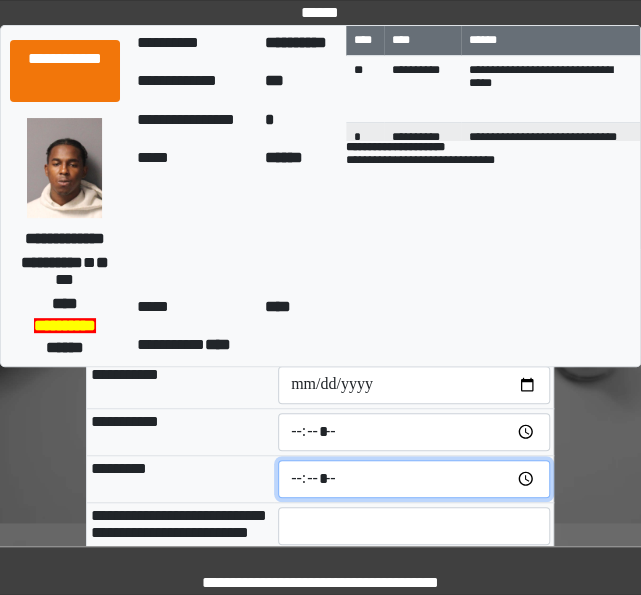 click at bounding box center [414, 479] 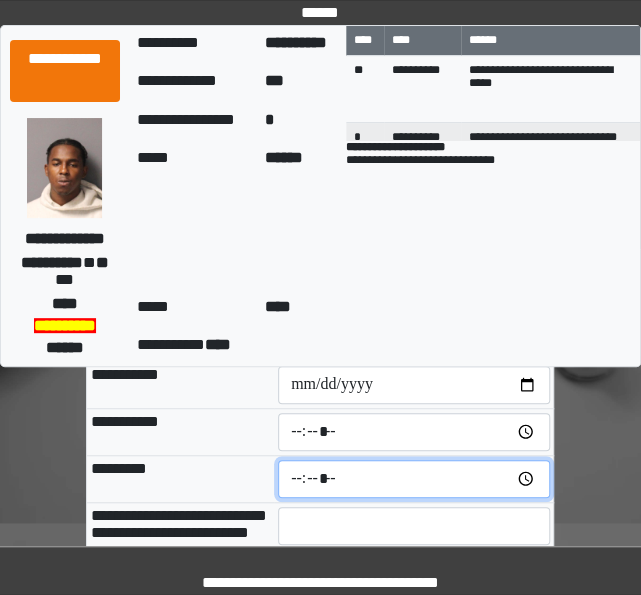 type on "*****" 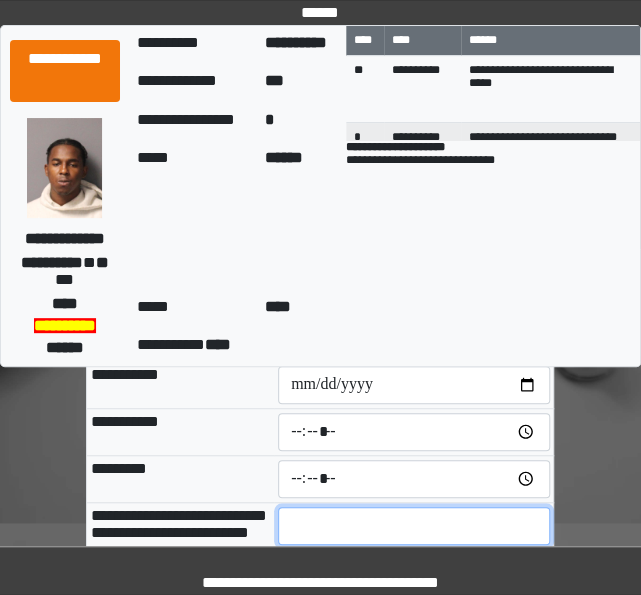 click at bounding box center [414, 526] 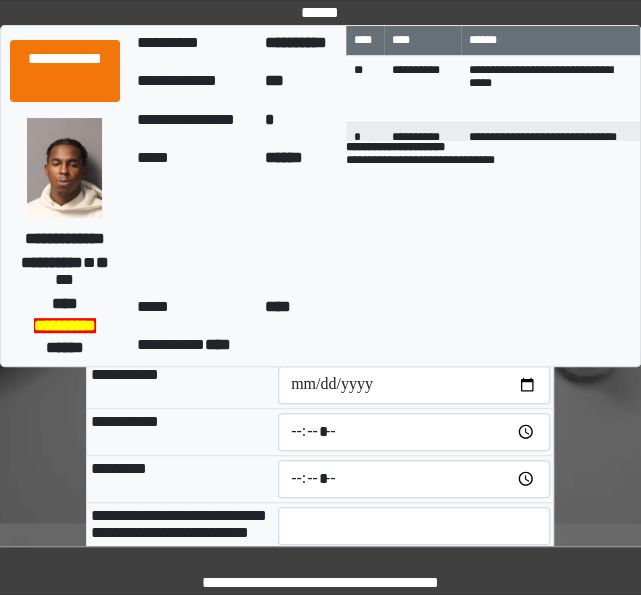 click on "*********" at bounding box center [180, 478] 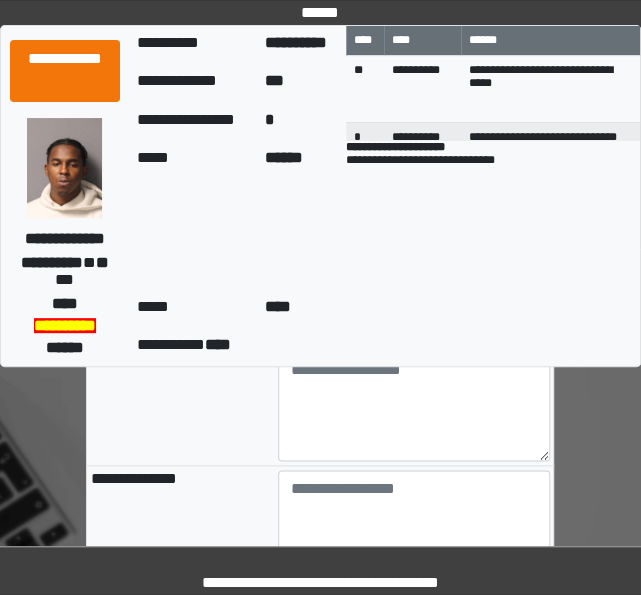 scroll, scrollTop: 276, scrollLeft: 0, axis: vertical 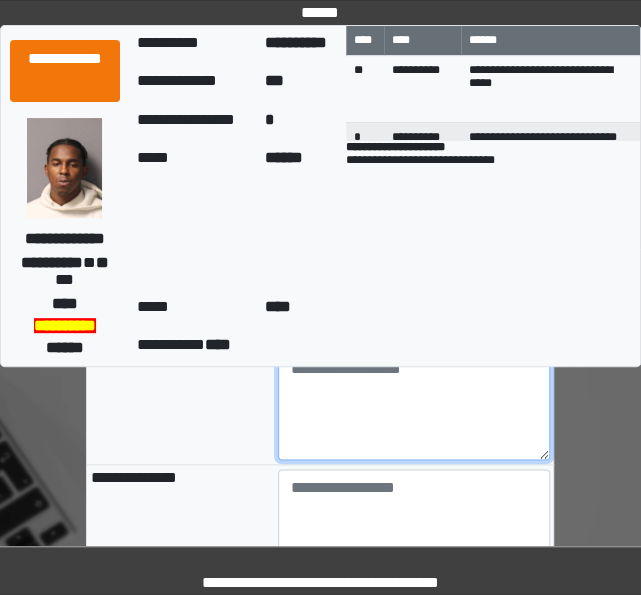 click at bounding box center (414, 405) 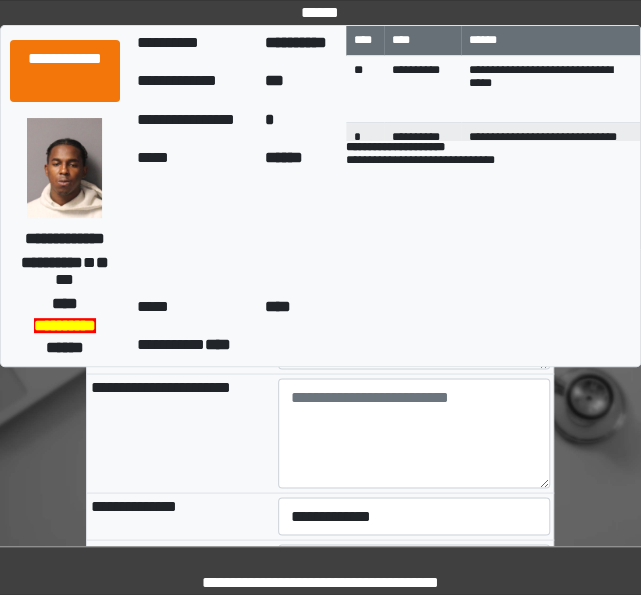 scroll, scrollTop: 600, scrollLeft: 0, axis: vertical 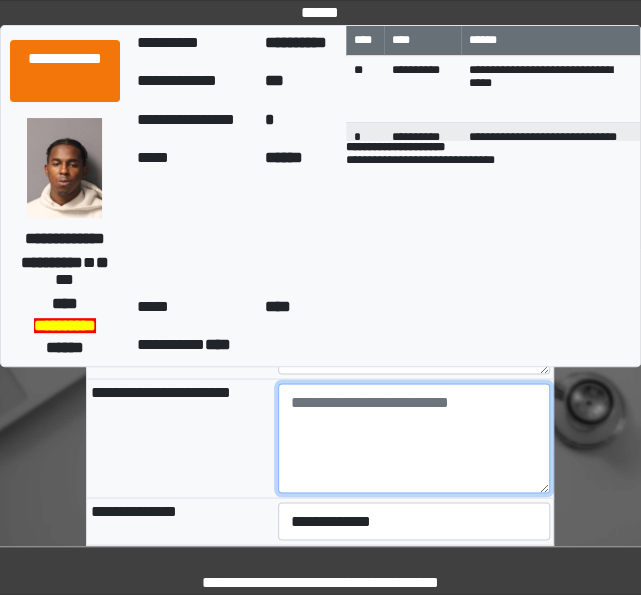 click at bounding box center [414, 438] 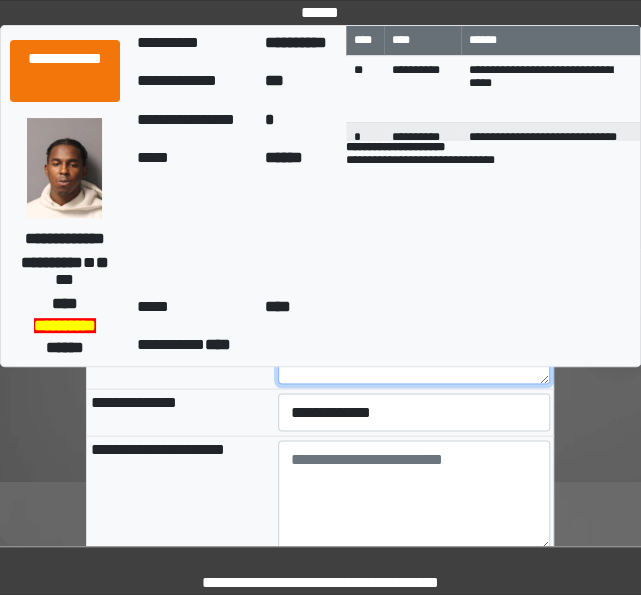 scroll, scrollTop: 708, scrollLeft: 0, axis: vertical 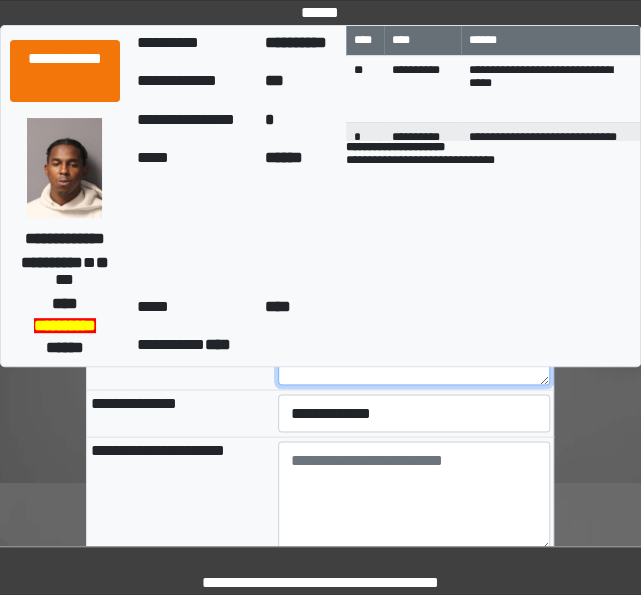 type on "*" 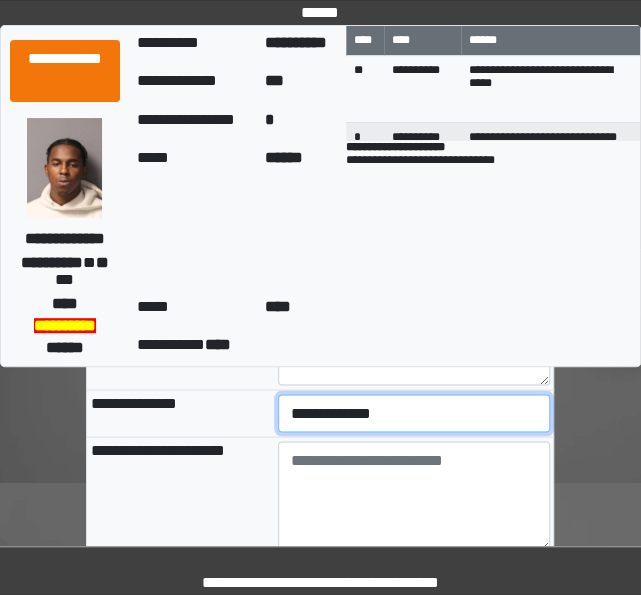 click on "**********" at bounding box center (414, 413) 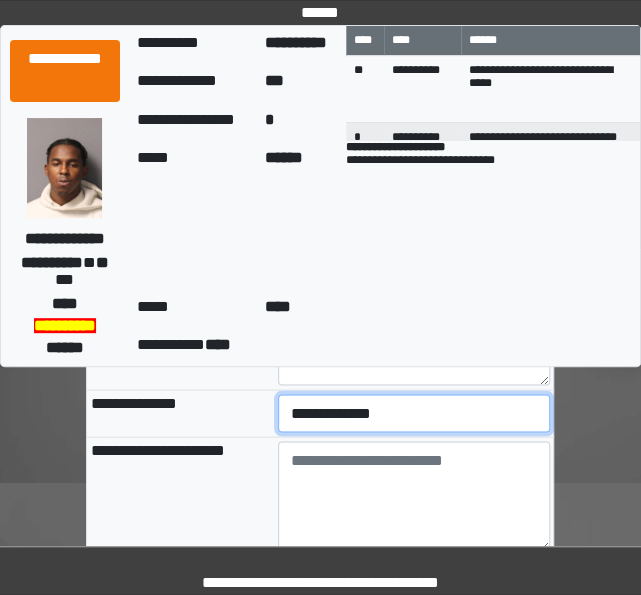 select on "***" 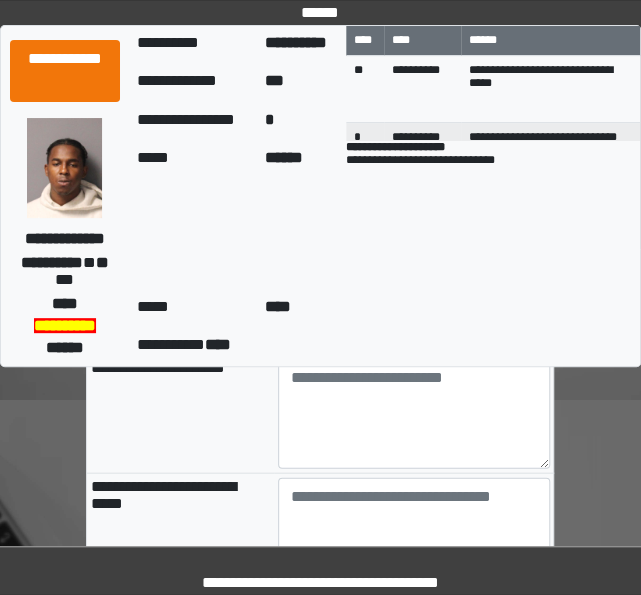 scroll, scrollTop: 790, scrollLeft: 0, axis: vertical 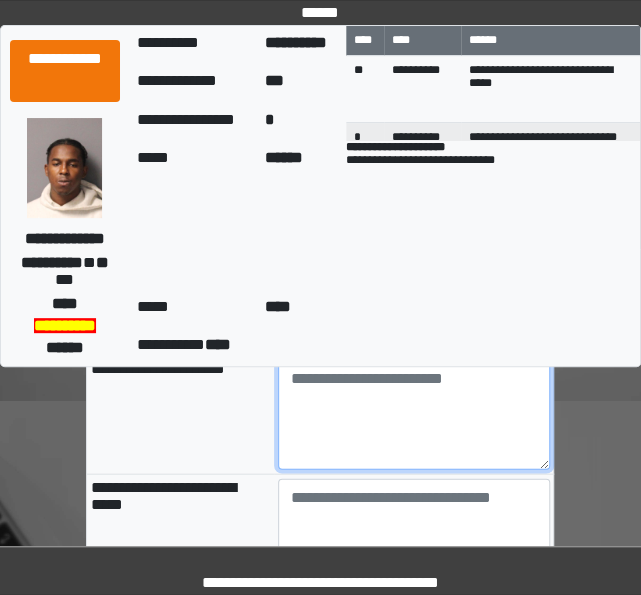 click at bounding box center [414, 414] 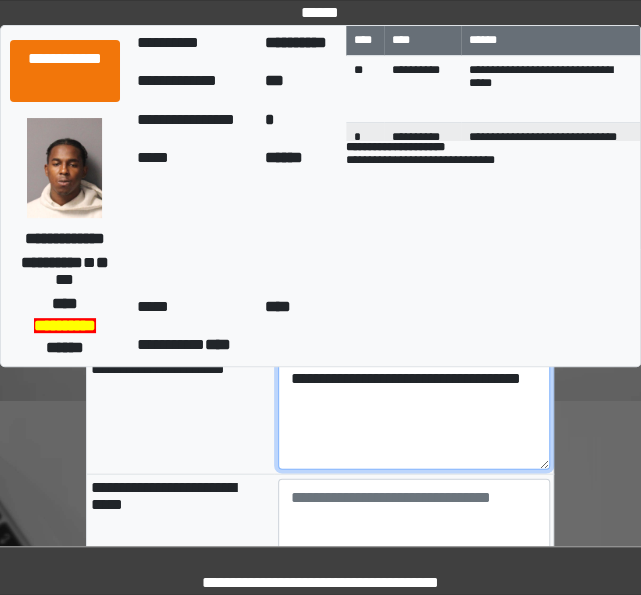 scroll, scrollTop: 940, scrollLeft: 0, axis: vertical 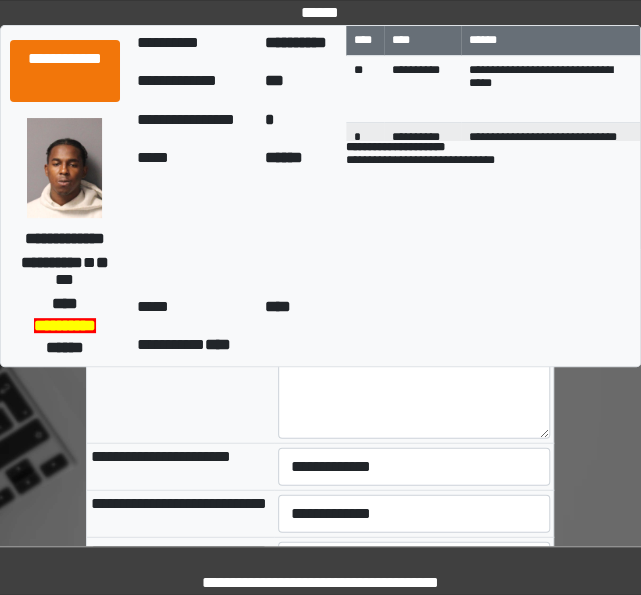 type on "**********" 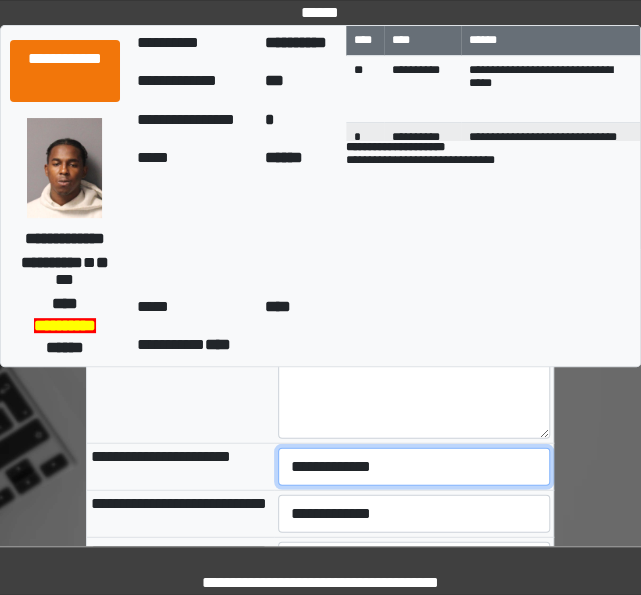 click on "**********" at bounding box center [414, 466] 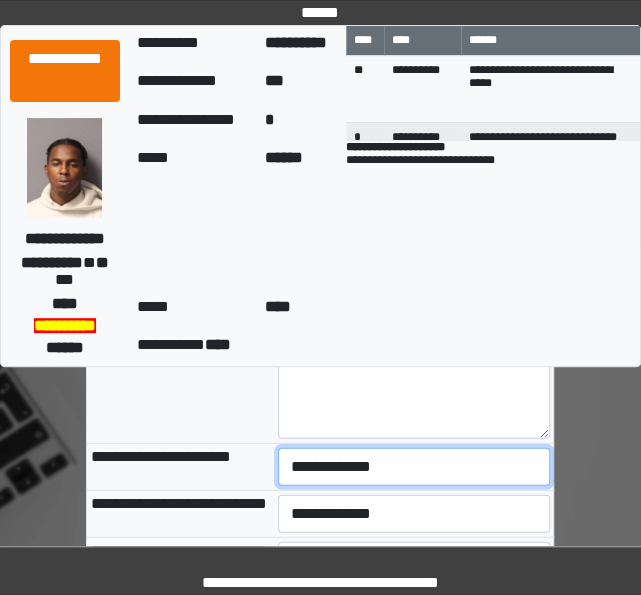 select on "***" 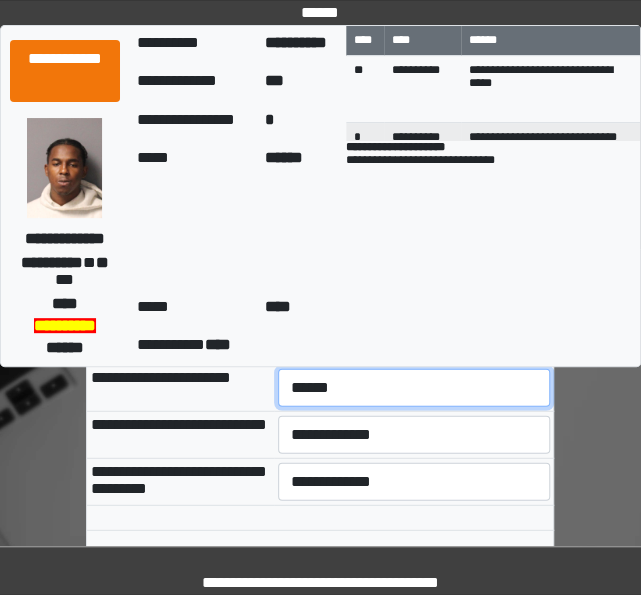 scroll, scrollTop: 1017, scrollLeft: 0, axis: vertical 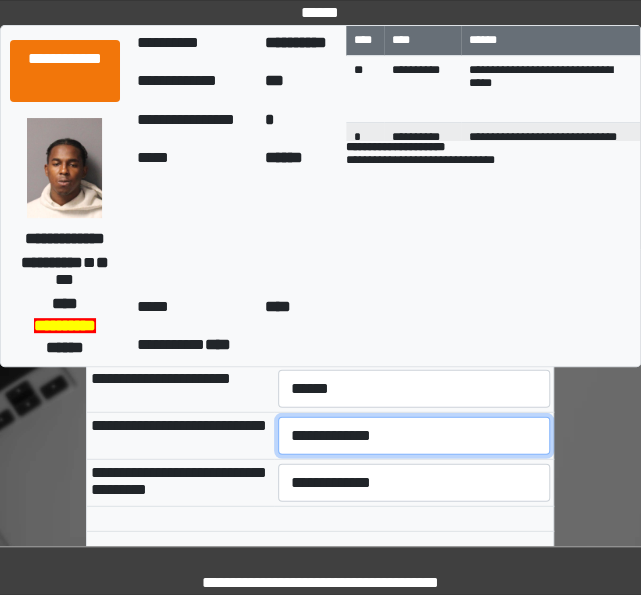 click on "**********" at bounding box center [414, 436] 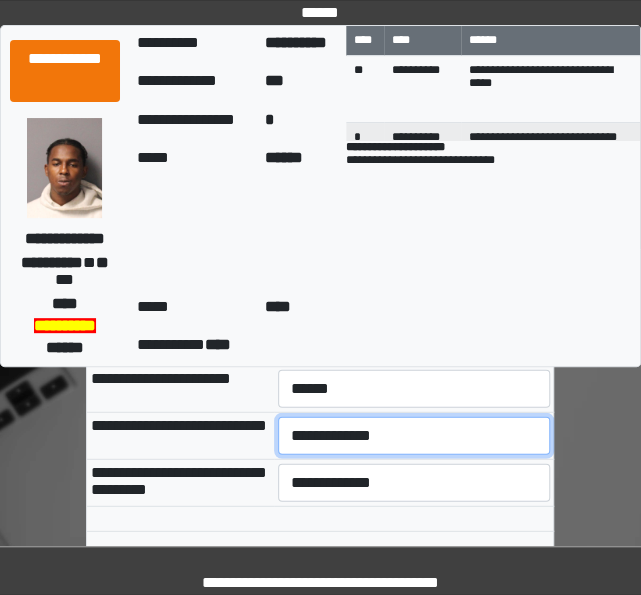 select on "***" 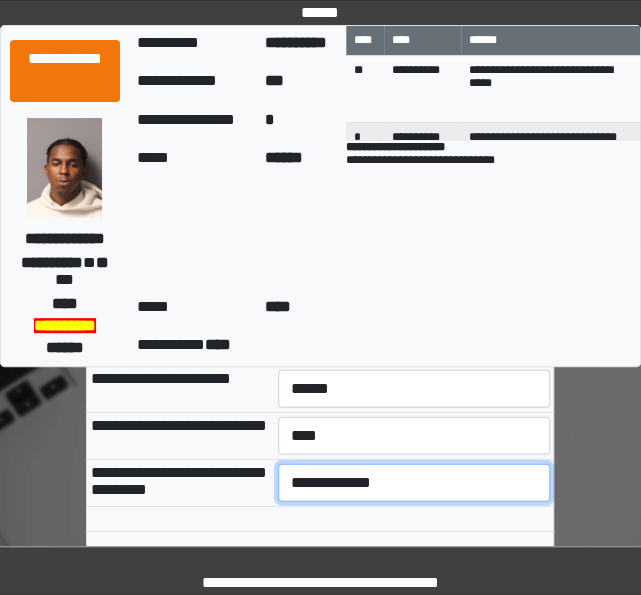 click on "**********" at bounding box center [414, 483] 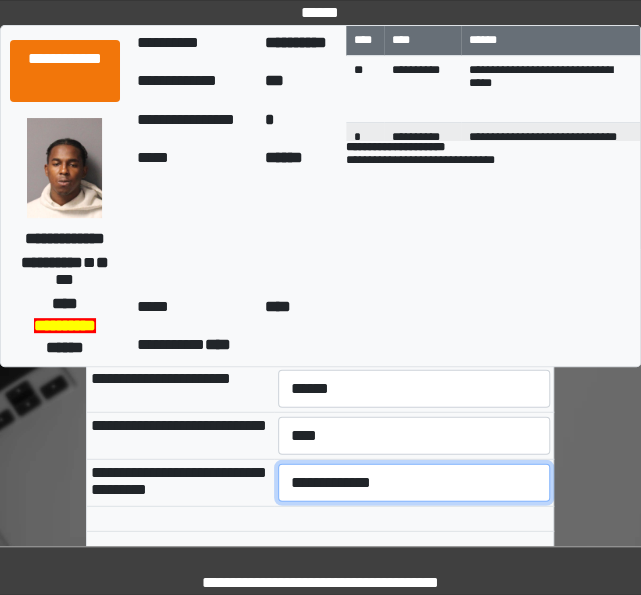 select on "***" 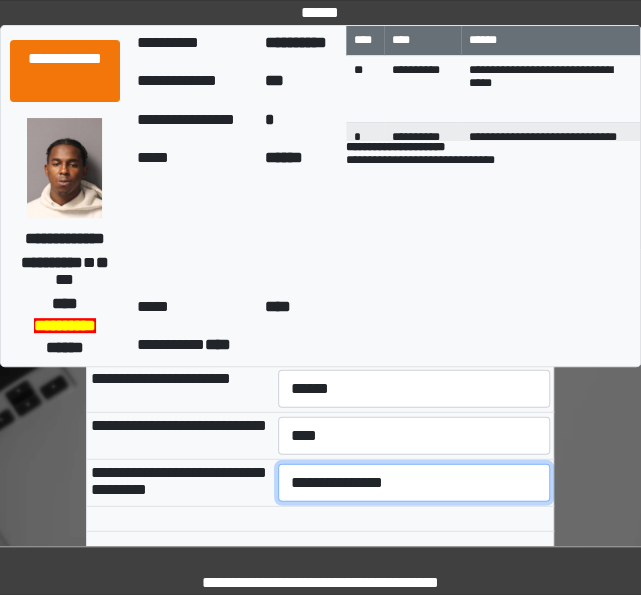 click on "**********" at bounding box center [414, 483] 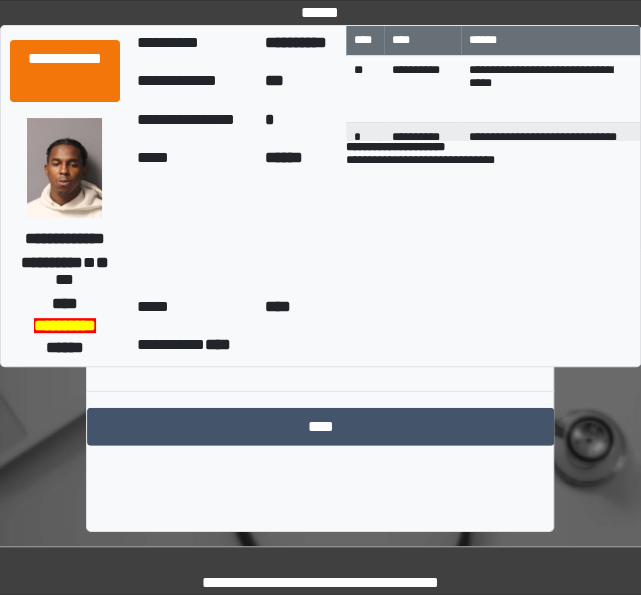 scroll, scrollTop: 1158, scrollLeft: 0, axis: vertical 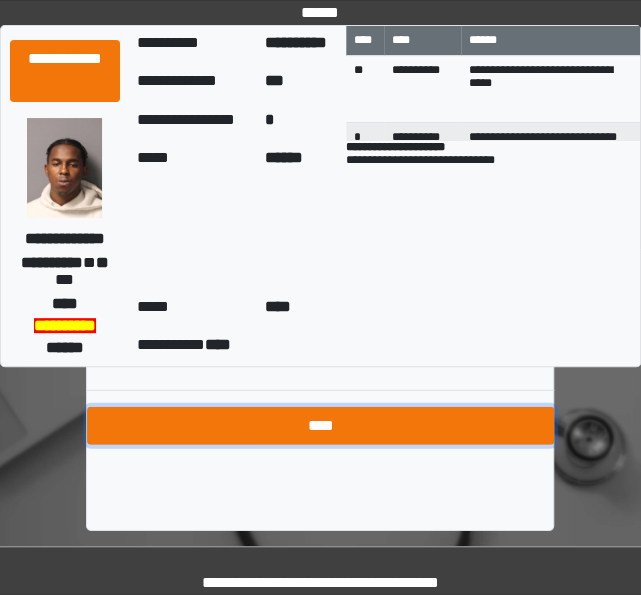 click on "****" at bounding box center (320, 426) 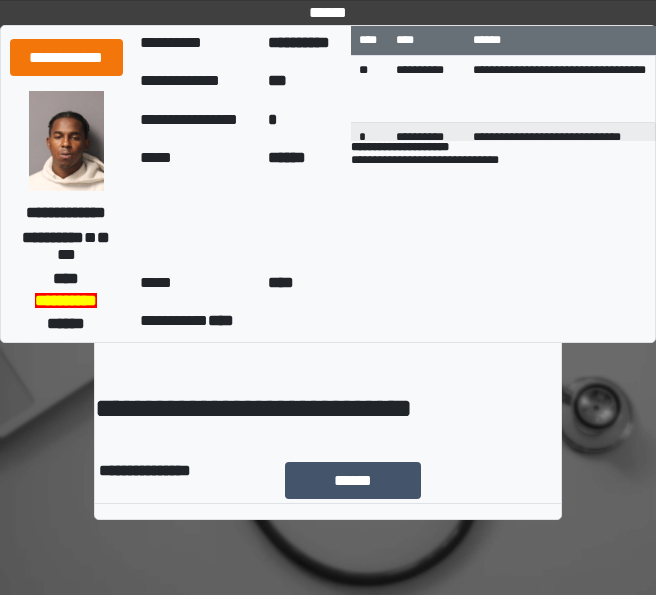 scroll, scrollTop: 0, scrollLeft: 0, axis: both 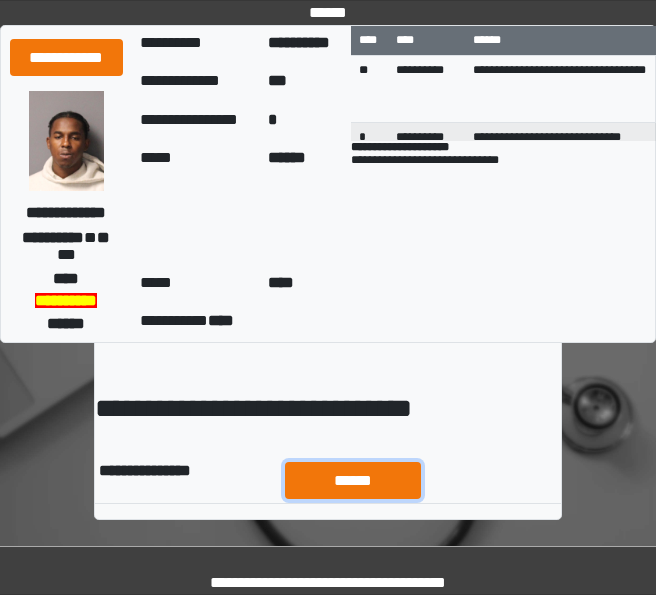 click on "******" at bounding box center (353, 480) 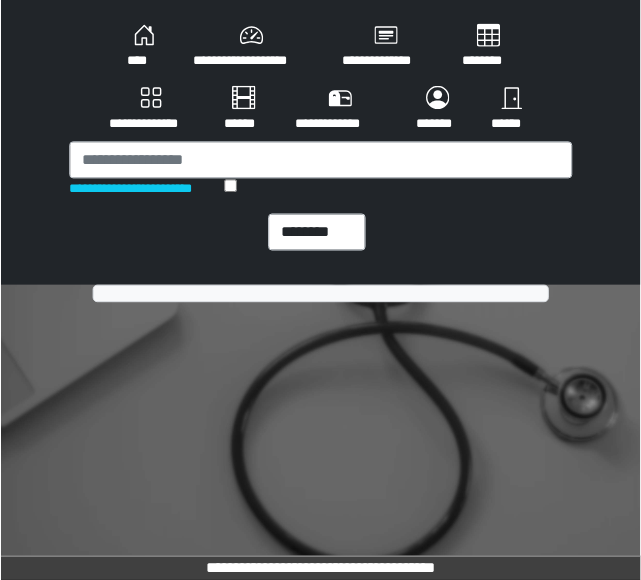 scroll, scrollTop: 0, scrollLeft: 0, axis: both 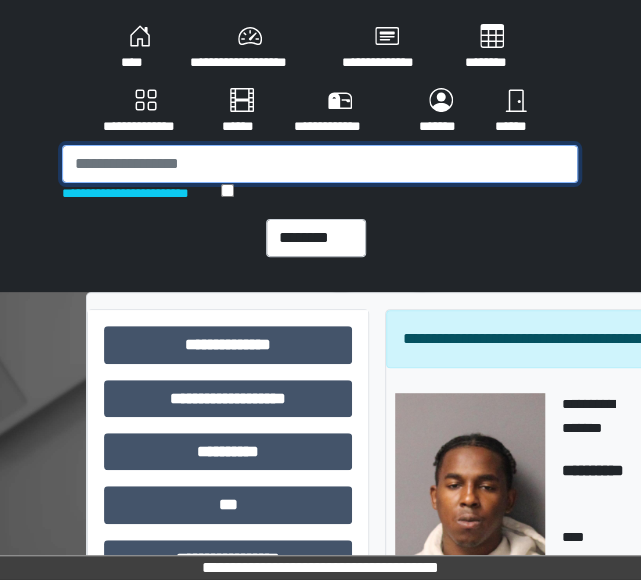 click at bounding box center (320, 164) 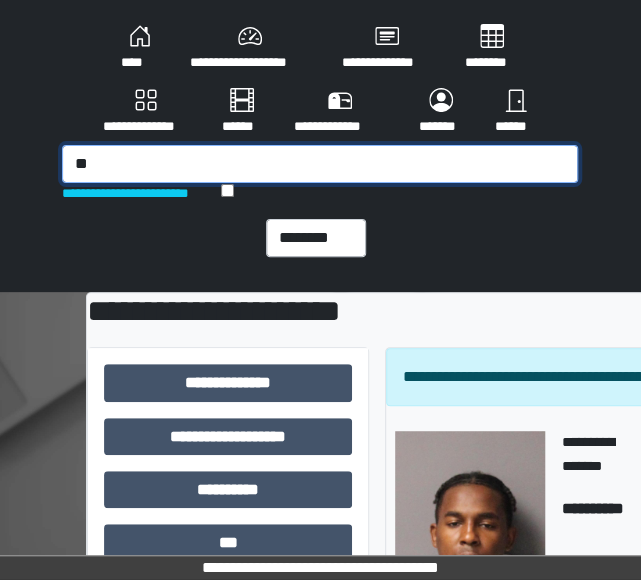 type on "*" 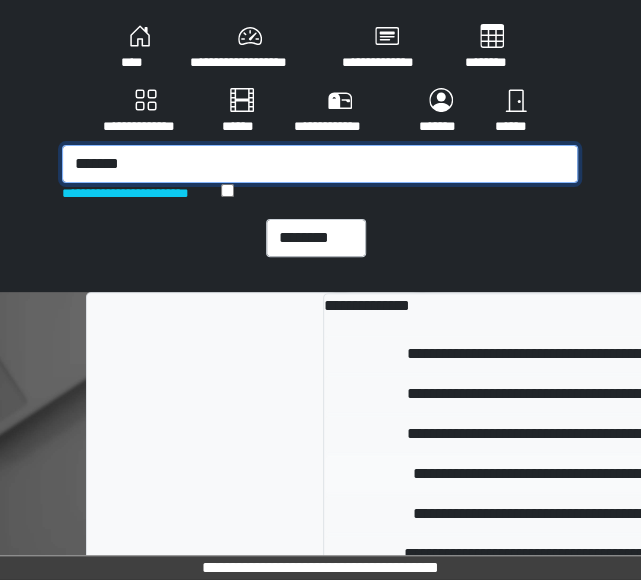 type on "*******" 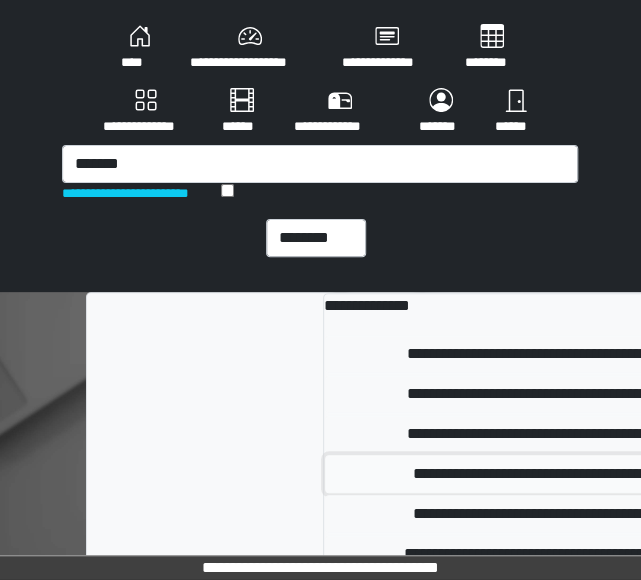 click on "**********" at bounding box center (611, 474) 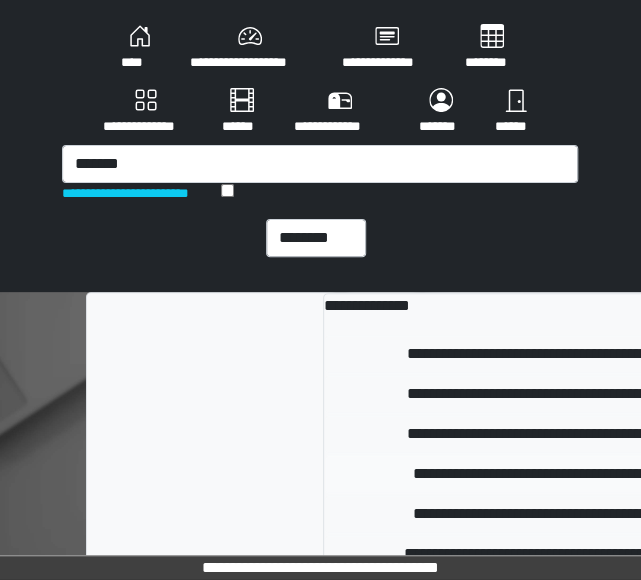 type 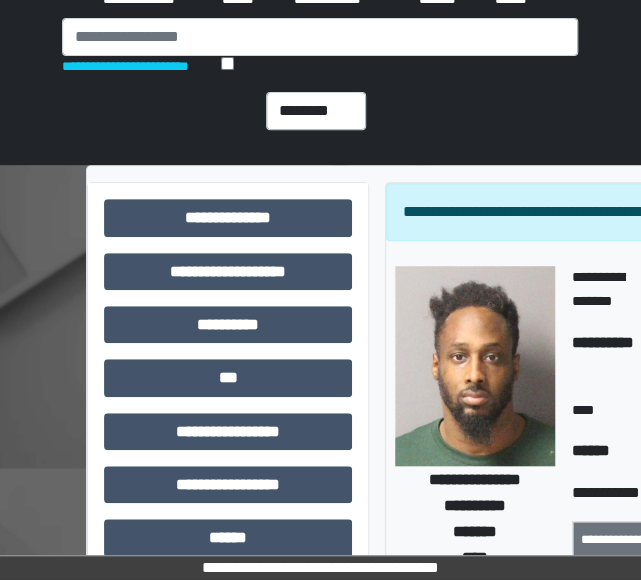 scroll, scrollTop: 128, scrollLeft: 0, axis: vertical 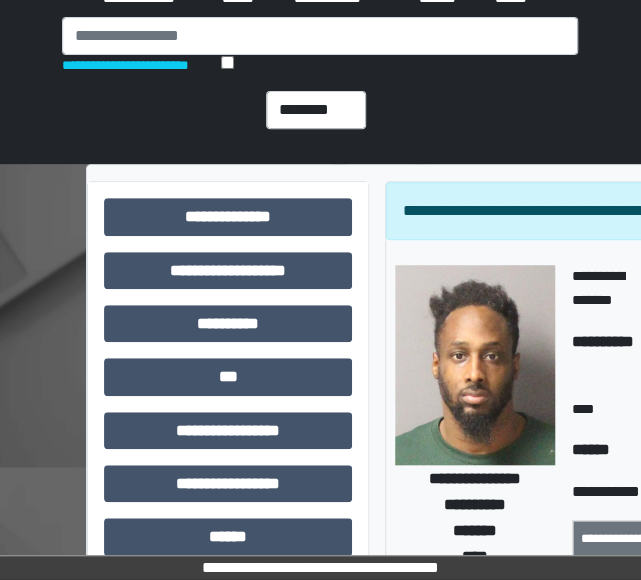 click on "**********" at bounding box center (320, 18) 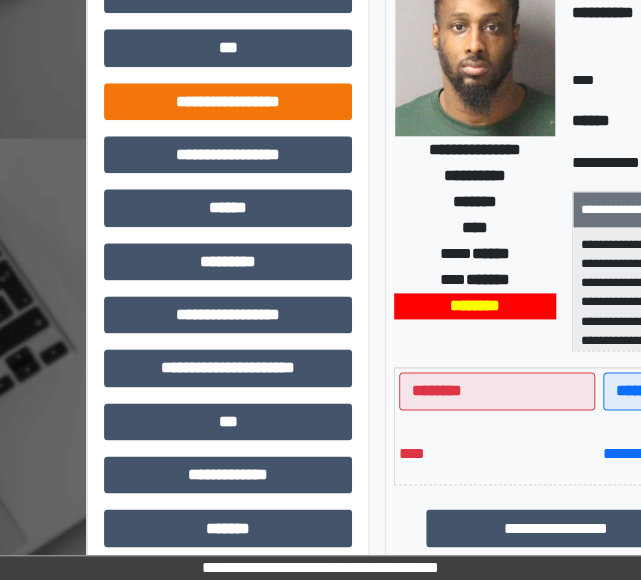 scroll, scrollTop: 371, scrollLeft: 0, axis: vertical 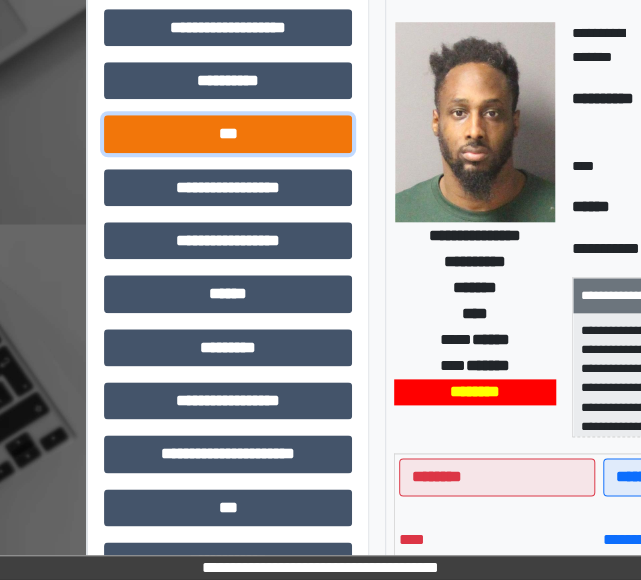 click on "***" at bounding box center (228, 133) 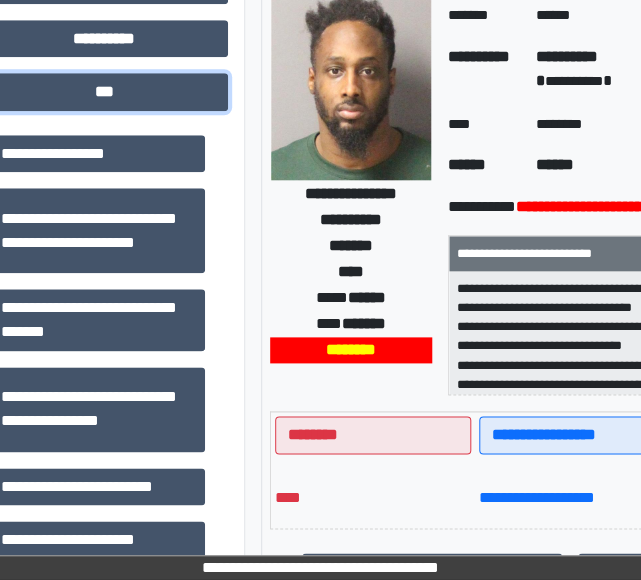 scroll, scrollTop: 413, scrollLeft: 125, axis: both 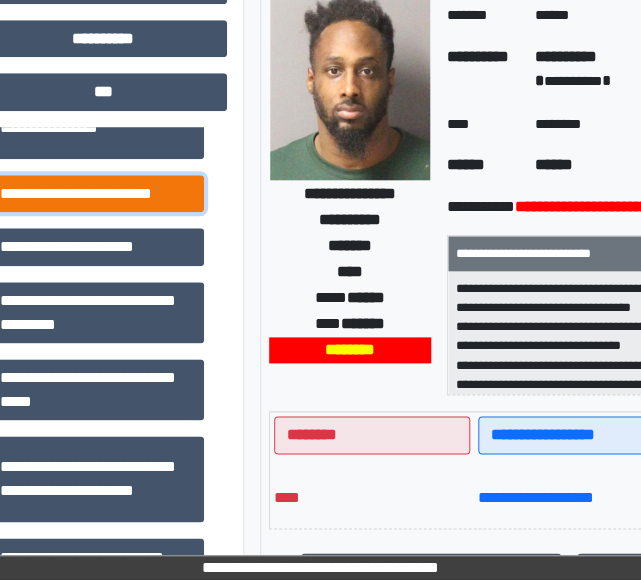 click on "**********" at bounding box center [95, 193] 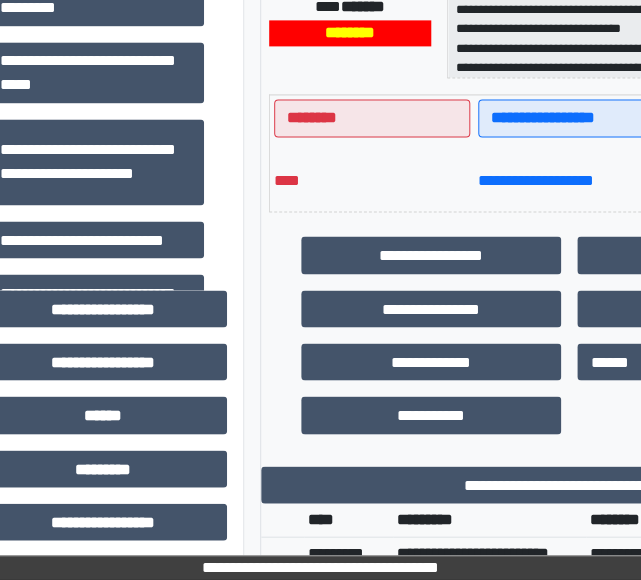 scroll, scrollTop: 732, scrollLeft: 125, axis: both 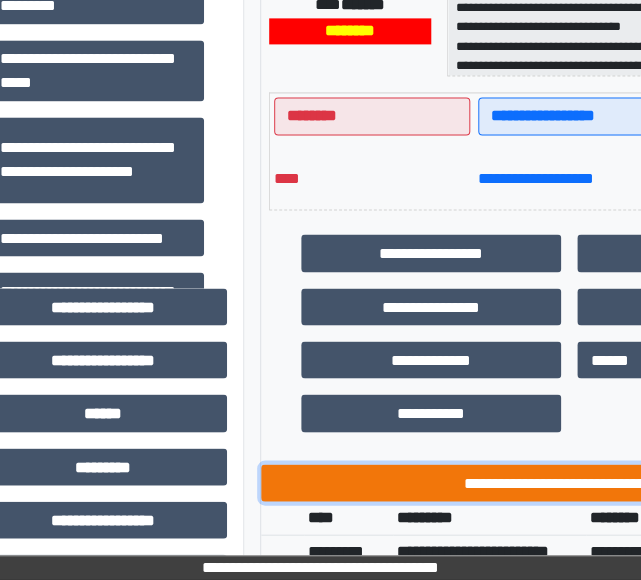 click on "**********" at bounding box center [570, 482] 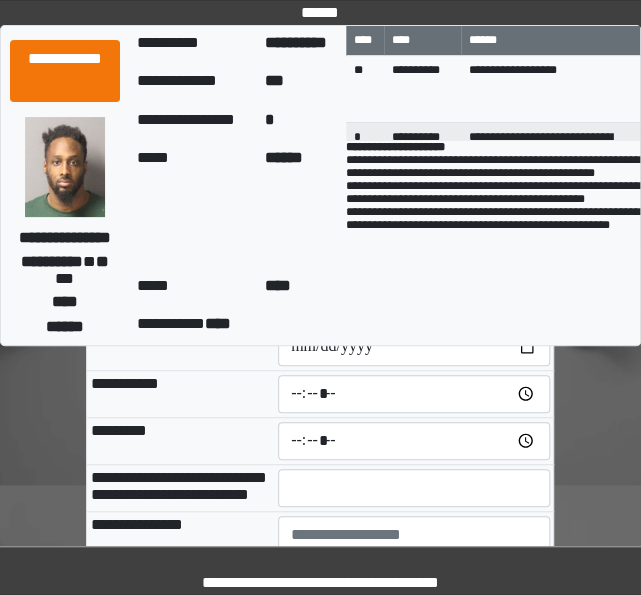scroll, scrollTop: 4, scrollLeft: 0, axis: vertical 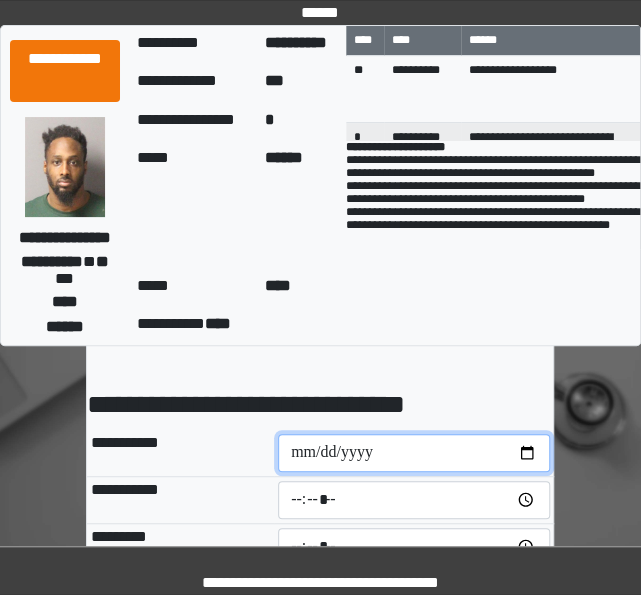 click at bounding box center [414, 453] 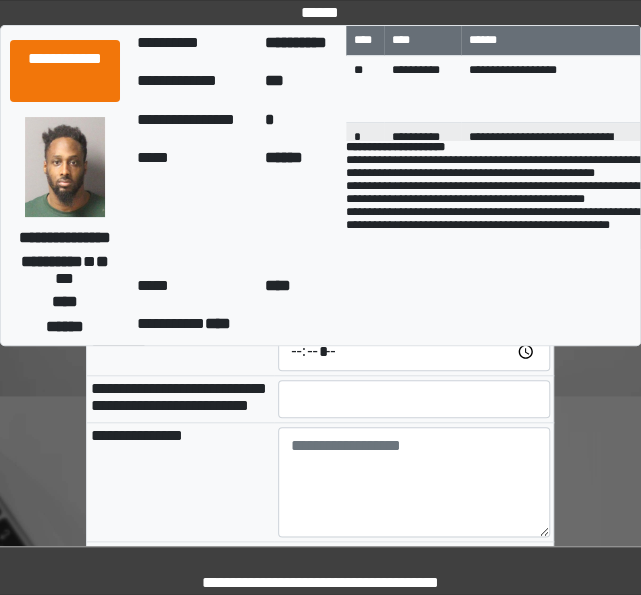 scroll, scrollTop: 105, scrollLeft: 0, axis: vertical 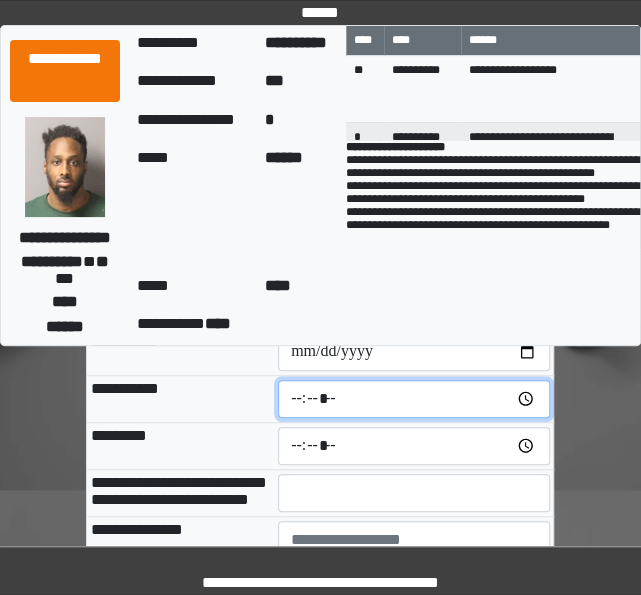 click at bounding box center (414, 399) 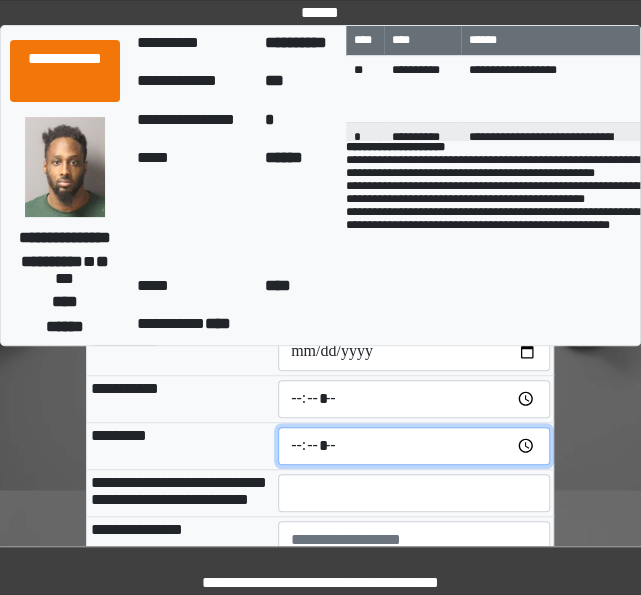 click at bounding box center (414, 446) 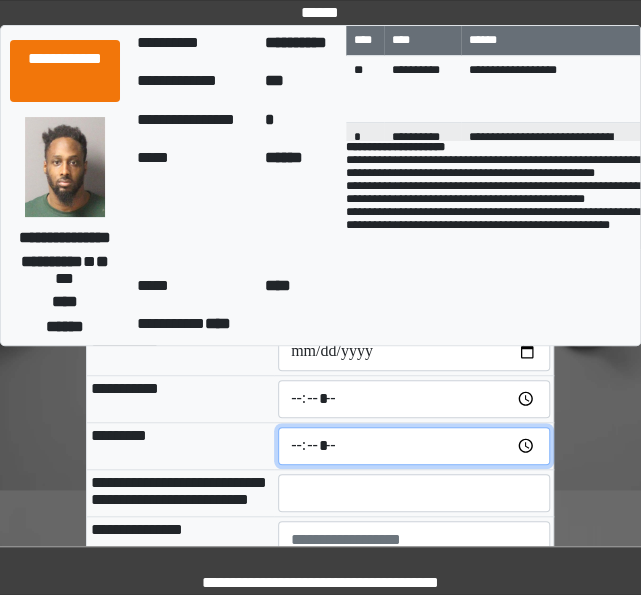 type on "*****" 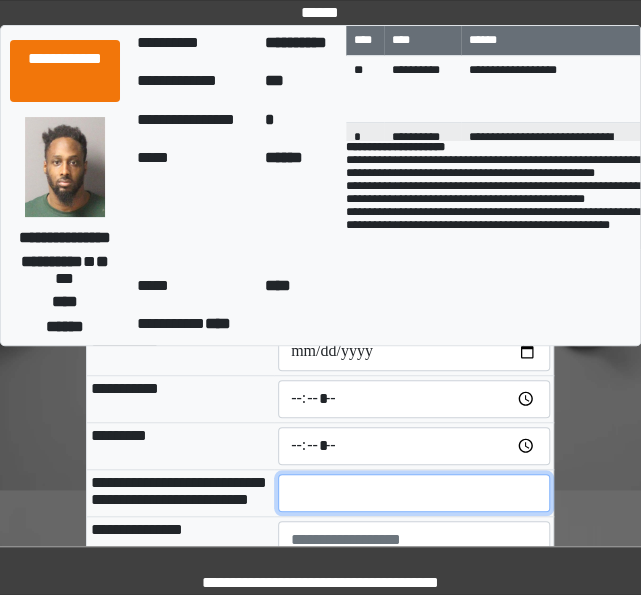 click at bounding box center (414, 493) 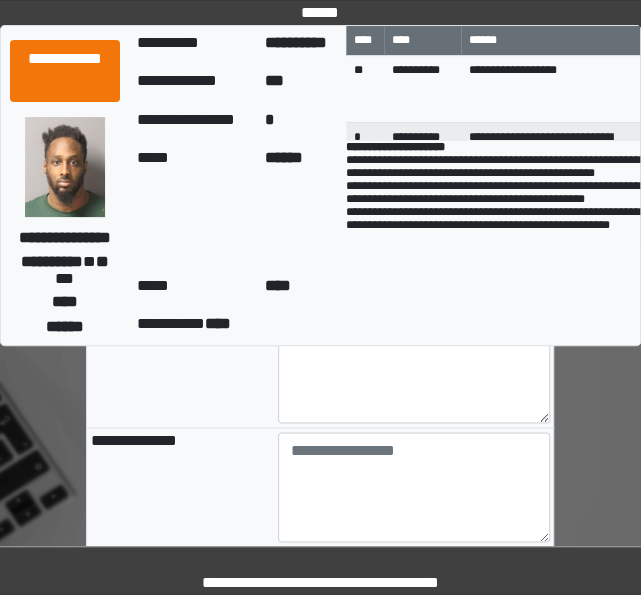 scroll, scrollTop: 244, scrollLeft: 0, axis: vertical 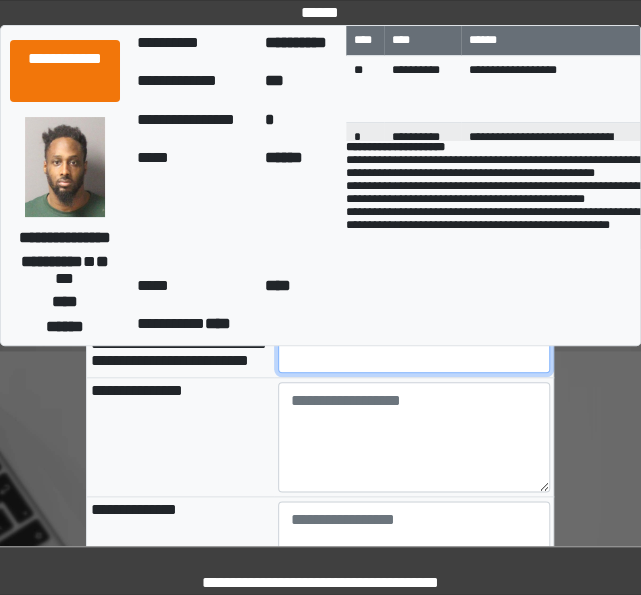 type on "**" 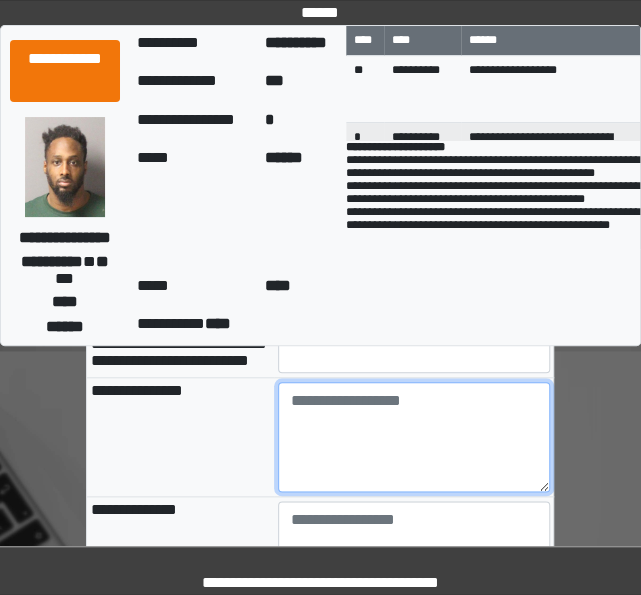 click at bounding box center (414, 437) 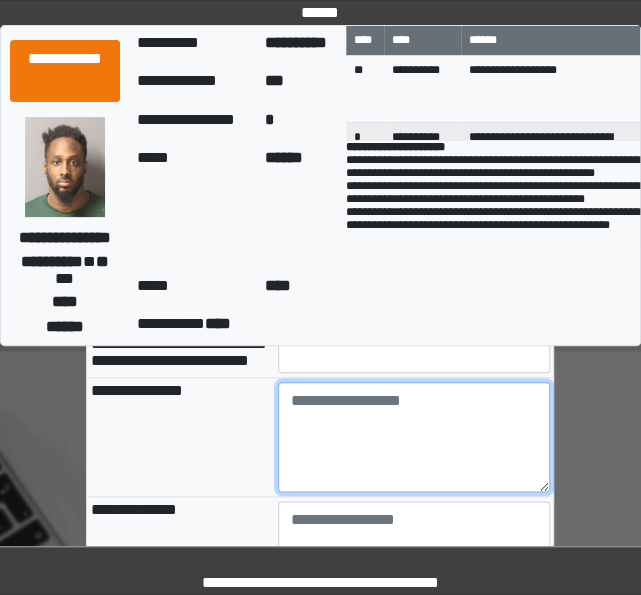 type on "**********" 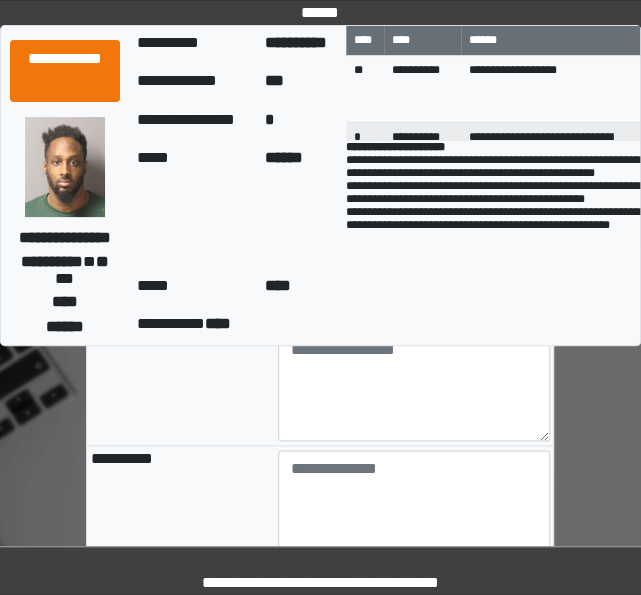 scroll, scrollTop: 538, scrollLeft: 0, axis: vertical 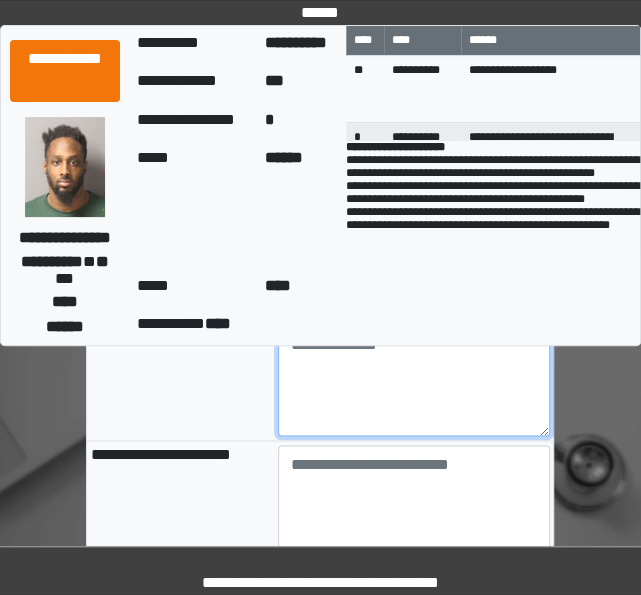 click at bounding box center [414, 381] 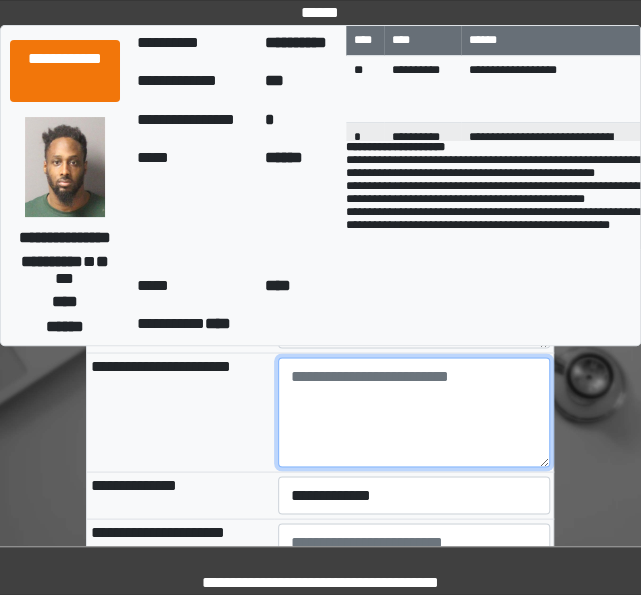 click at bounding box center (414, 412) 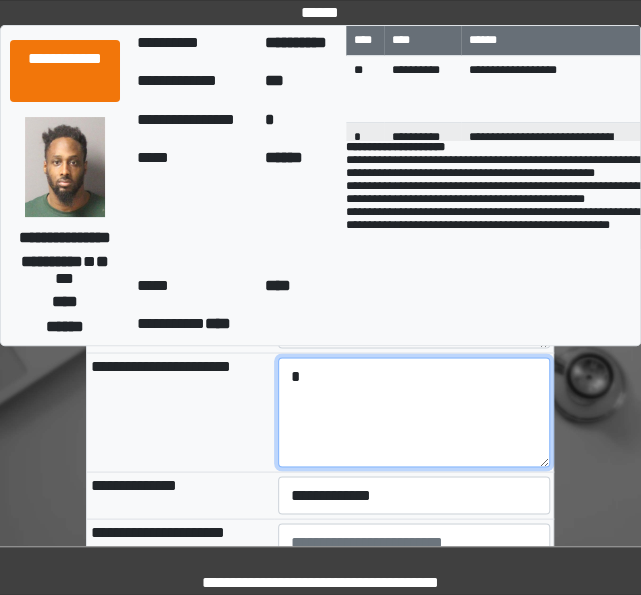 type on "*" 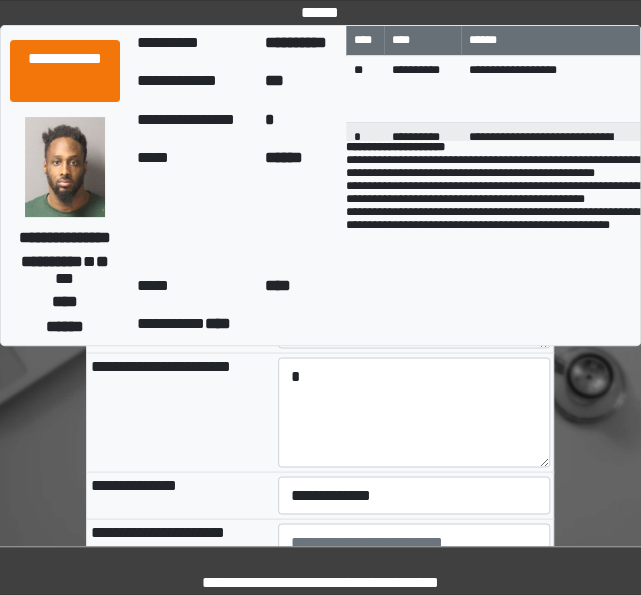 click on "**********" at bounding box center (180, 411) 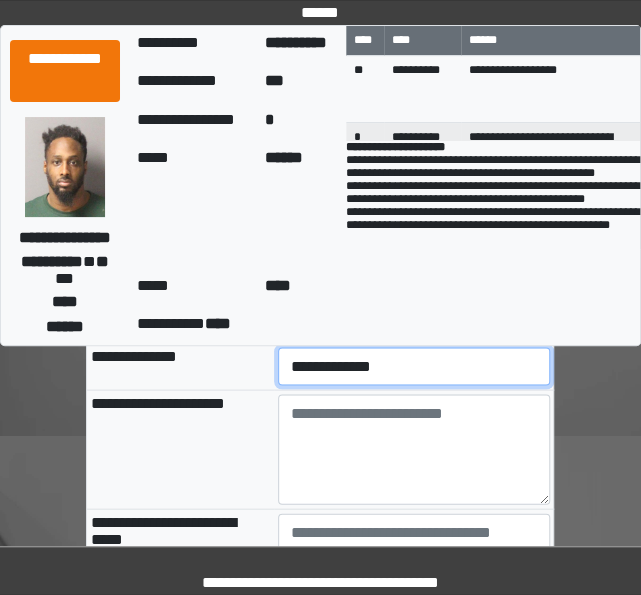 click on "**********" at bounding box center [414, 366] 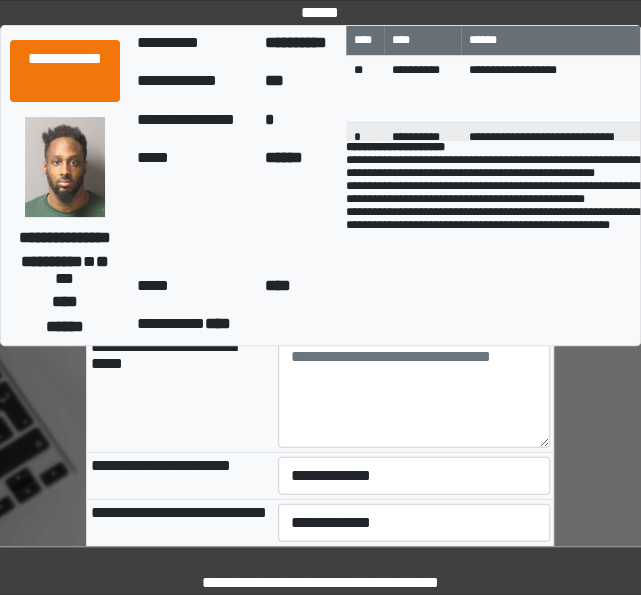 scroll, scrollTop: 930, scrollLeft: 0, axis: vertical 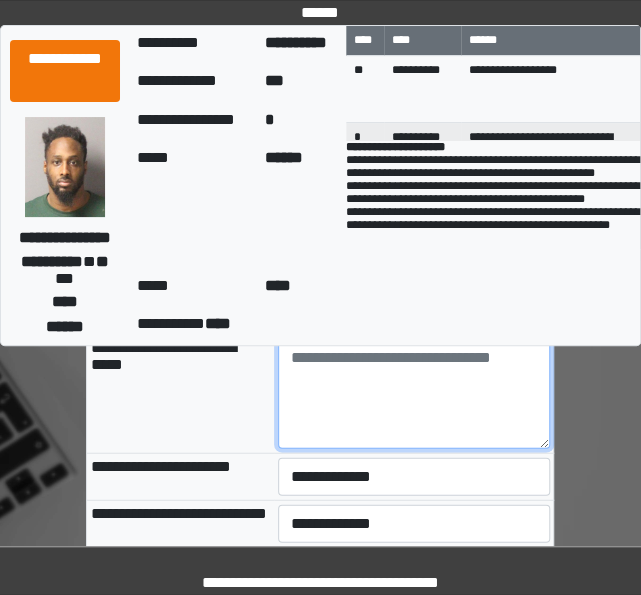 click at bounding box center (414, 393) 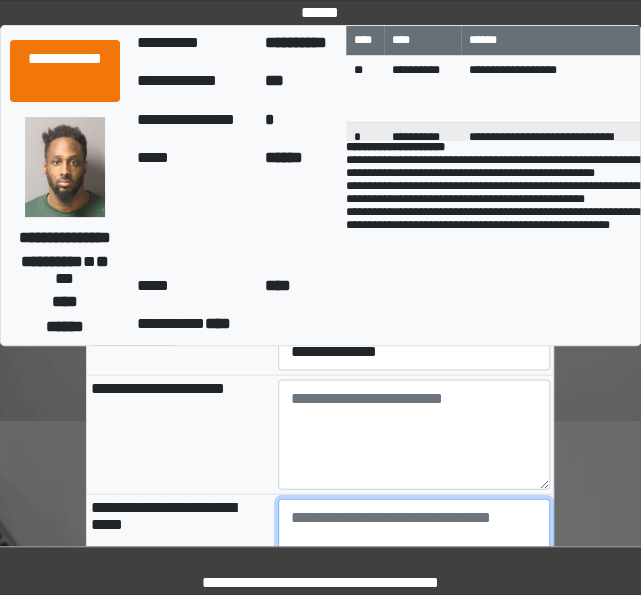 scroll, scrollTop: 900, scrollLeft: 0, axis: vertical 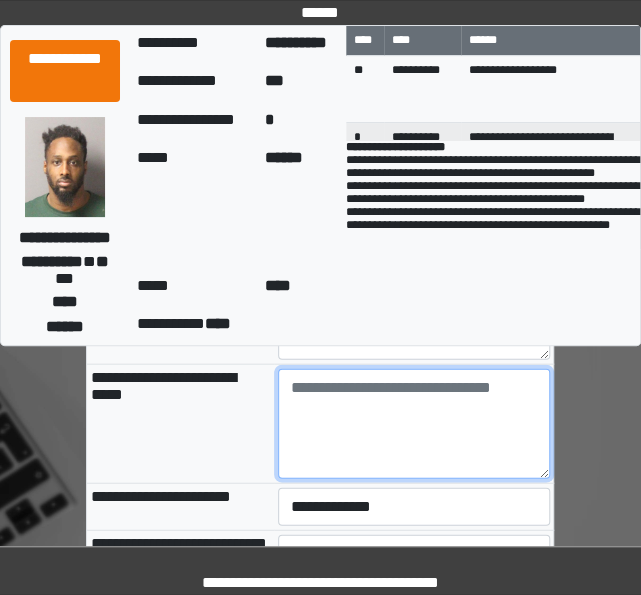 paste on "**********" 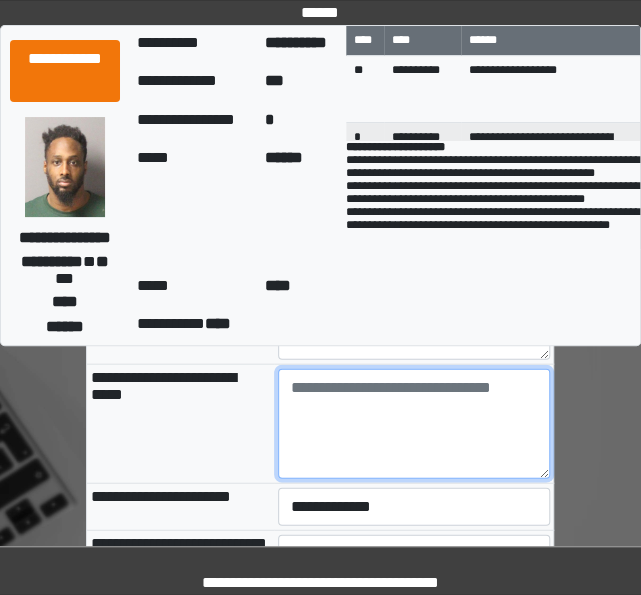 type on "**********" 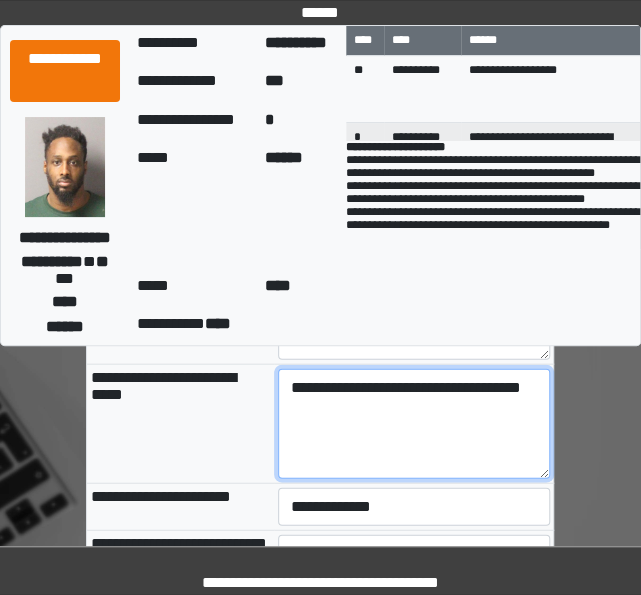 drag, startPoint x: 393, startPoint y: 443, endPoint x: 282, endPoint y: 405, distance: 117.32433 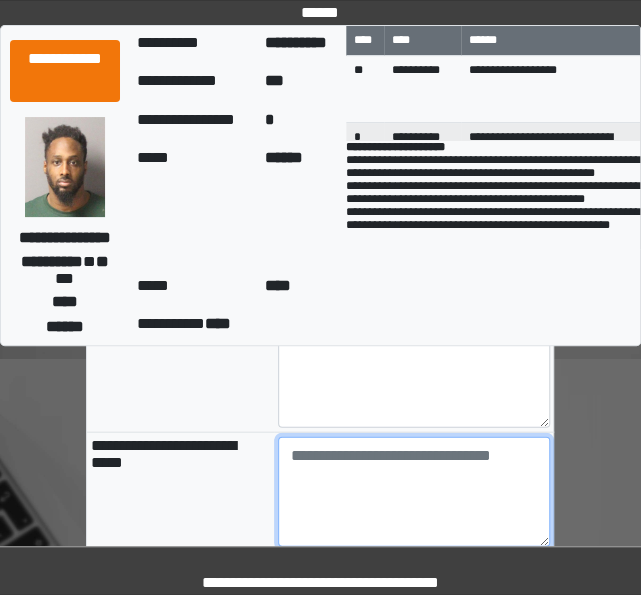 scroll, scrollTop: 828, scrollLeft: 0, axis: vertical 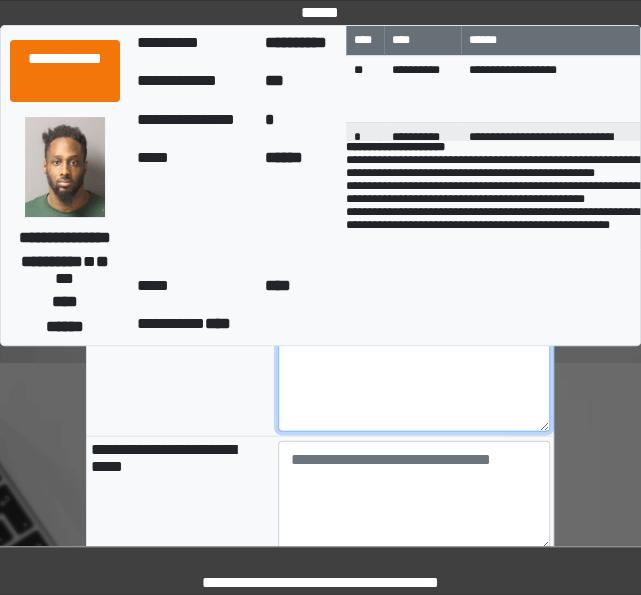 click at bounding box center (414, 376) 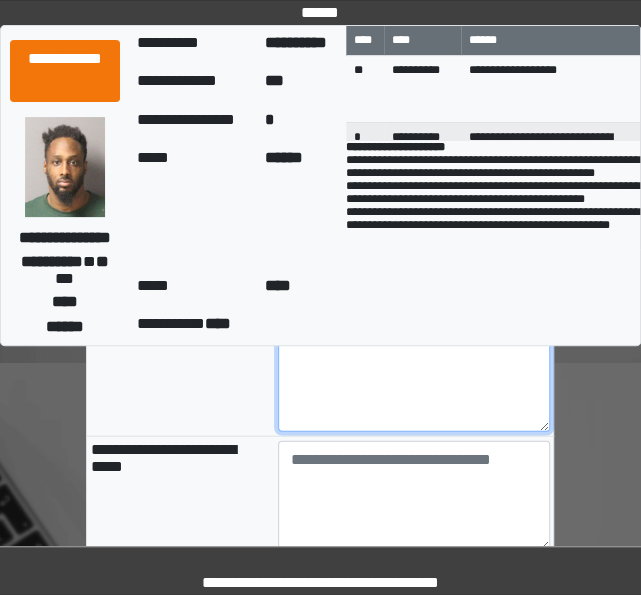 paste on "**********" 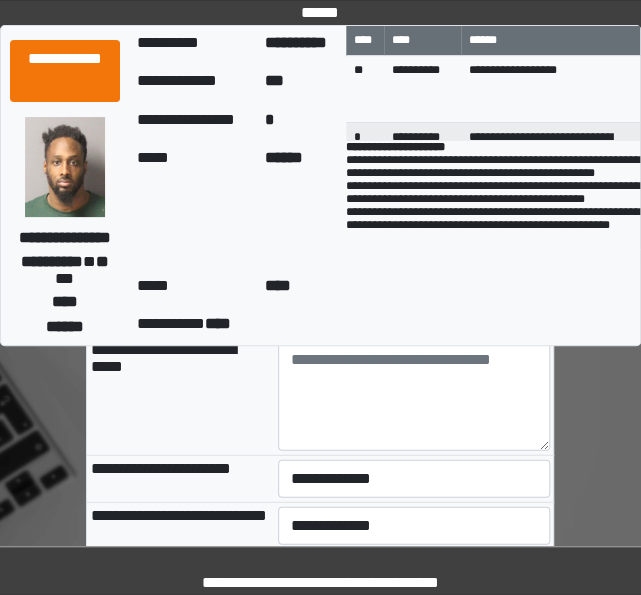 scroll, scrollTop: 1000, scrollLeft: 0, axis: vertical 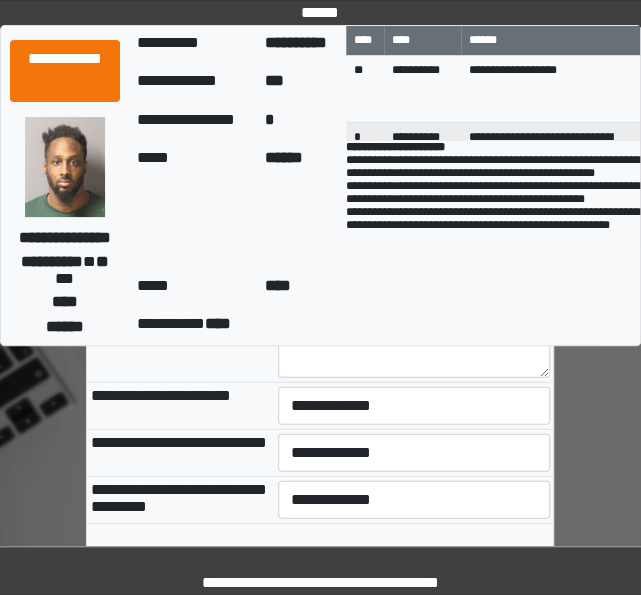 type on "**********" 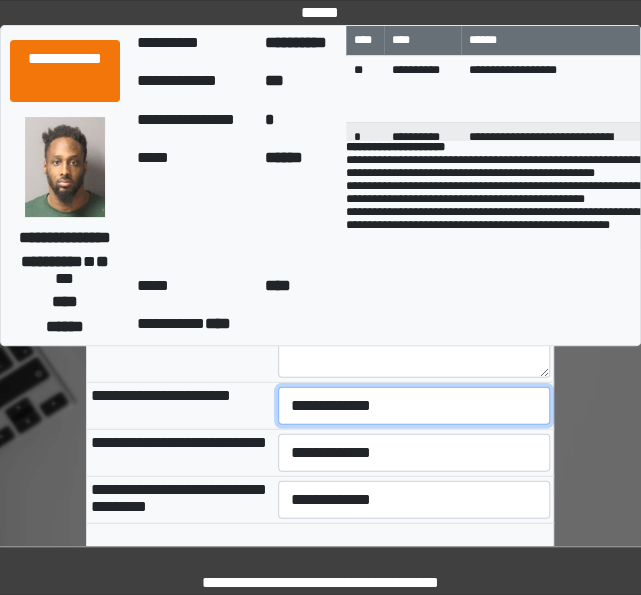 click on "**********" at bounding box center [414, 406] 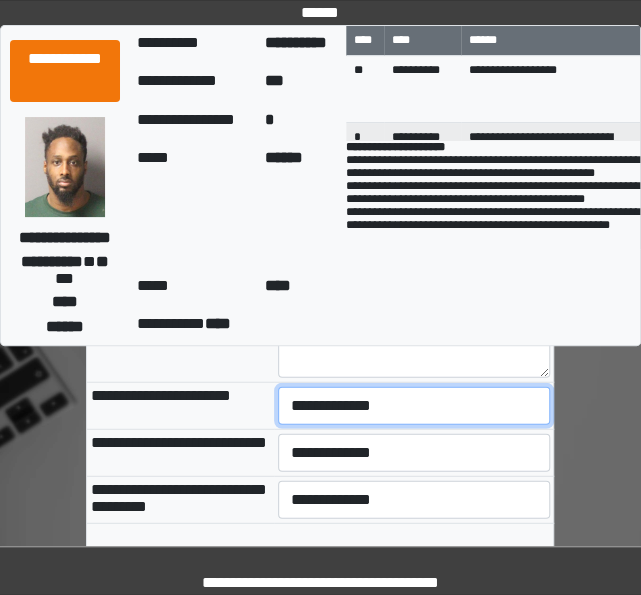 select on "***" 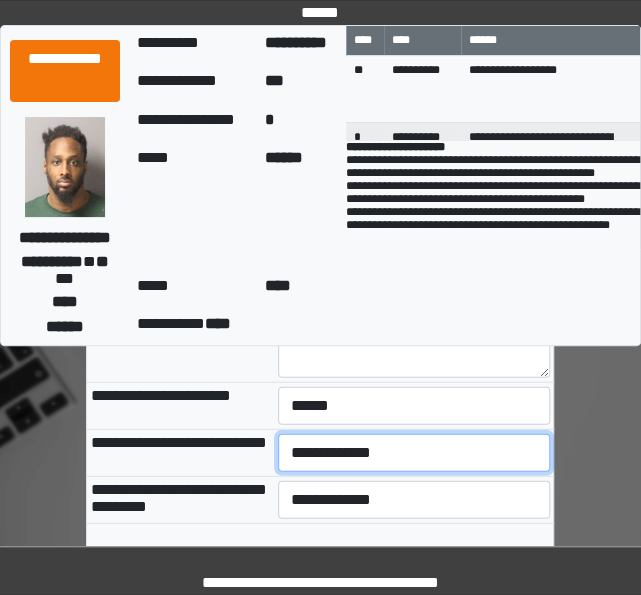 click on "**********" at bounding box center (414, 453) 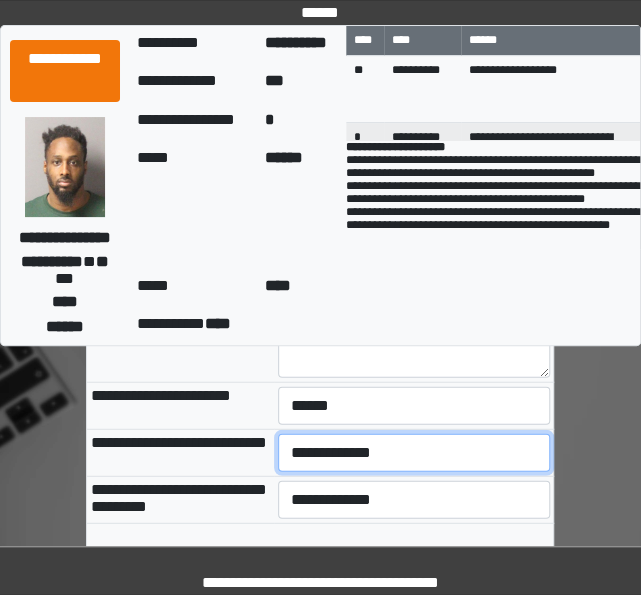 select on "***" 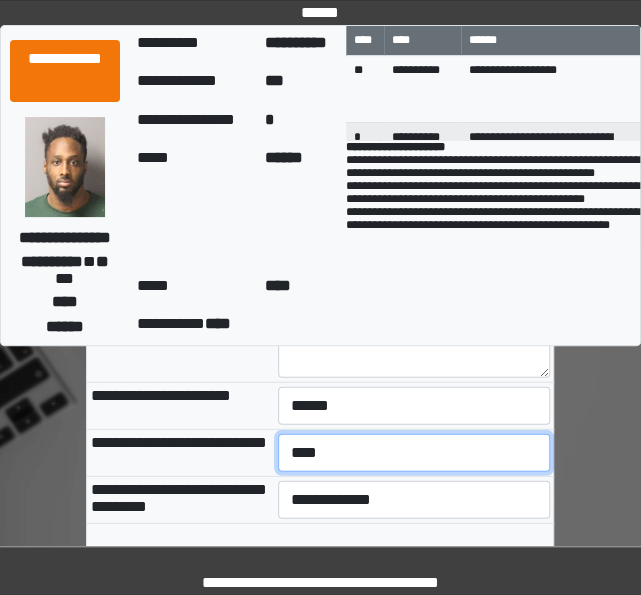 click on "**********" at bounding box center [414, 453] 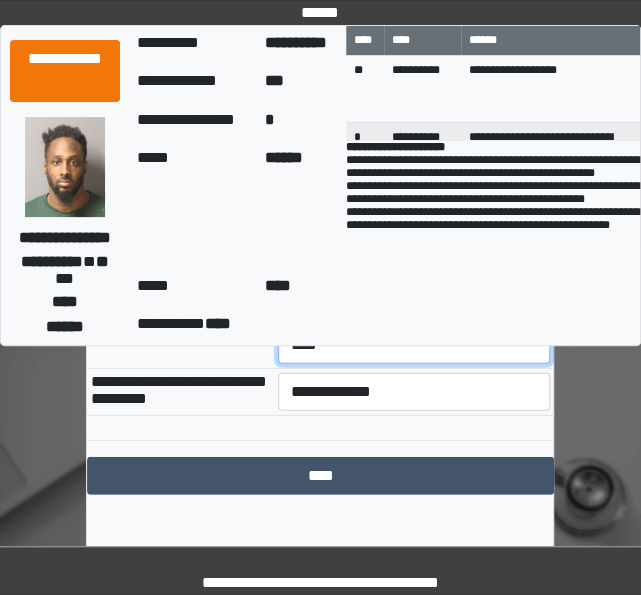 scroll, scrollTop: 1107, scrollLeft: 0, axis: vertical 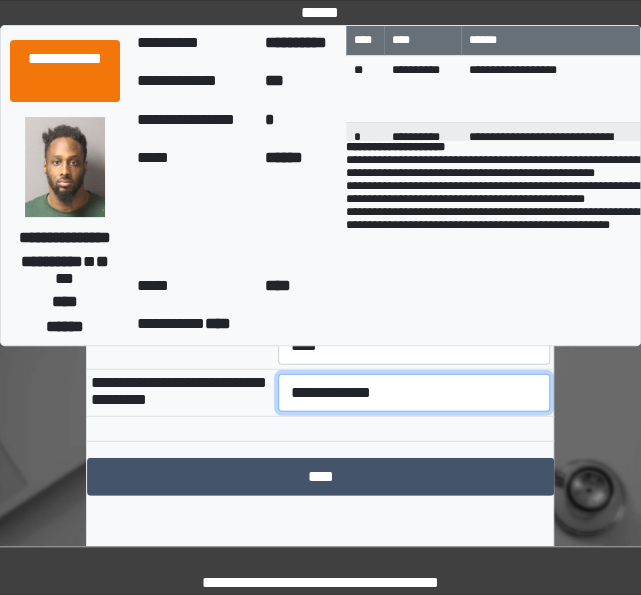 drag, startPoint x: 335, startPoint y: 404, endPoint x: 323, endPoint y: 399, distance: 13 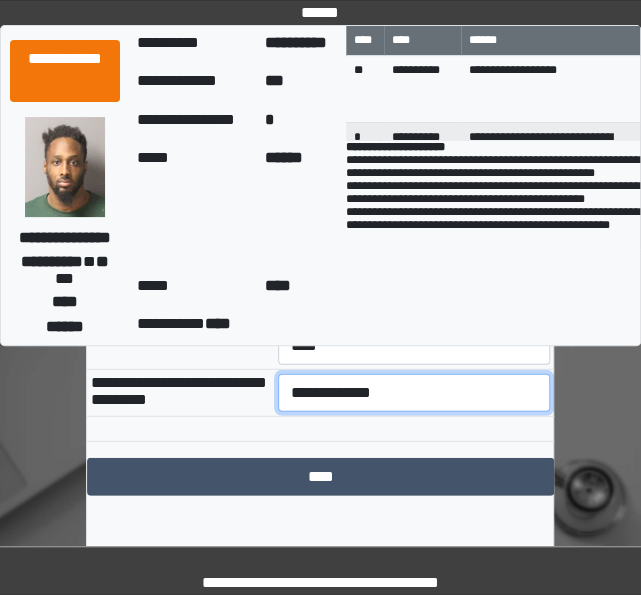select on "***" 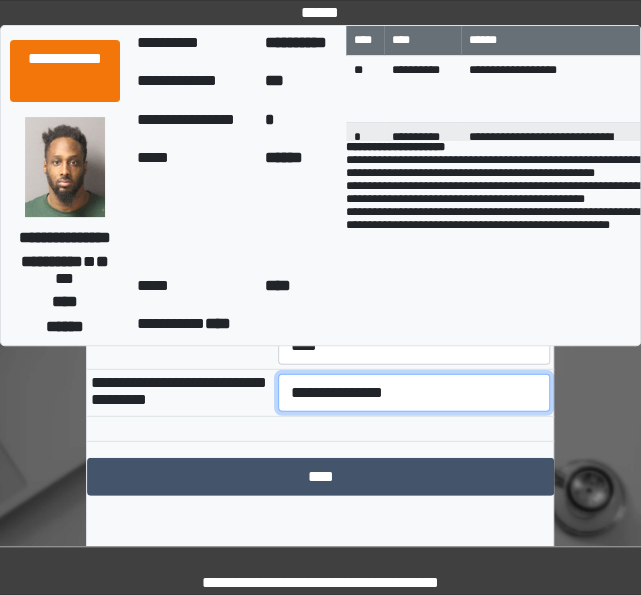click on "**********" at bounding box center [414, 393] 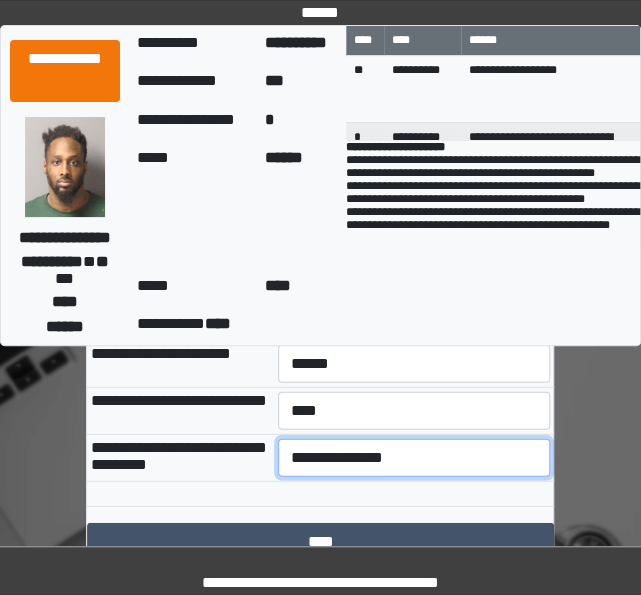 scroll, scrollTop: 1158, scrollLeft: 0, axis: vertical 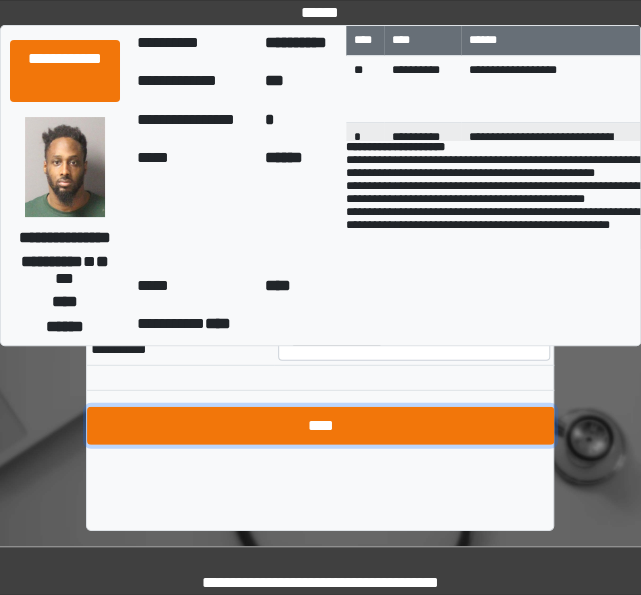 click on "****" at bounding box center [320, 426] 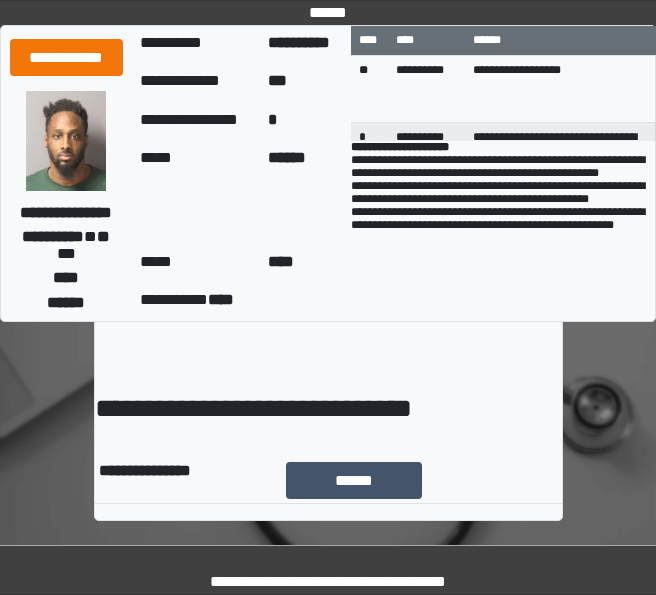 scroll, scrollTop: 0, scrollLeft: 0, axis: both 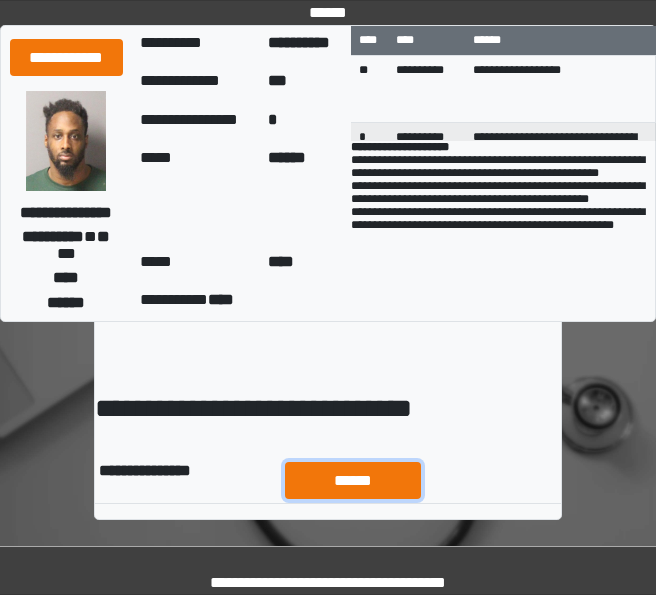 click on "******" at bounding box center [353, 480] 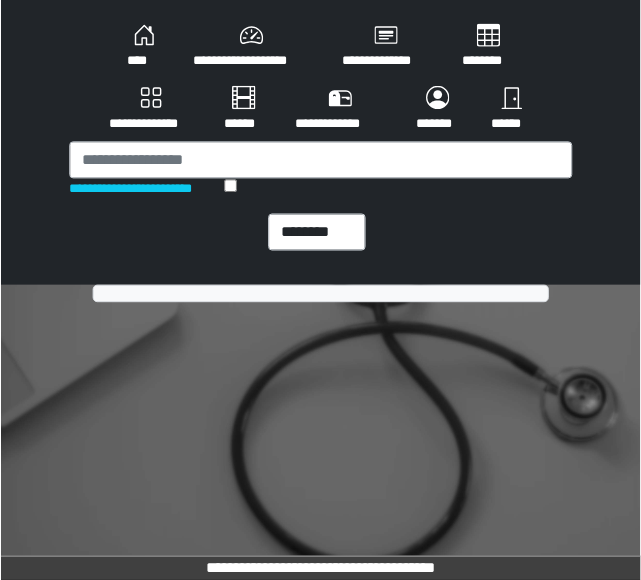 scroll, scrollTop: 0, scrollLeft: 0, axis: both 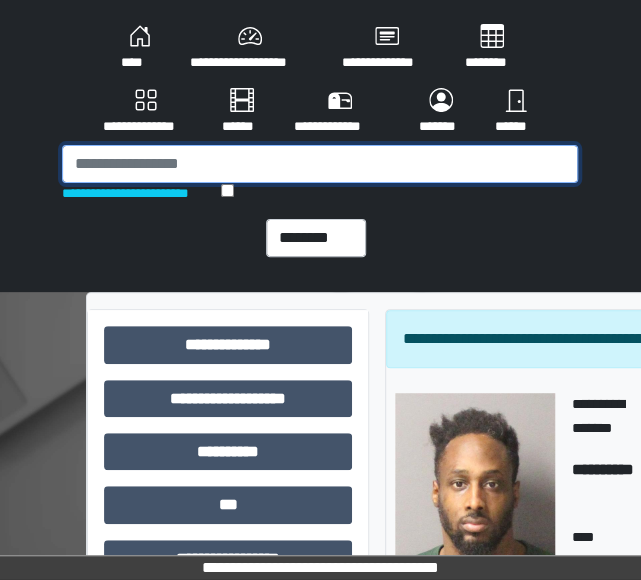 click at bounding box center [320, 164] 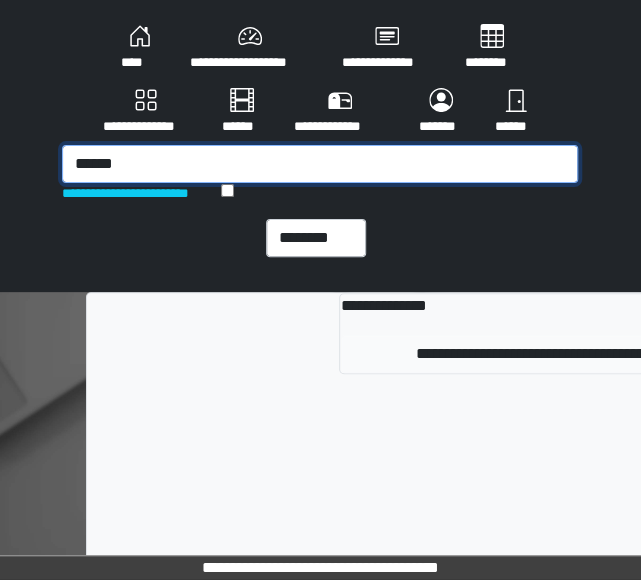 type on "******" 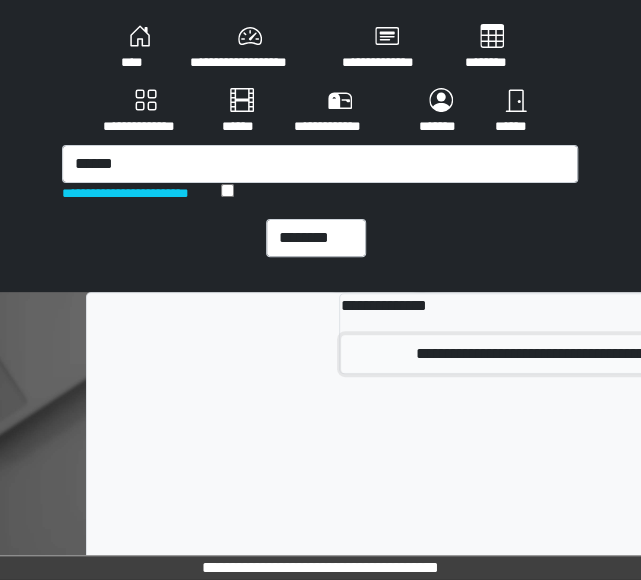 click on "**********" at bounding box center (620, 354) 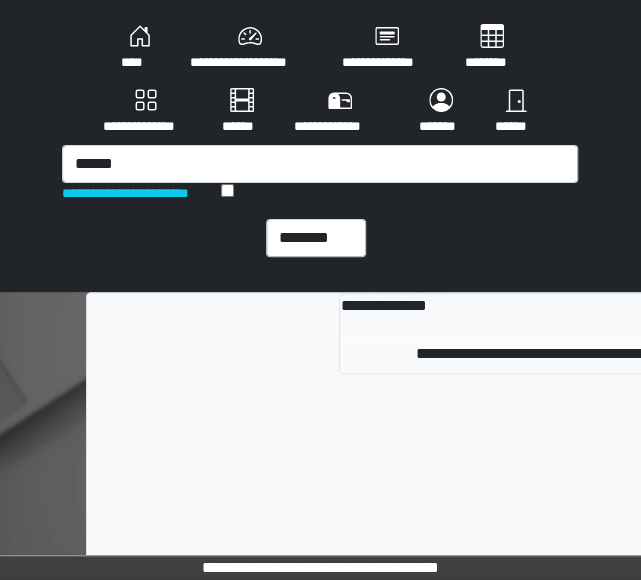 type 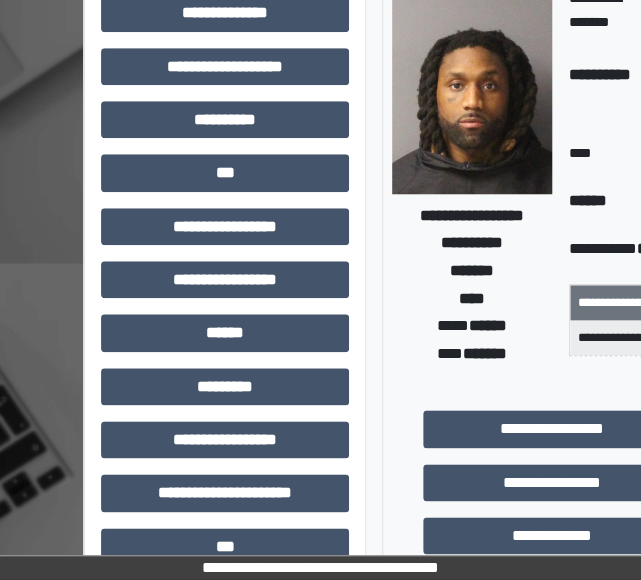 scroll, scrollTop: 332, scrollLeft: 0, axis: vertical 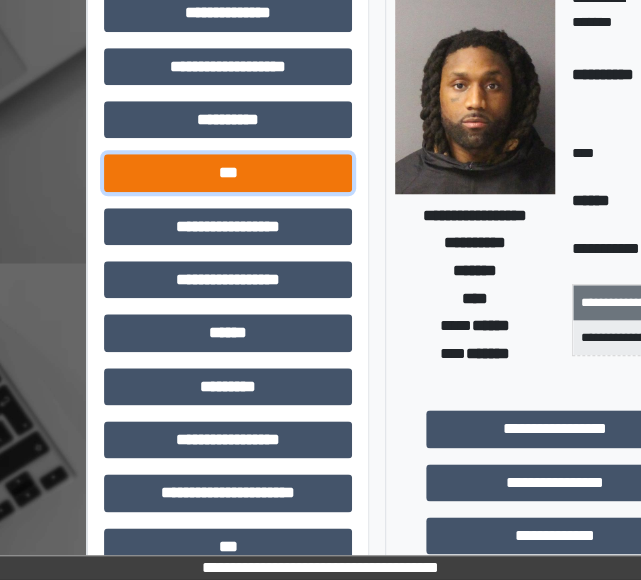 click on "***" at bounding box center [228, 172] 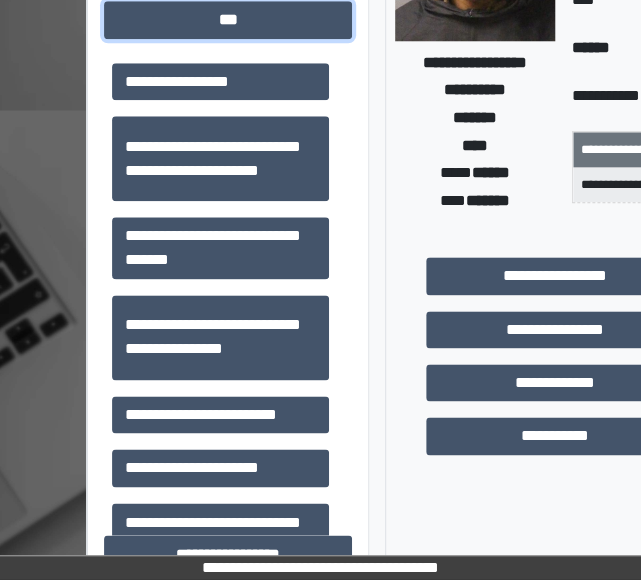 scroll, scrollTop: 484, scrollLeft: 0, axis: vertical 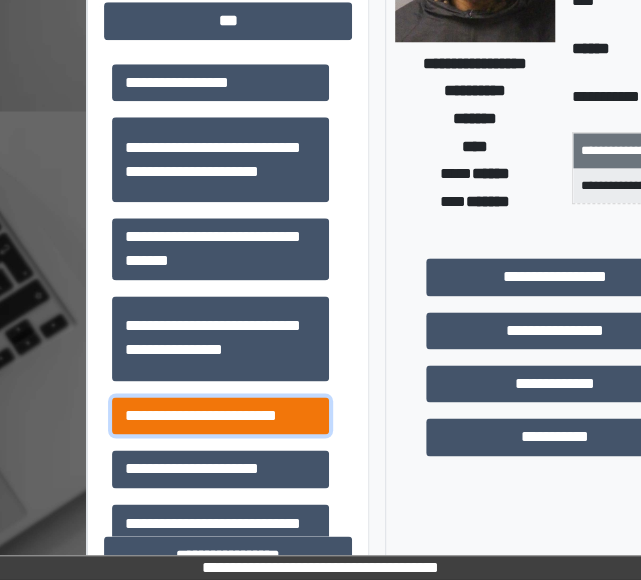 click on "**********" at bounding box center [220, 415] 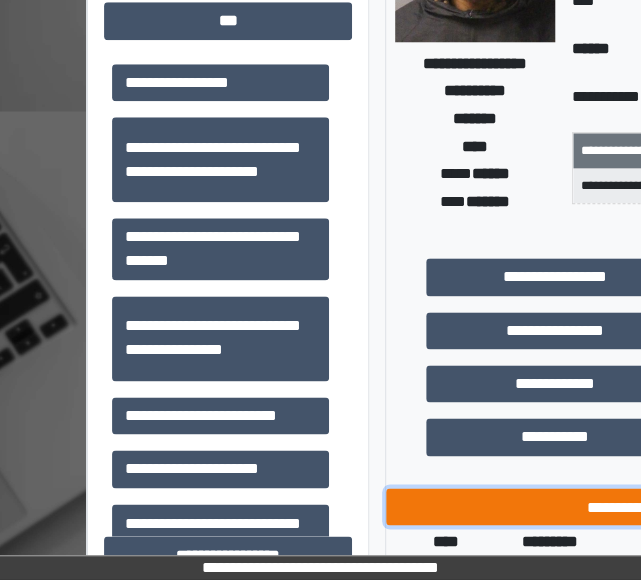 click on "**********" at bounding box center (693, 506) 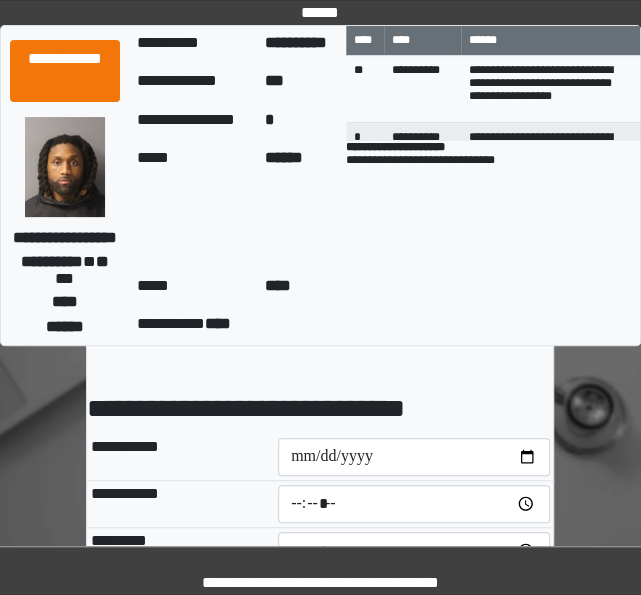 scroll, scrollTop: 84, scrollLeft: 0, axis: vertical 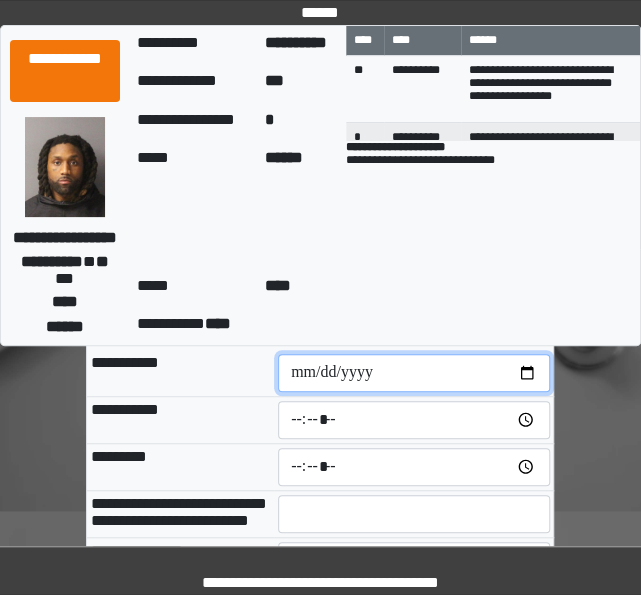 click at bounding box center (414, 373) 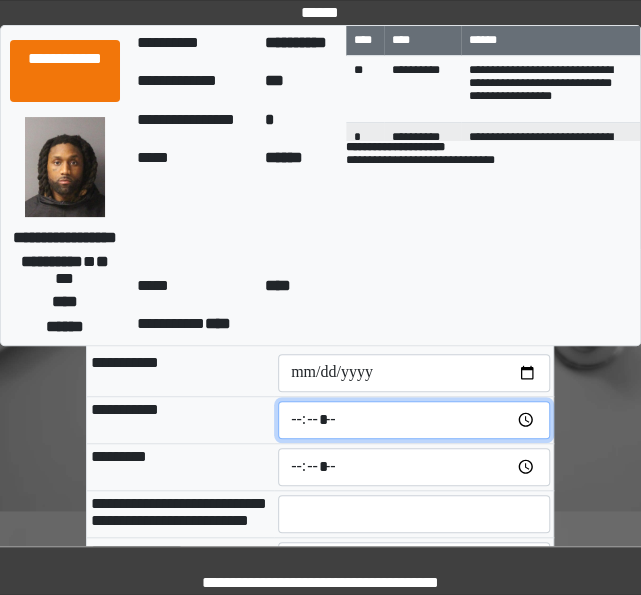 click at bounding box center [414, 420] 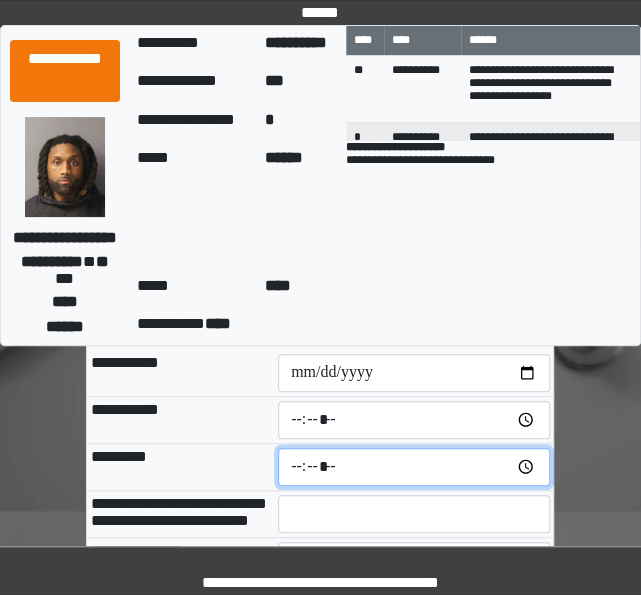 click at bounding box center (414, 467) 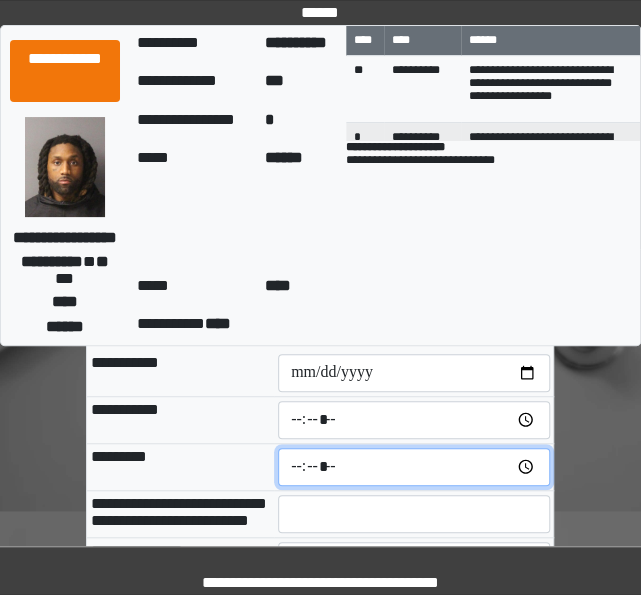 type on "*****" 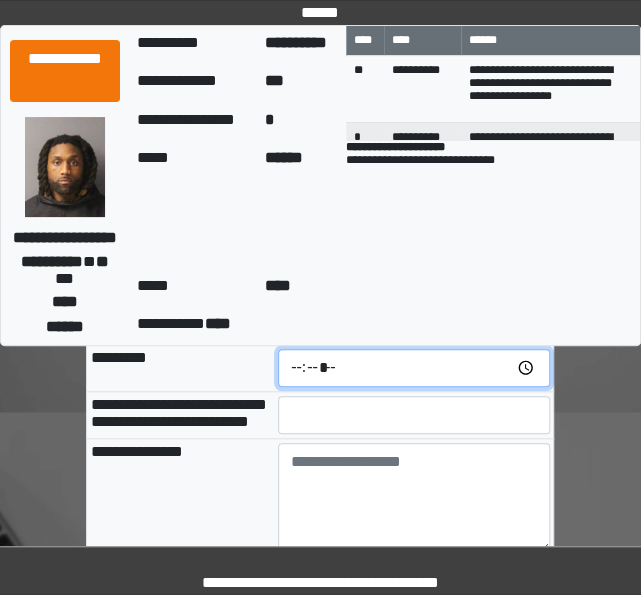scroll, scrollTop: 182, scrollLeft: 0, axis: vertical 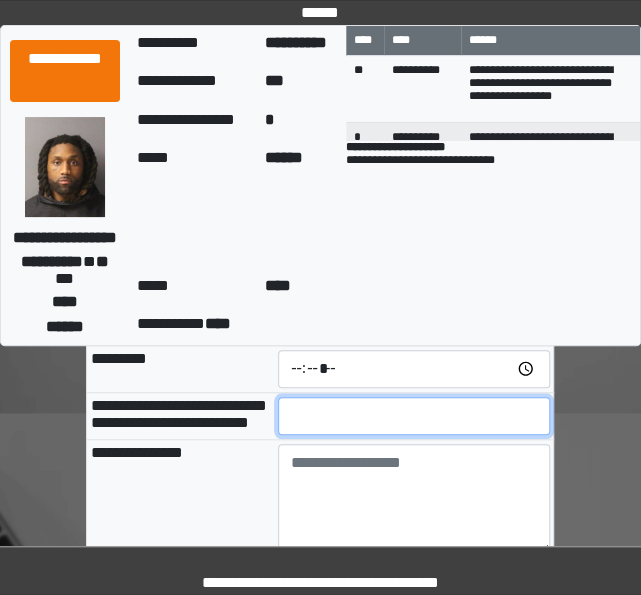 click at bounding box center (414, 416) 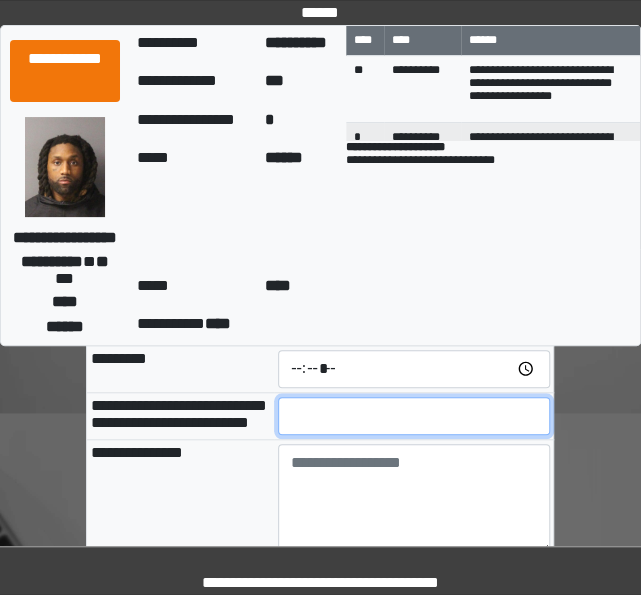 type on "**" 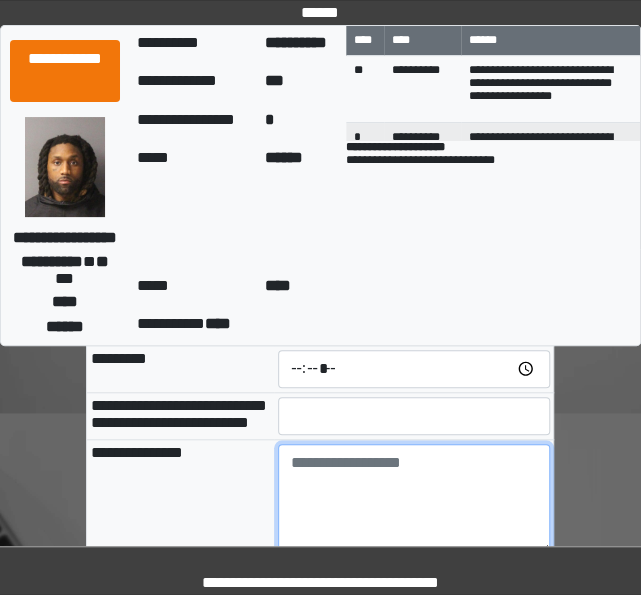 click at bounding box center (414, 499) 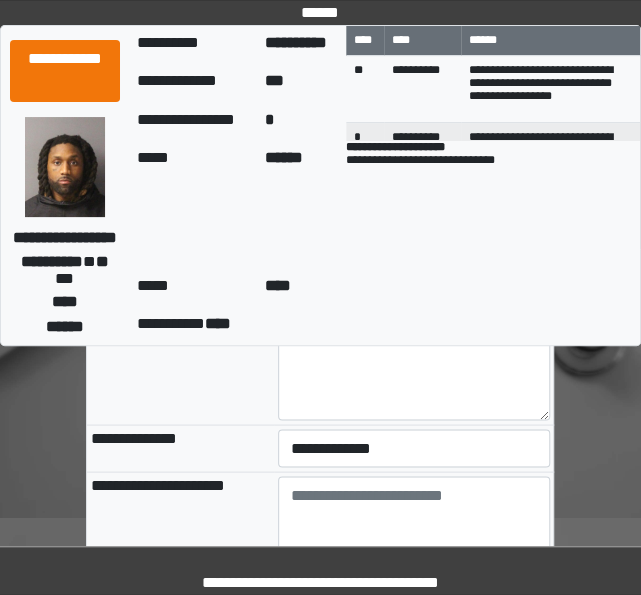 scroll, scrollTop: 670, scrollLeft: 0, axis: vertical 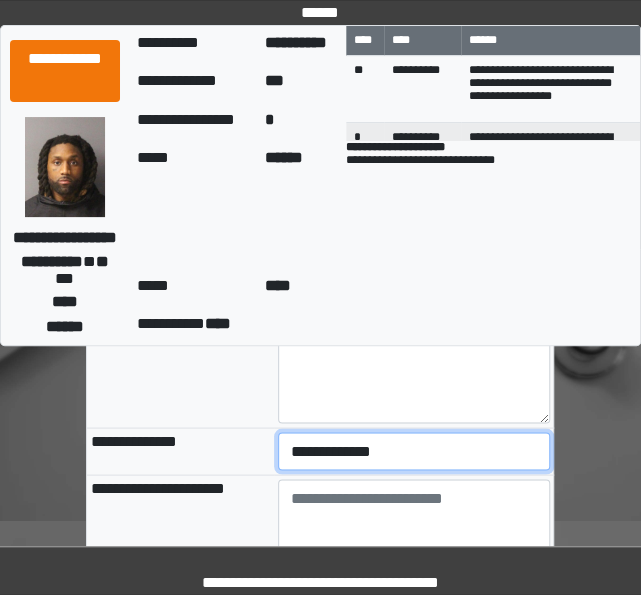 click on "**********" at bounding box center (414, 451) 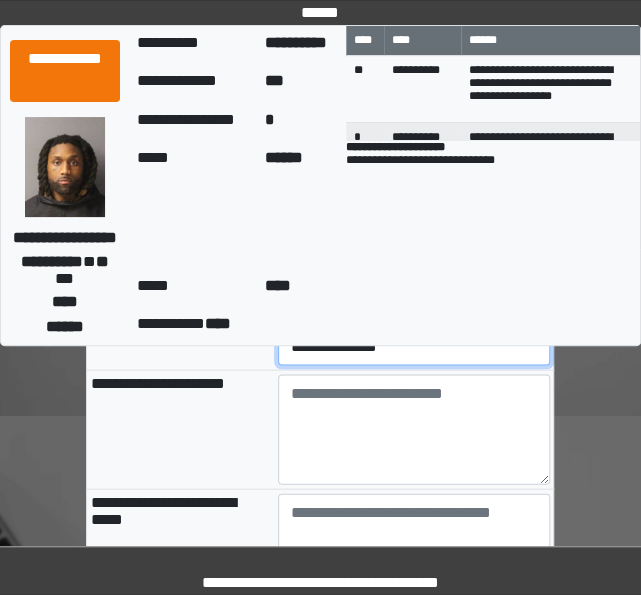 scroll, scrollTop: 776, scrollLeft: 0, axis: vertical 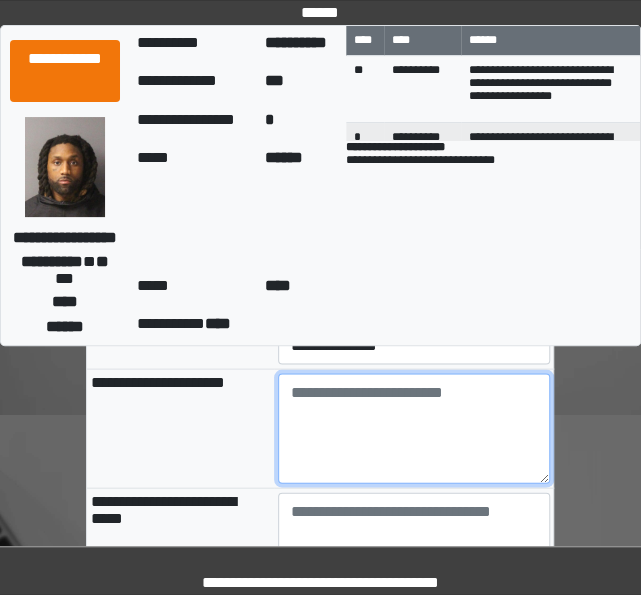 click at bounding box center [414, 428] 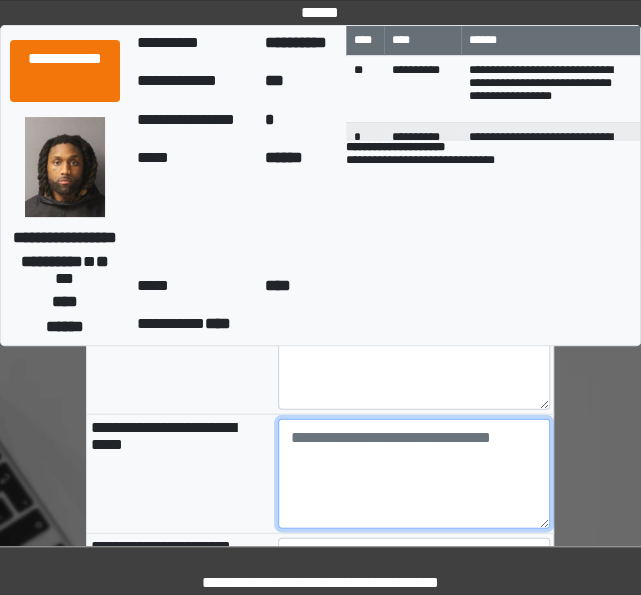 click at bounding box center [414, 473] 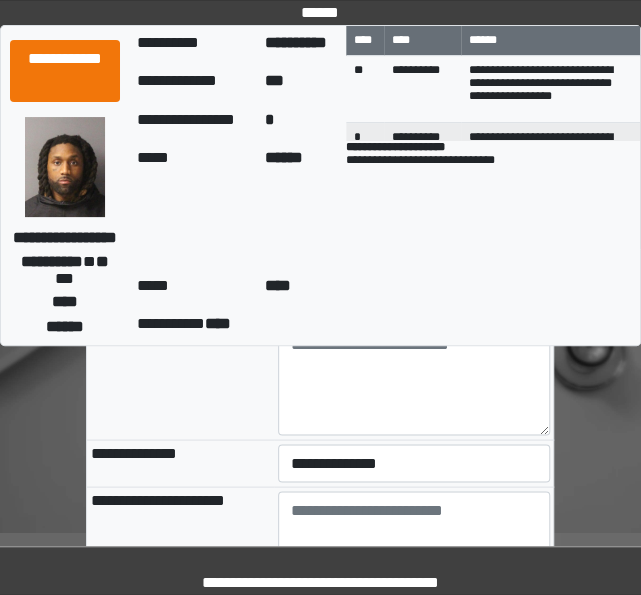scroll, scrollTop: 746, scrollLeft: 0, axis: vertical 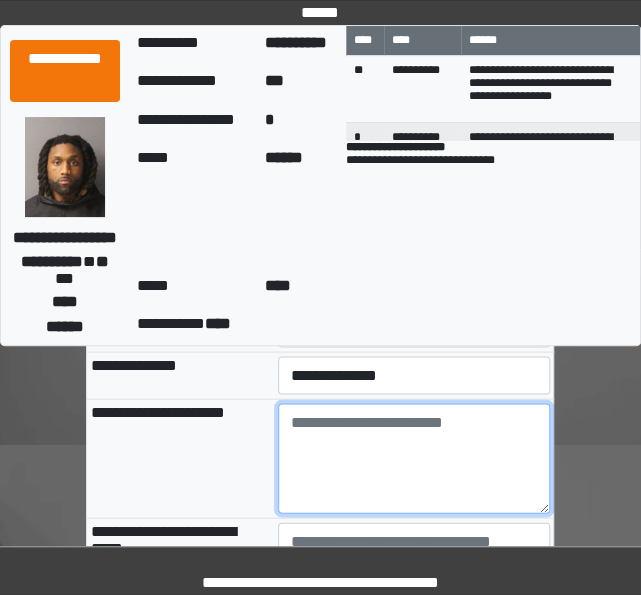 click at bounding box center (414, 458) 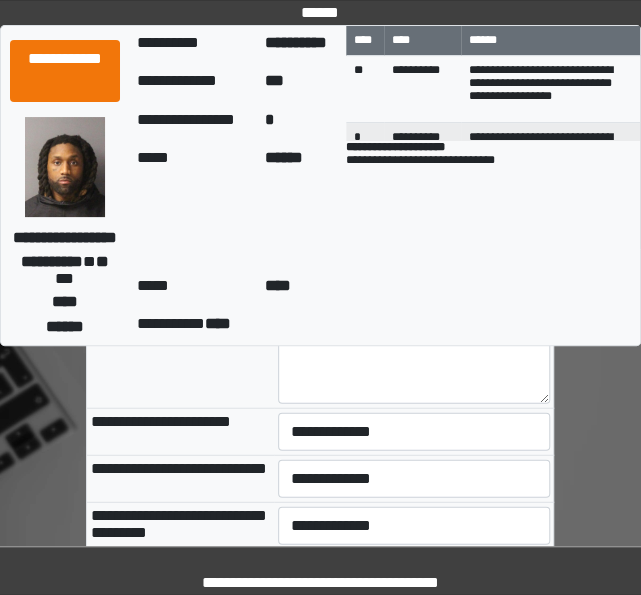 scroll, scrollTop: 973, scrollLeft: 0, axis: vertical 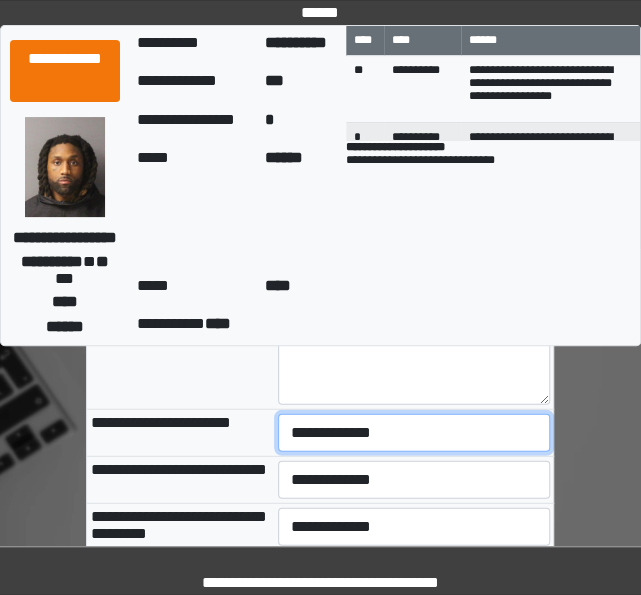 click on "**********" at bounding box center (414, 433) 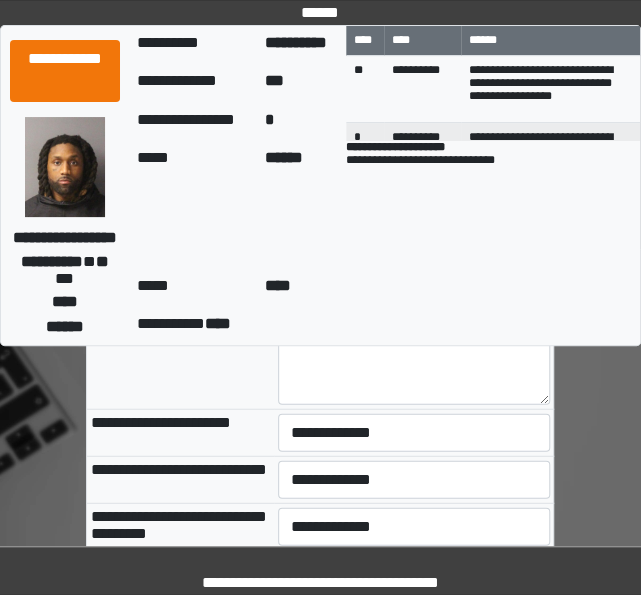 click on "**********" at bounding box center [180, 349] 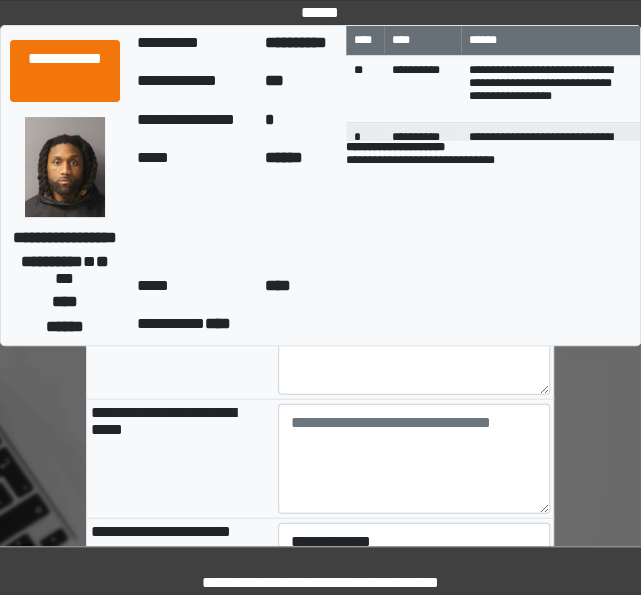 scroll, scrollTop: 803, scrollLeft: 0, axis: vertical 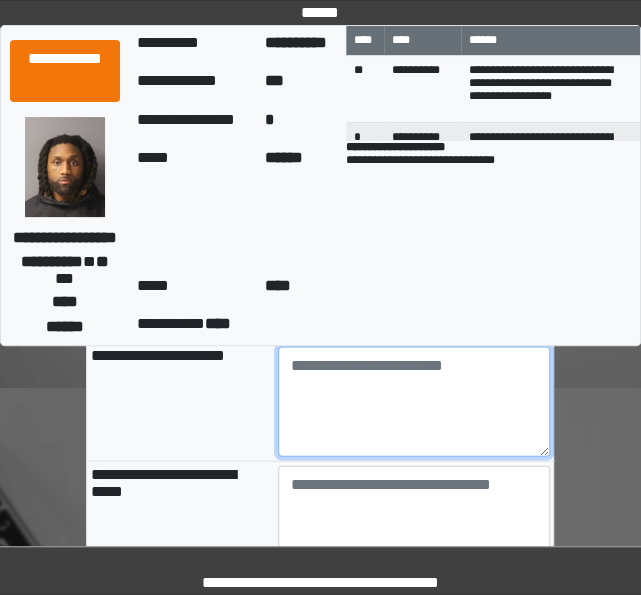 click at bounding box center [414, 401] 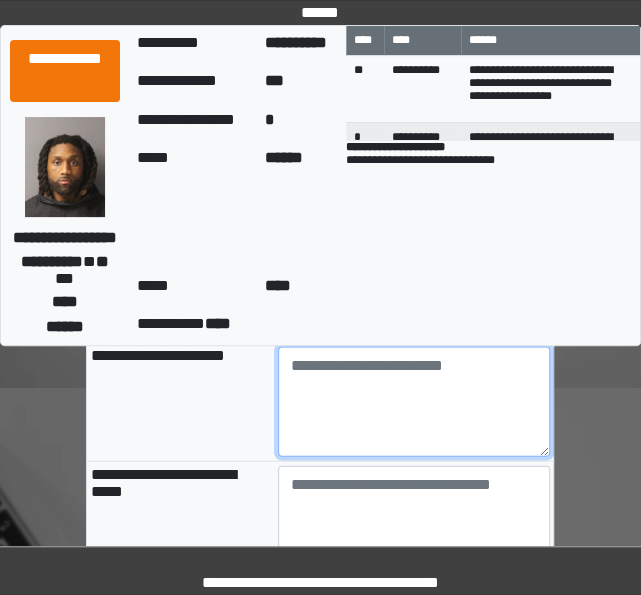 paste on "**********" 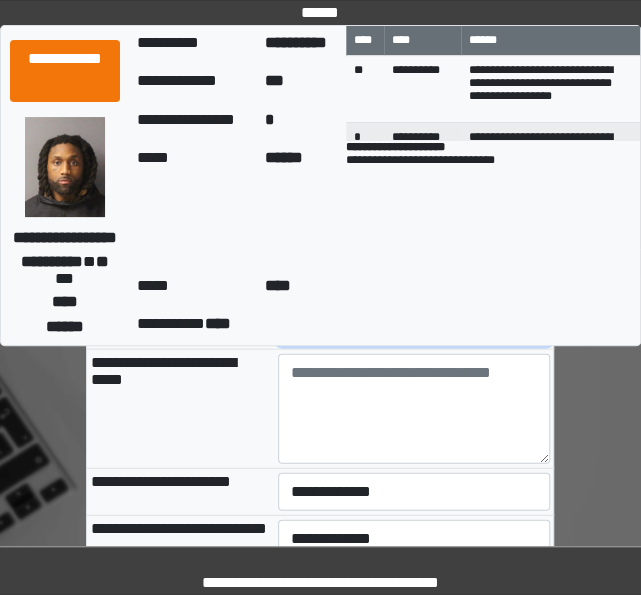 scroll, scrollTop: 914, scrollLeft: 0, axis: vertical 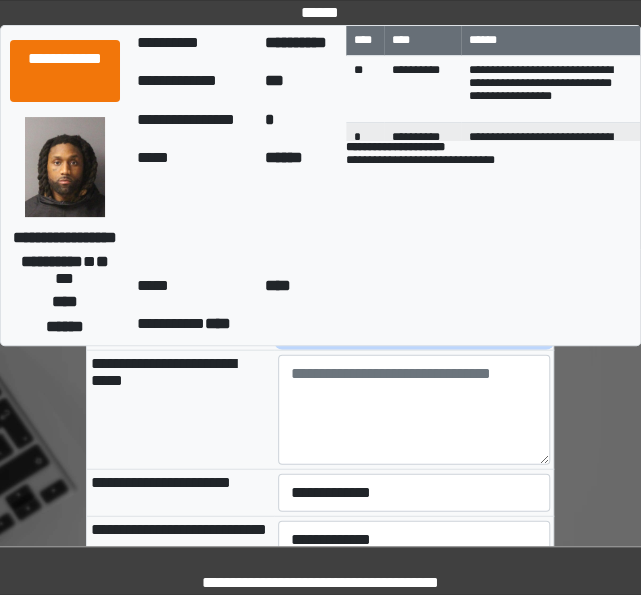 type on "**********" 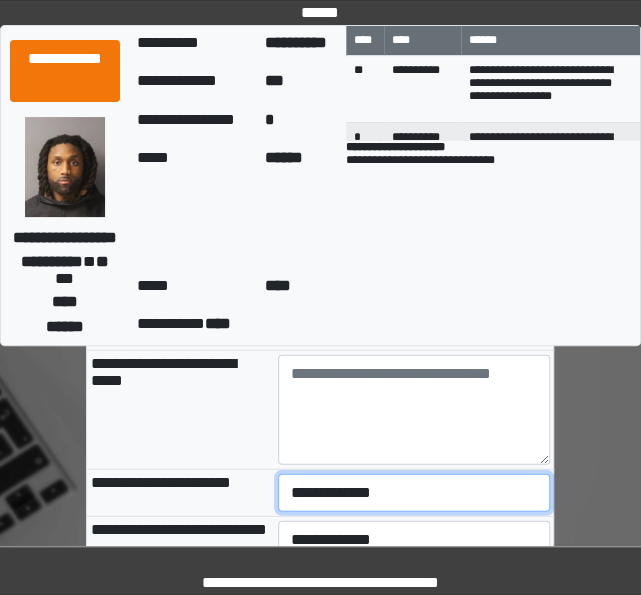 click on "**********" at bounding box center (414, 492) 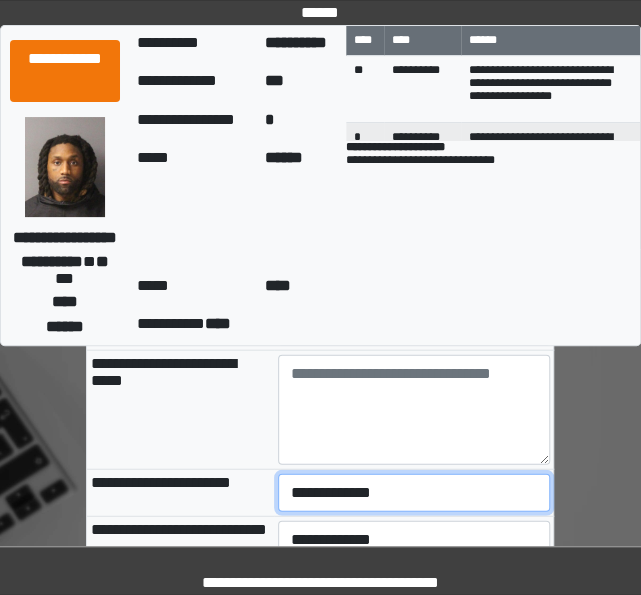 select on "***" 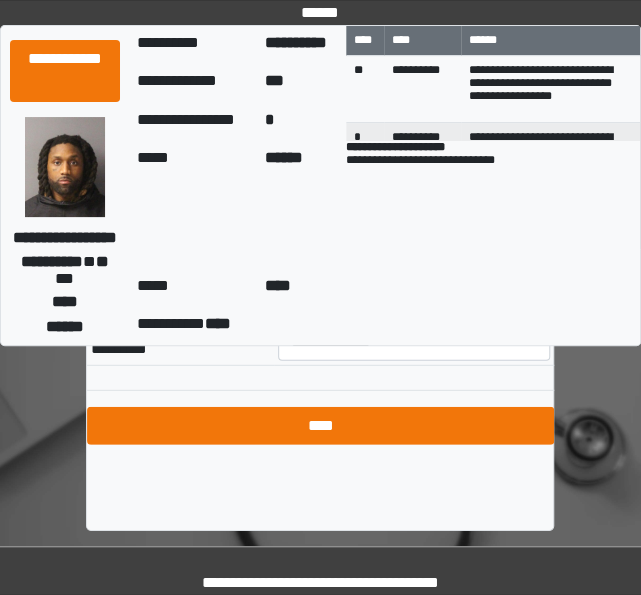 scroll, scrollTop: 1032, scrollLeft: 0, axis: vertical 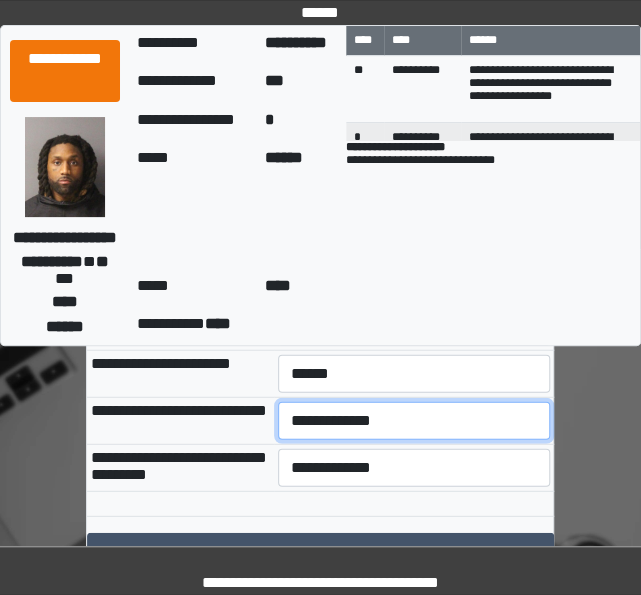 click on "**********" at bounding box center [414, 421] 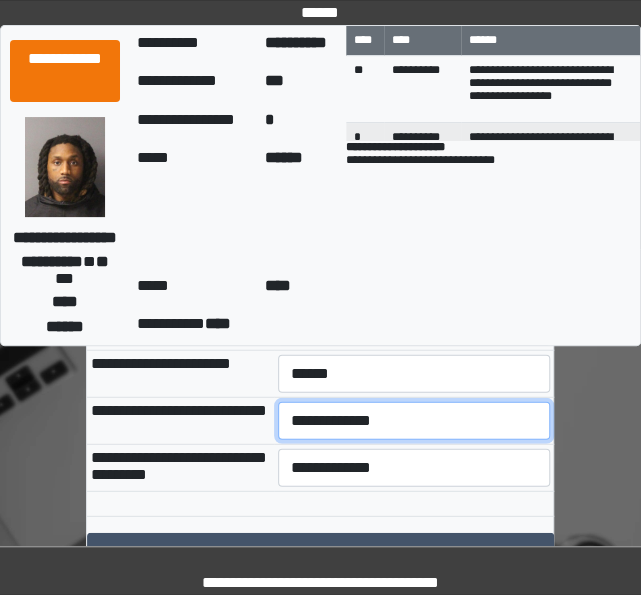 select on "***" 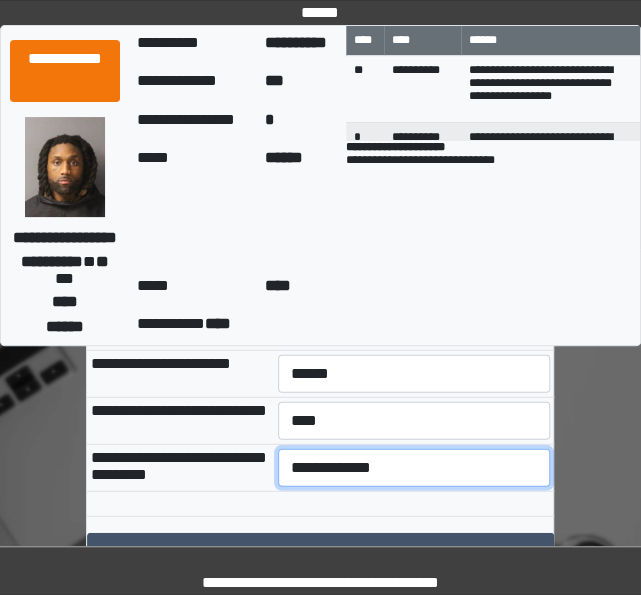 click on "**********" at bounding box center [414, 468] 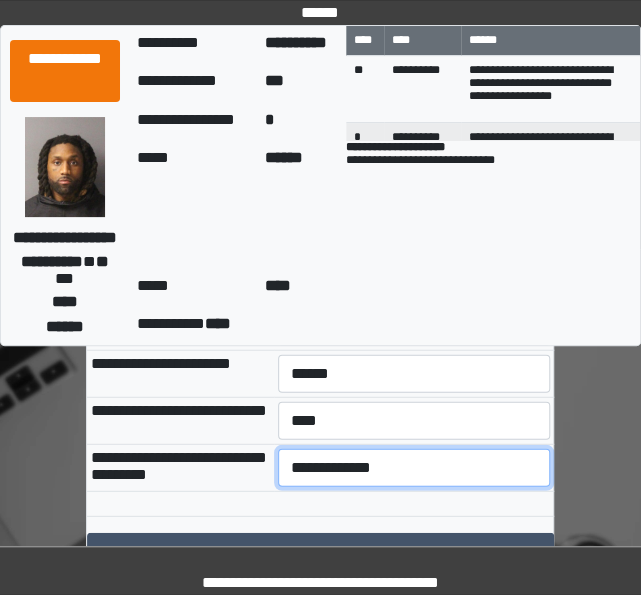 select on "***" 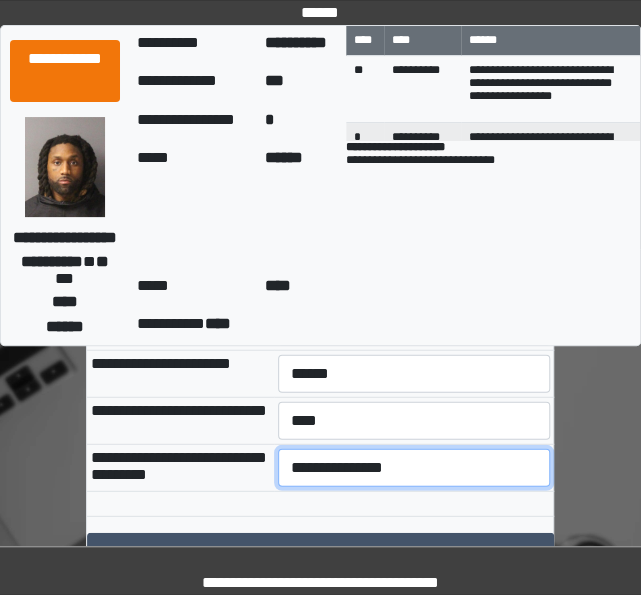 scroll, scrollTop: 1158, scrollLeft: 0, axis: vertical 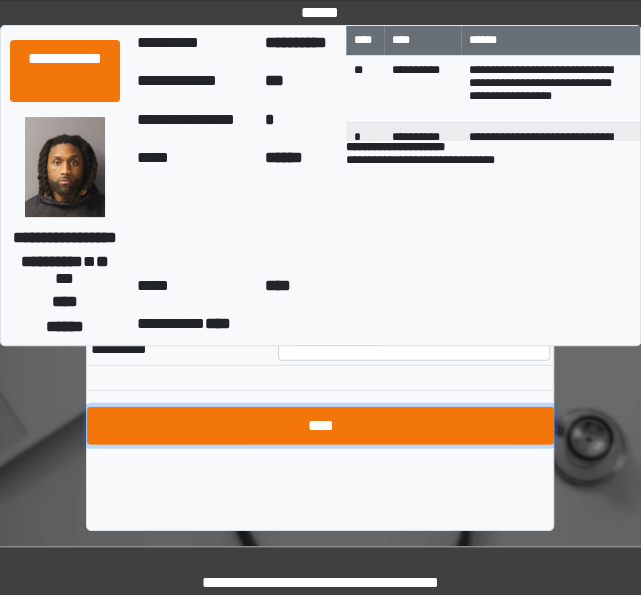 click on "****" at bounding box center (320, 426) 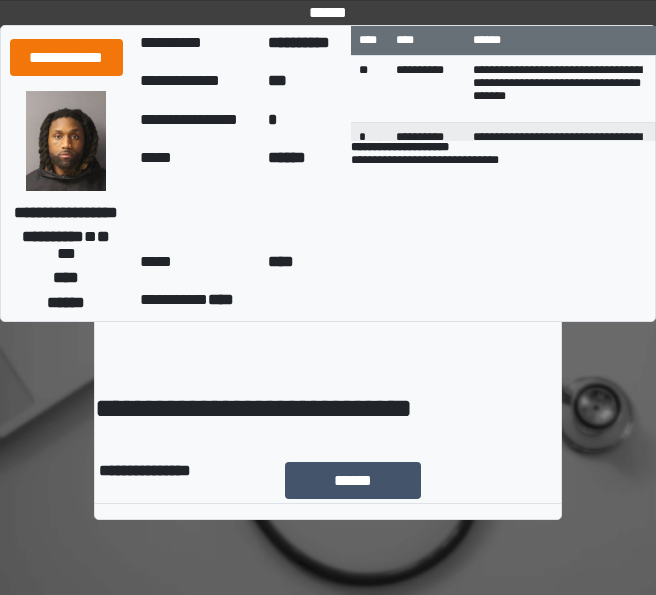 scroll, scrollTop: 0, scrollLeft: 0, axis: both 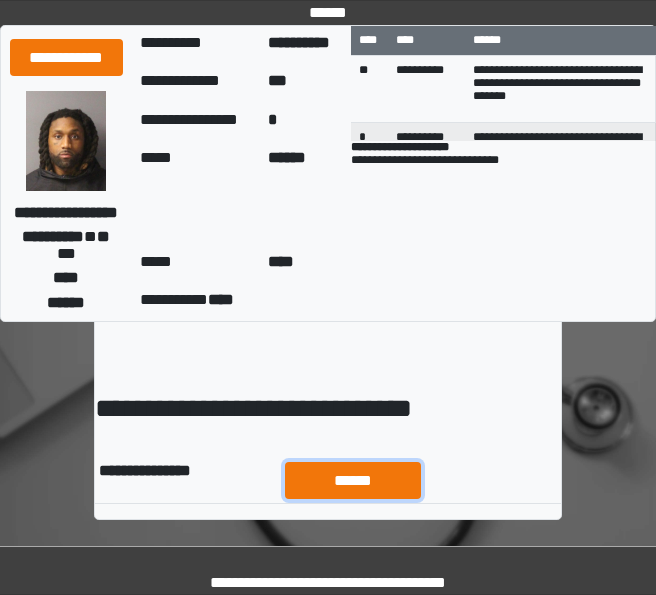 click on "******" at bounding box center (353, 480) 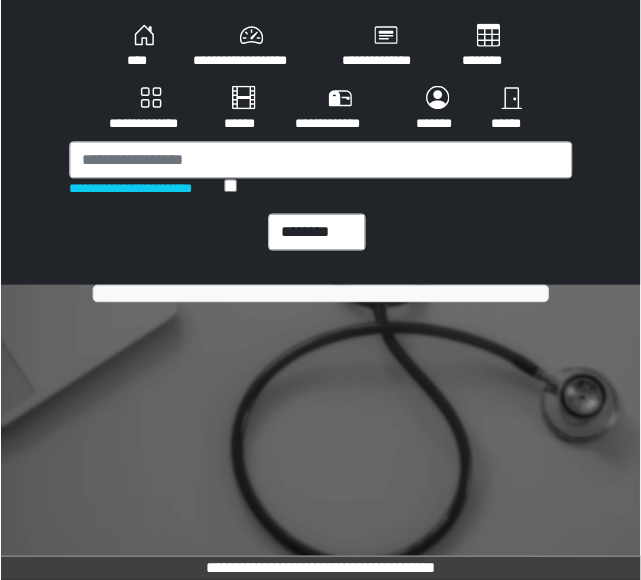 scroll, scrollTop: 0, scrollLeft: 0, axis: both 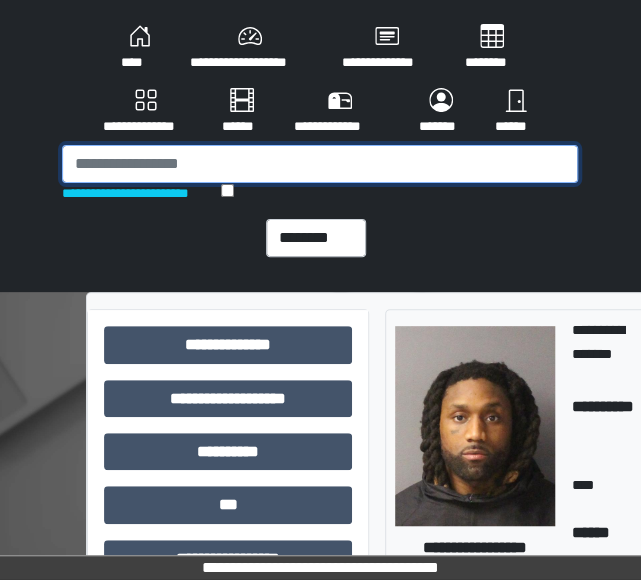 click at bounding box center (320, 164) 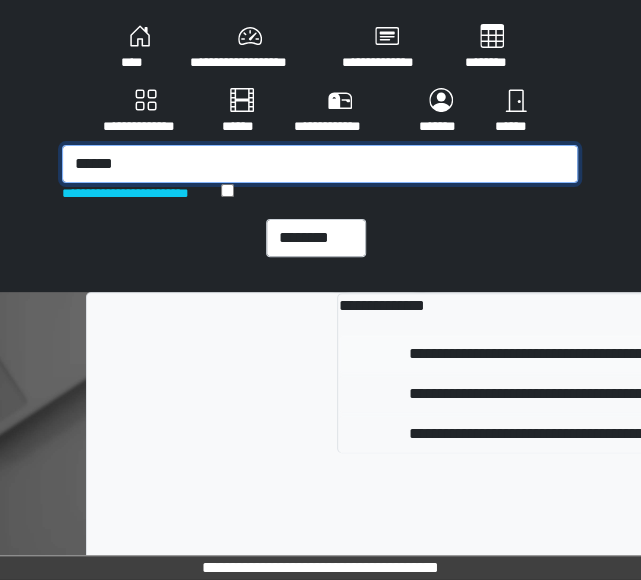 type on "******" 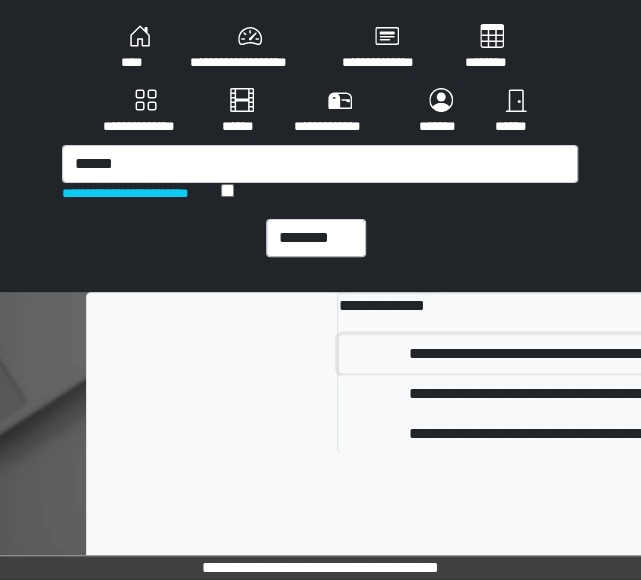 click on "**********" at bounding box center [601, 354] 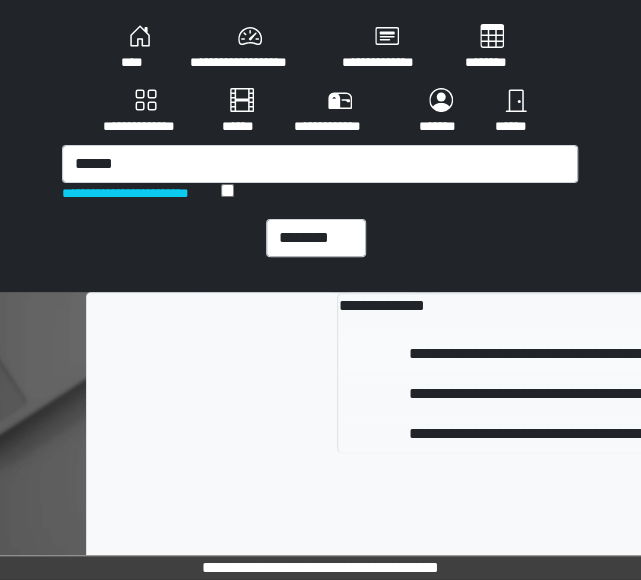 type 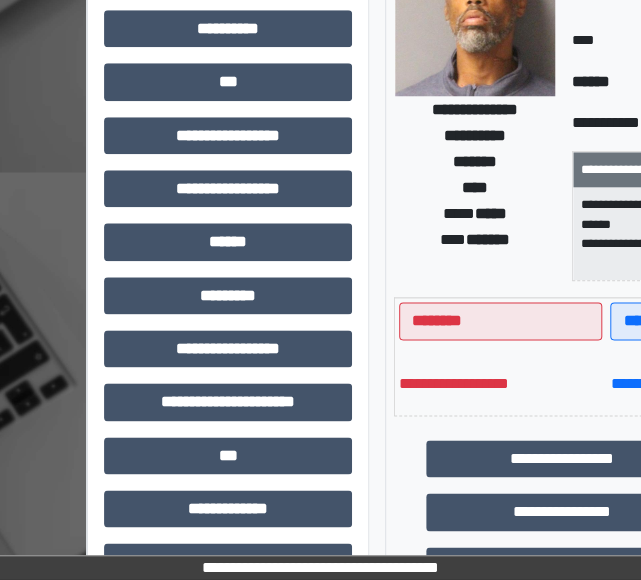scroll, scrollTop: 424, scrollLeft: 0, axis: vertical 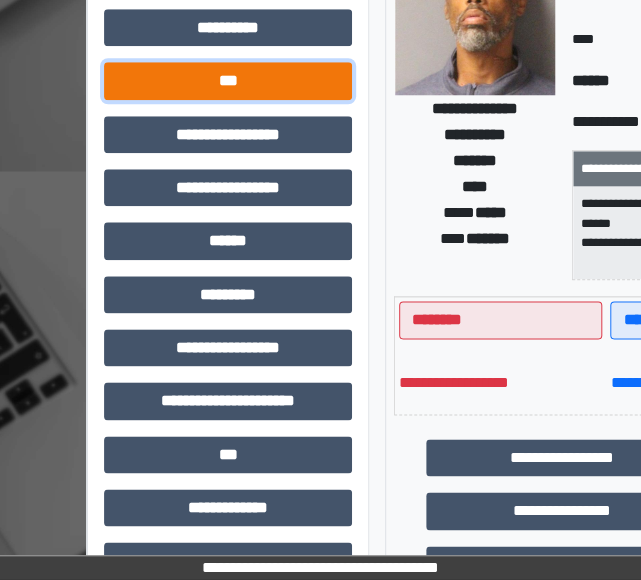 click on "***" at bounding box center [228, 80] 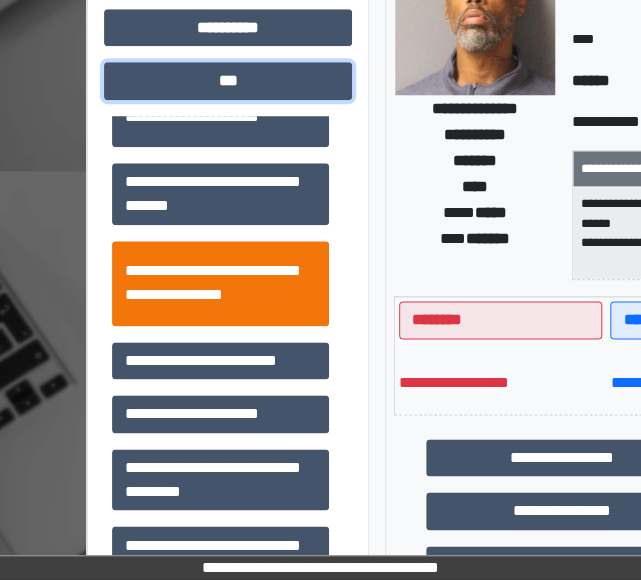 scroll, scrollTop: 116, scrollLeft: 0, axis: vertical 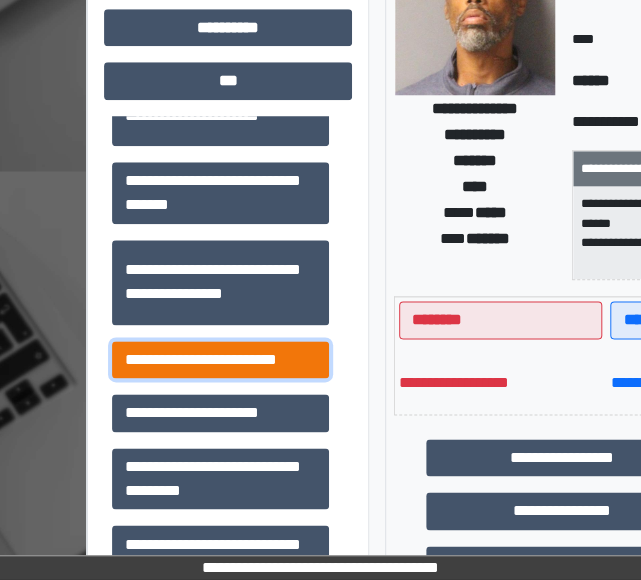click on "**********" at bounding box center (220, 359) 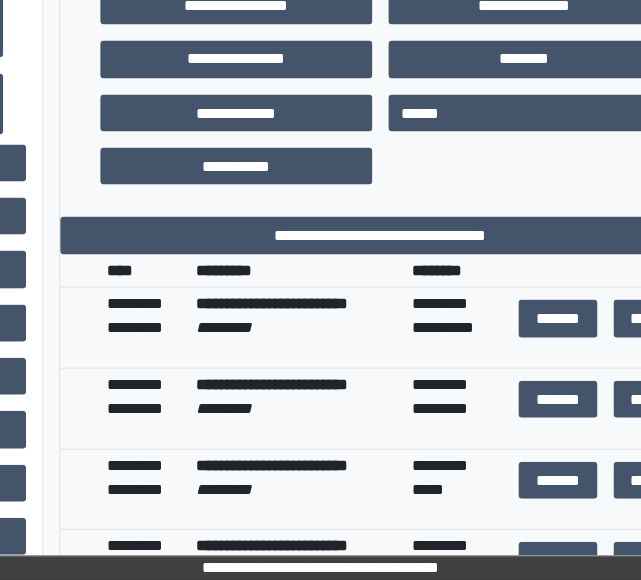 scroll, scrollTop: 886, scrollLeft: 326, axis: both 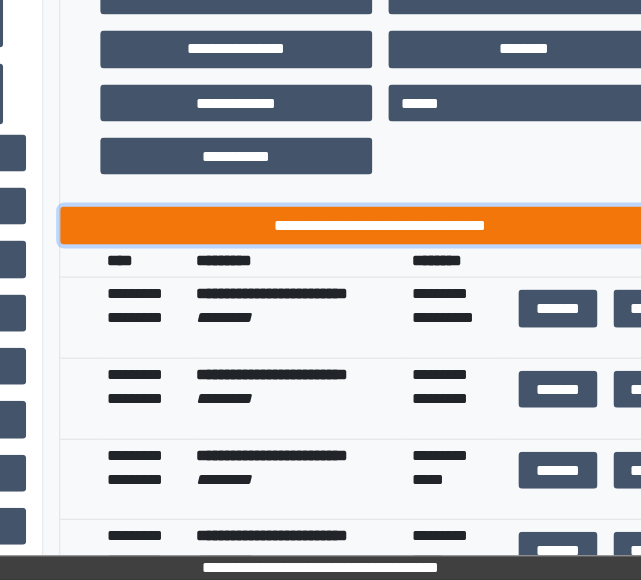 click on "**********" at bounding box center (380, 224) 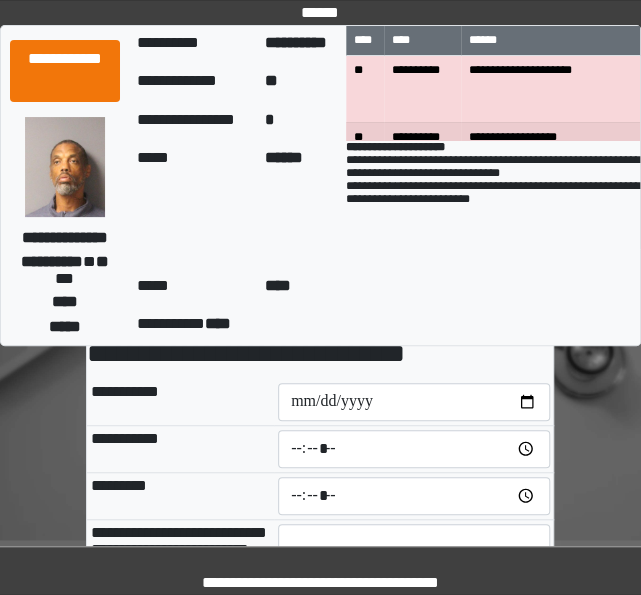 scroll, scrollTop: 57, scrollLeft: 0, axis: vertical 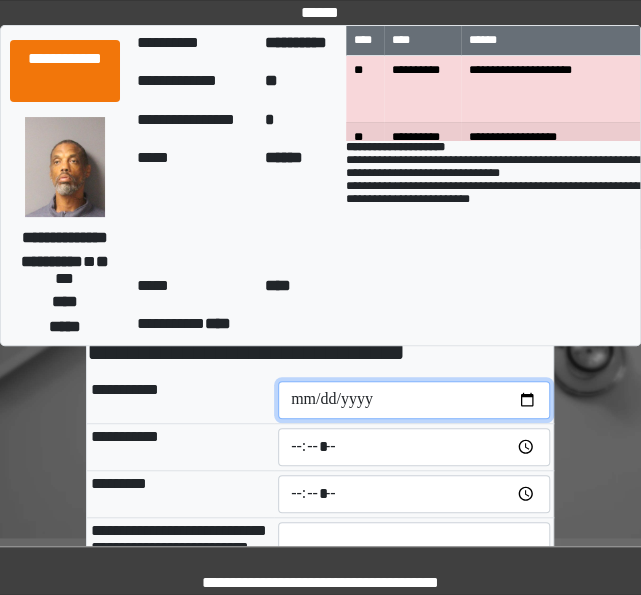 click at bounding box center (414, 400) 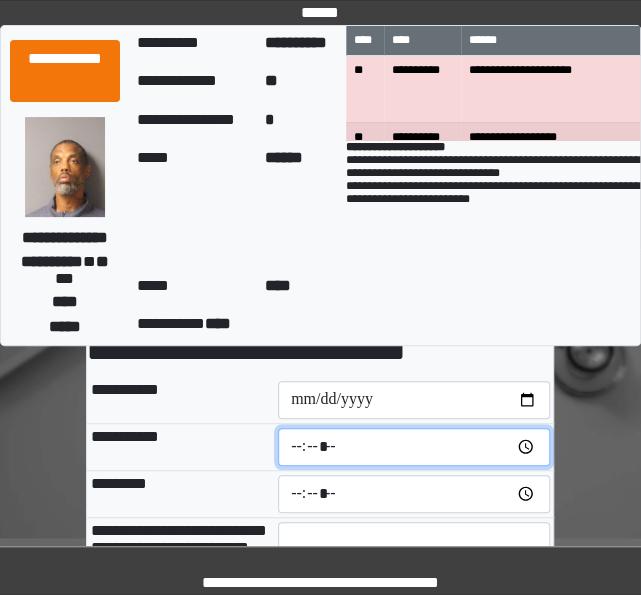 click at bounding box center [414, 447] 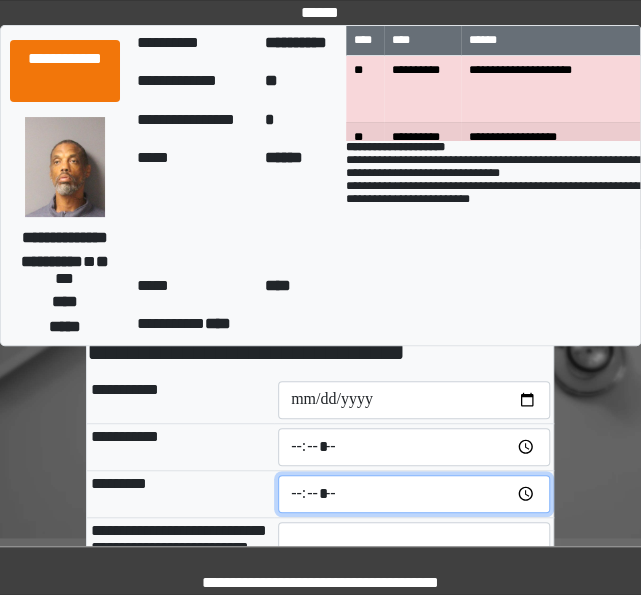 click at bounding box center (414, 494) 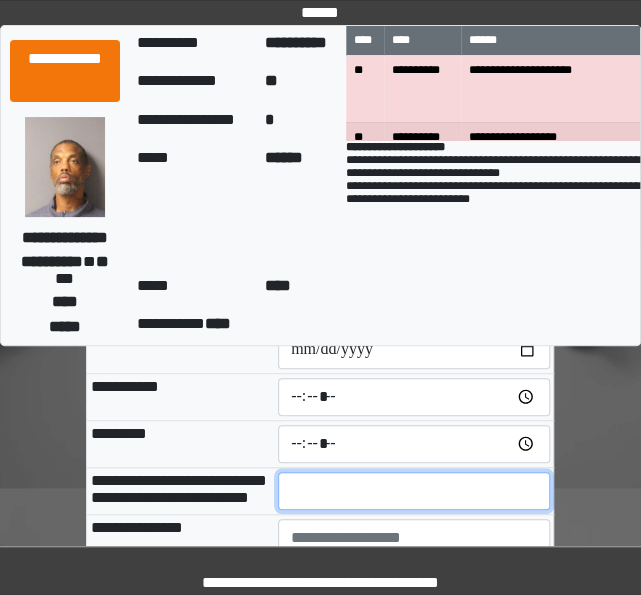 click at bounding box center (414, 491) 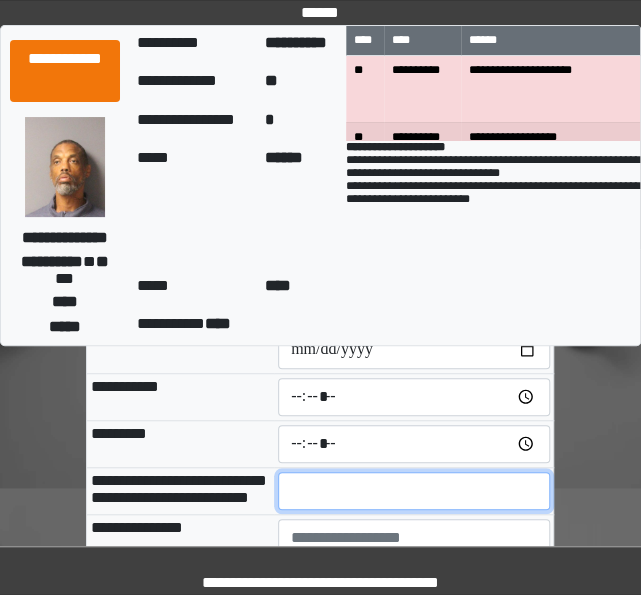 type on "**" 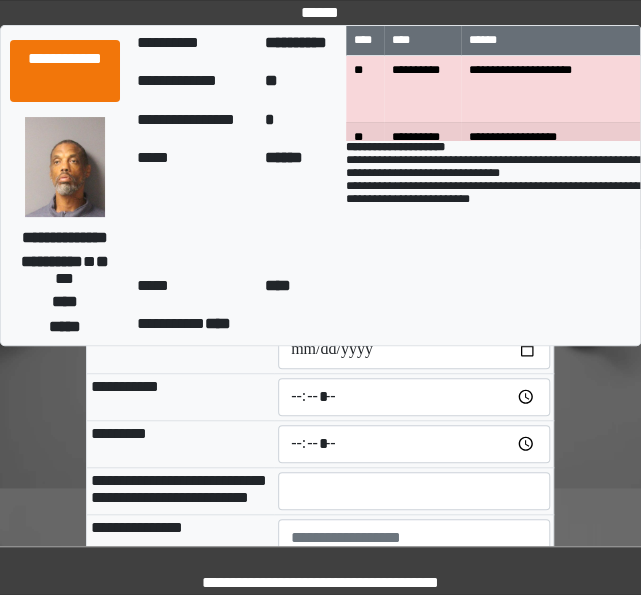 click on "**********" at bounding box center [180, 490] 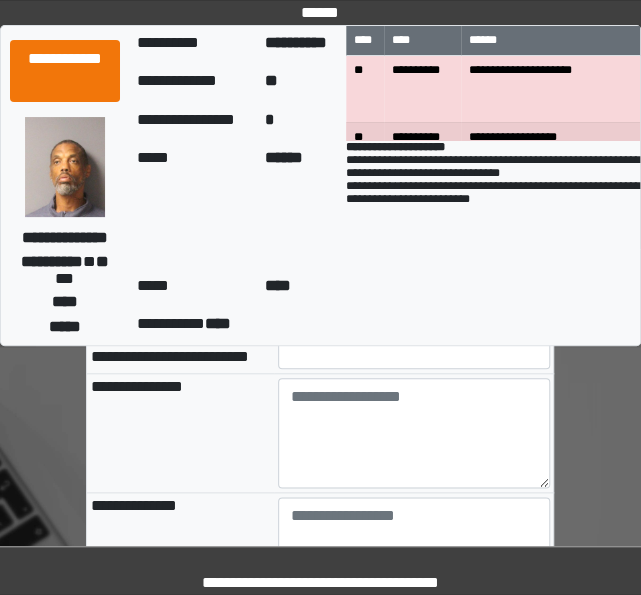 scroll, scrollTop: 249, scrollLeft: 0, axis: vertical 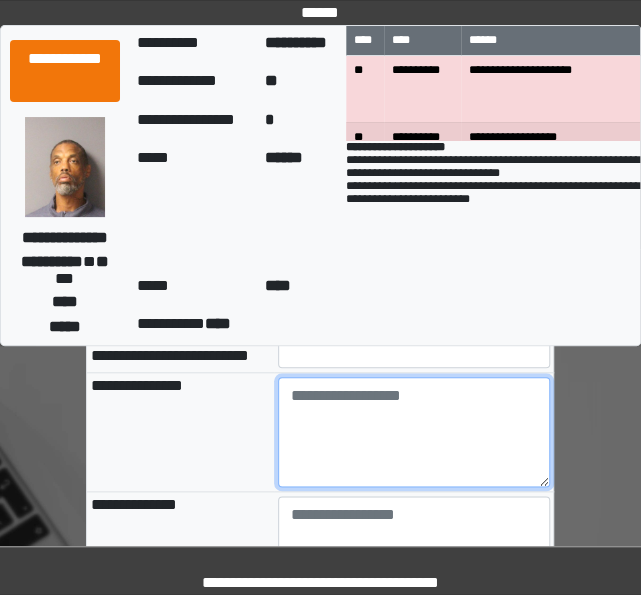 click at bounding box center [414, 432] 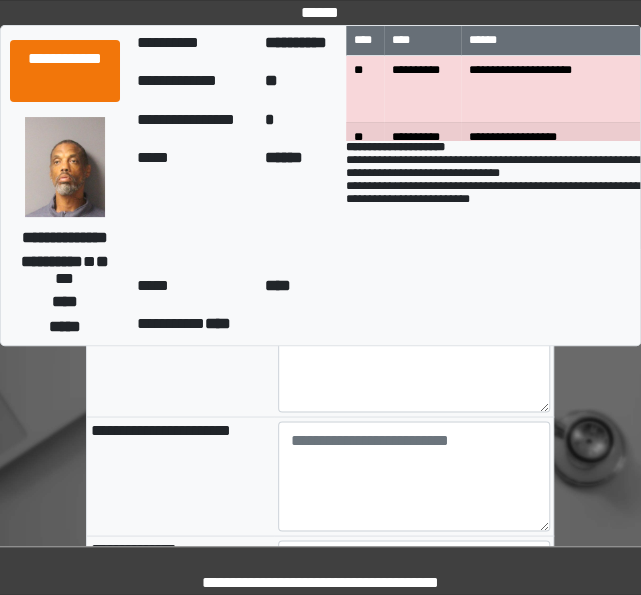scroll, scrollTop: 561, scrollLeft: 0, axis: vertical 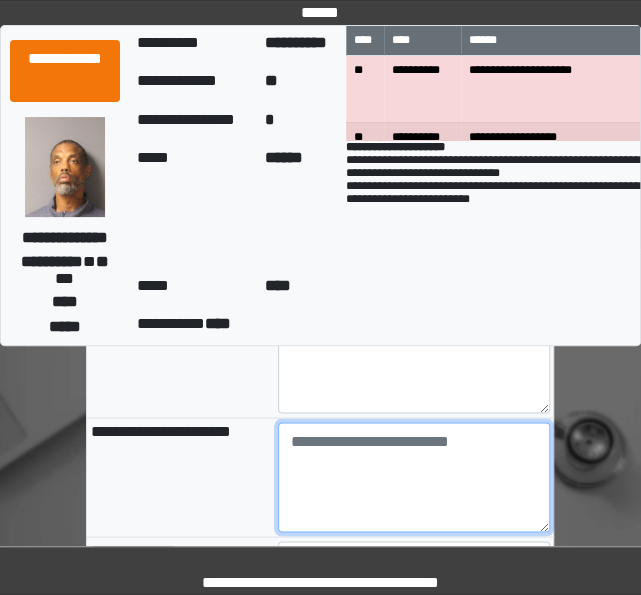 click at bounding box center [414, 477] 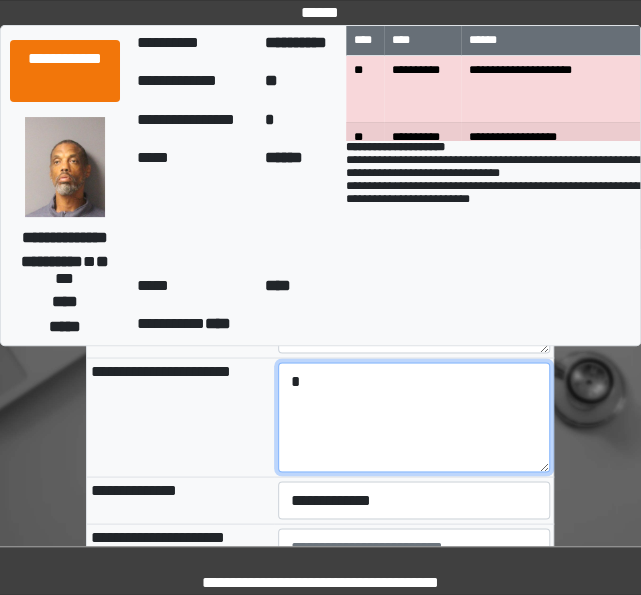 scroll, scrollTop: 757, scrollLeft: 0, axis: vertical 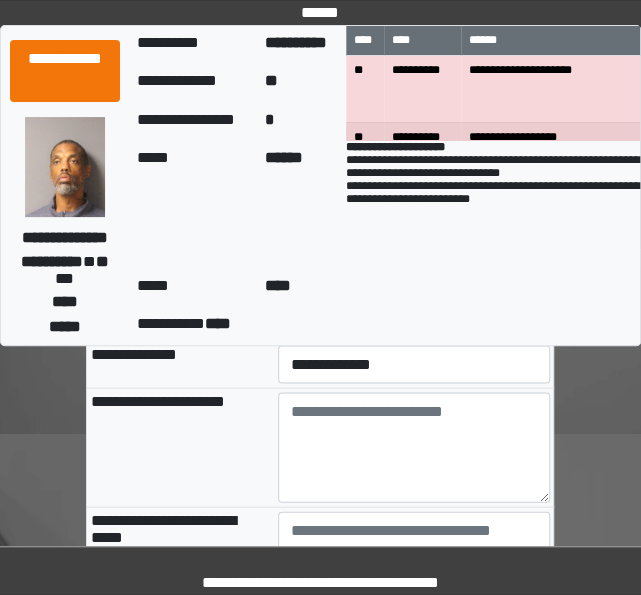 type on "*" 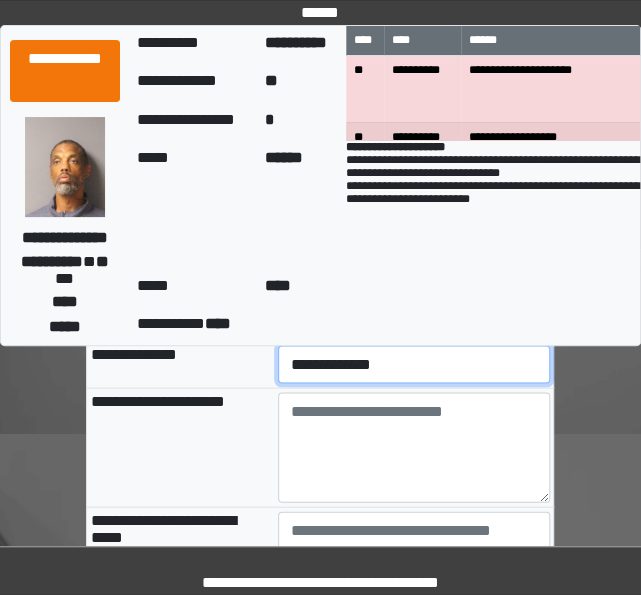 click on "**********" at bounding box center [414, 364] 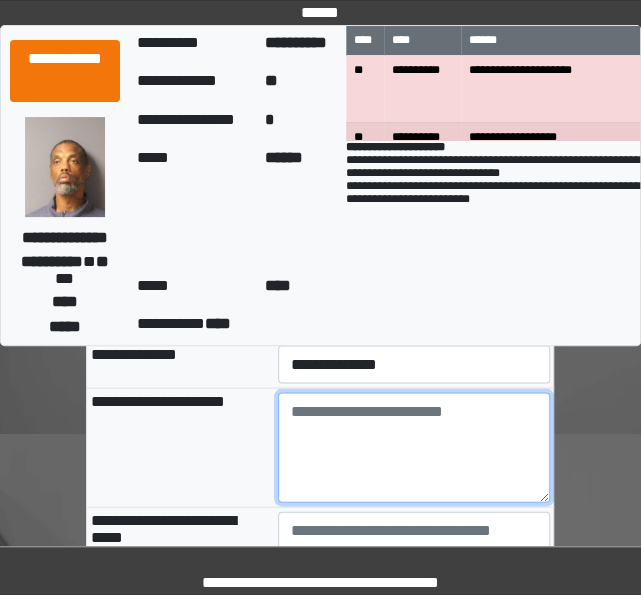 paste on "**********" 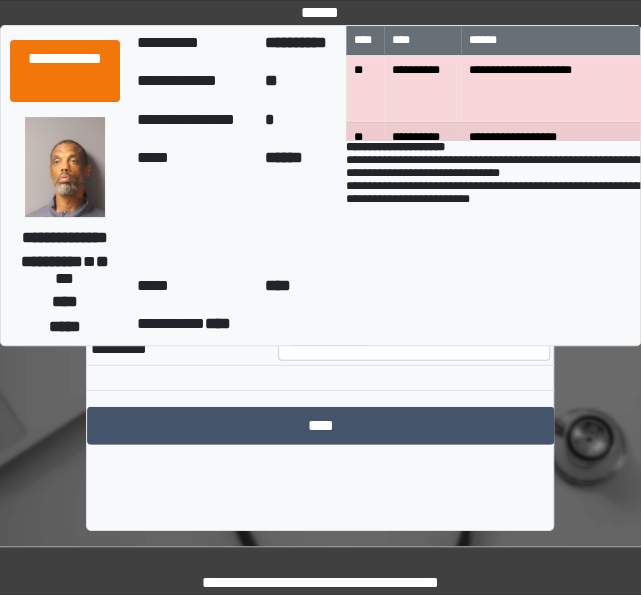 scroll, scrollTop: 943, scrollLeft: 0, axis: vertical 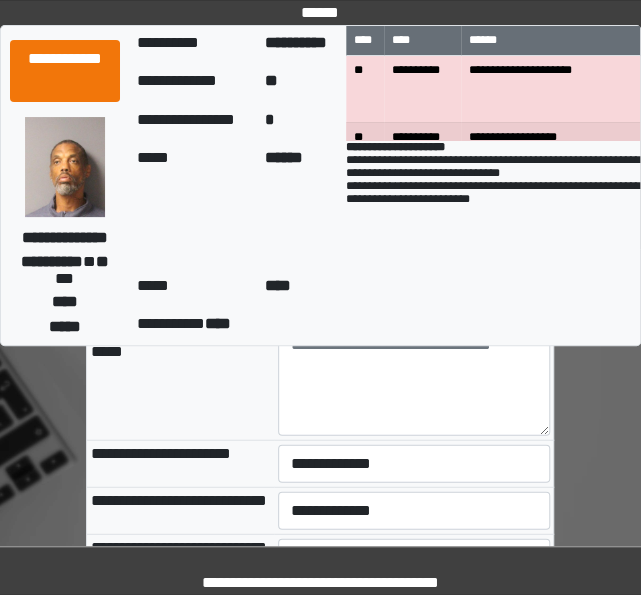type on "**********" 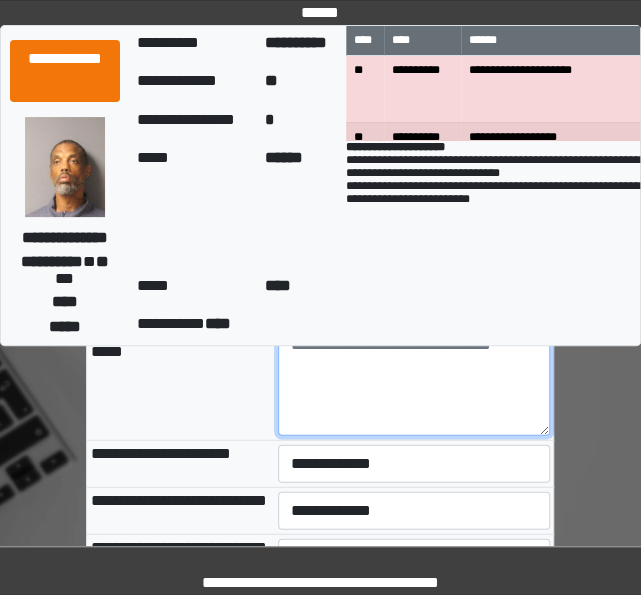 click at bounding box center (414, 380) 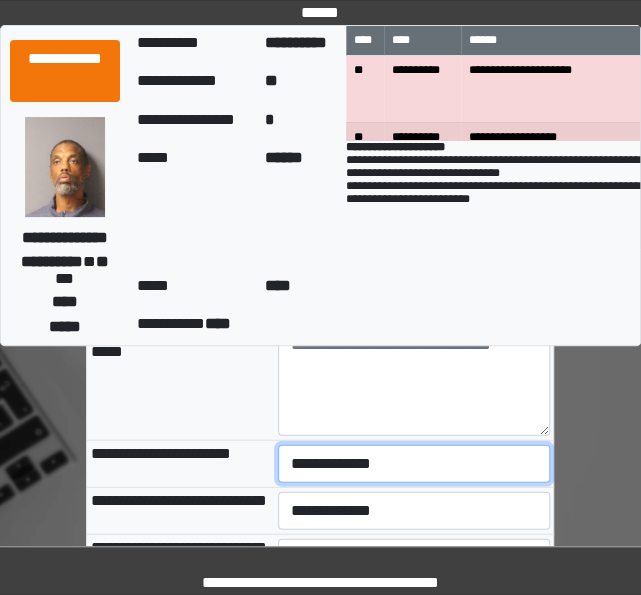 click on "**********" at bounding box center (414, 463) 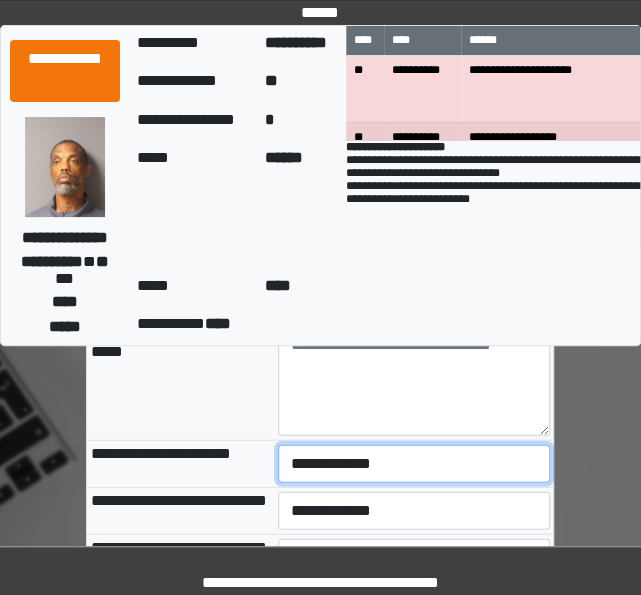 select on "***" 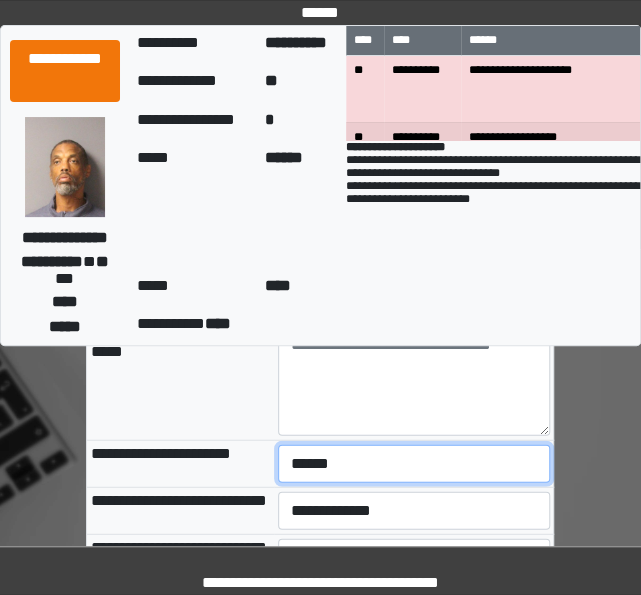 click on "**********" at bounding box center (414, 463) 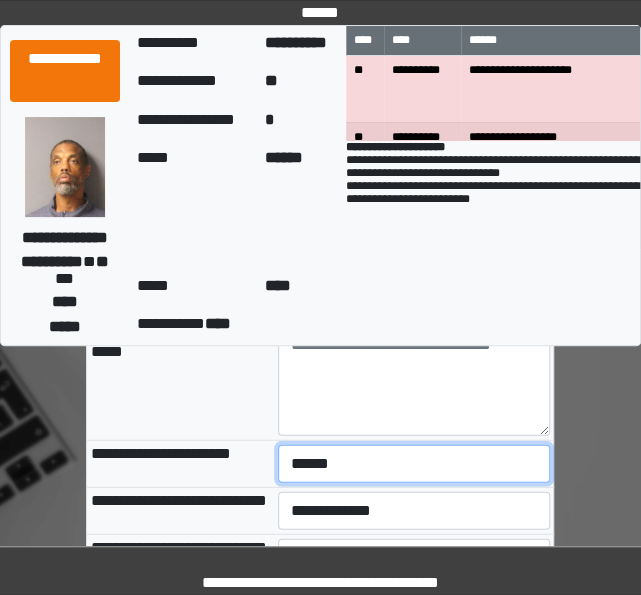 scroll, scrollTop: 1070, scrollLeft: 0, axis: vertical 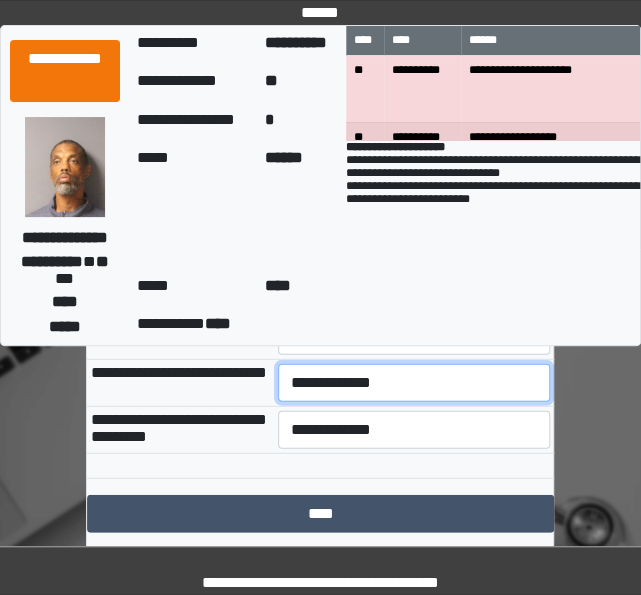 click on "**********" at bounding box center (414, 383) 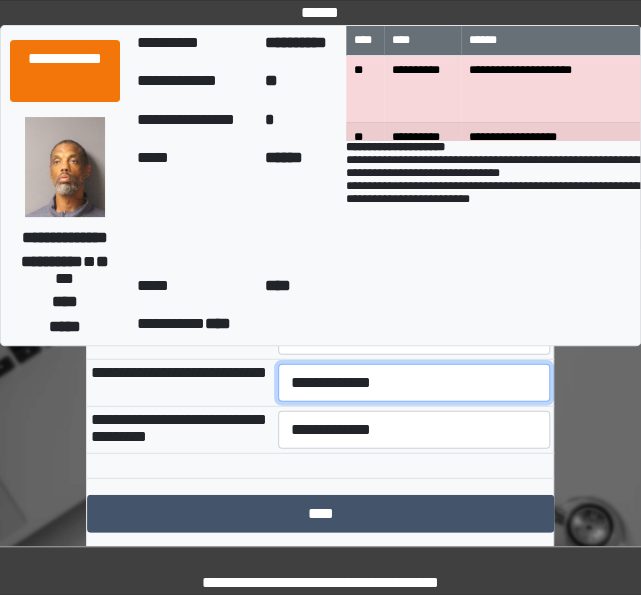 select on "***" 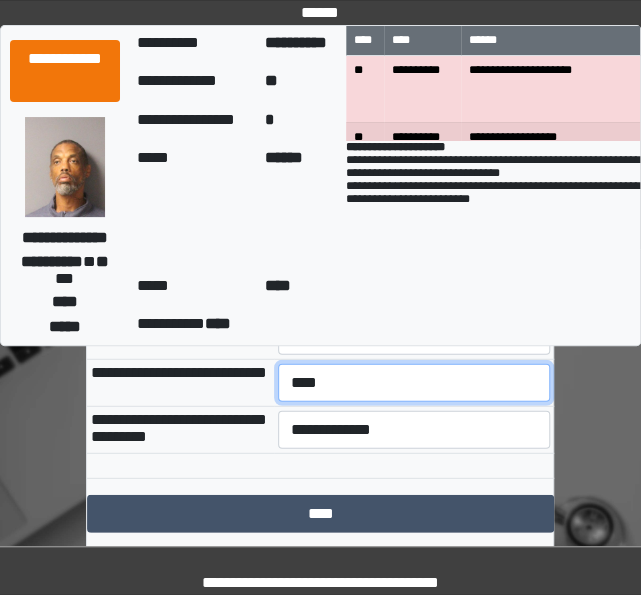 click on "**********" at bounding box center [414, 383] 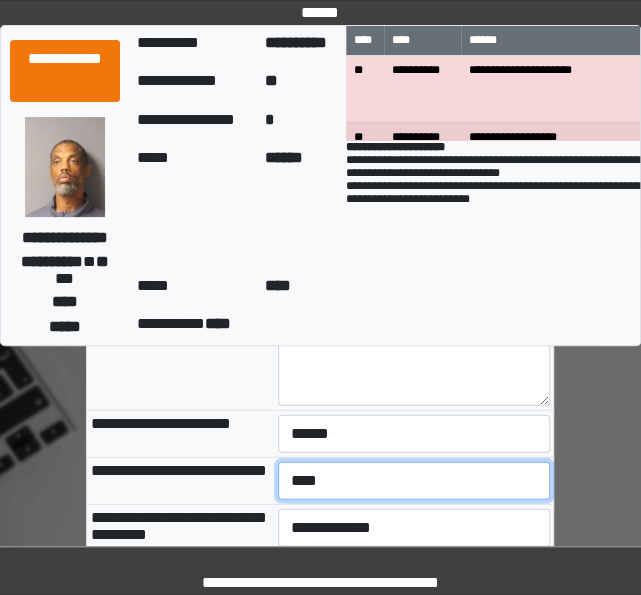 scroll, scrollTop: 1076, scrollLeft: 0, axis: vertical 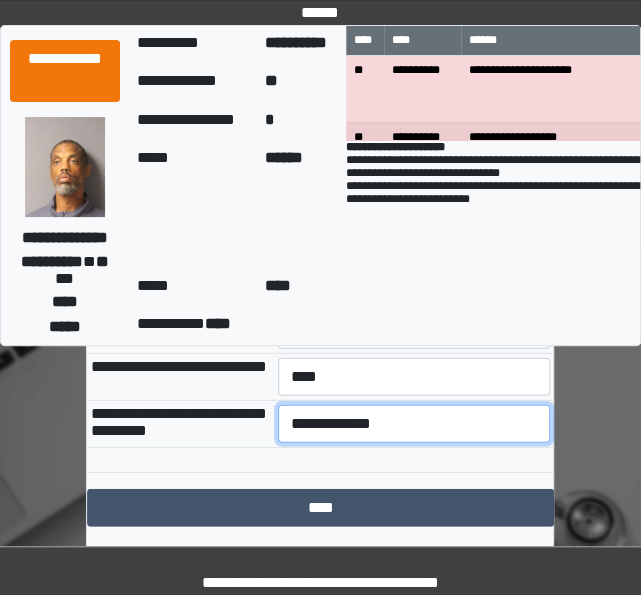 click on "**********" at bounding box center (414, 424) 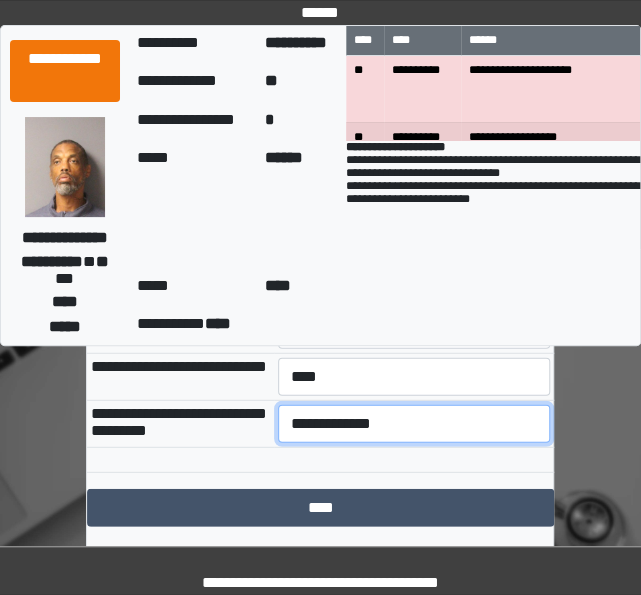 click on "**********" at bounding box center (414, 424) 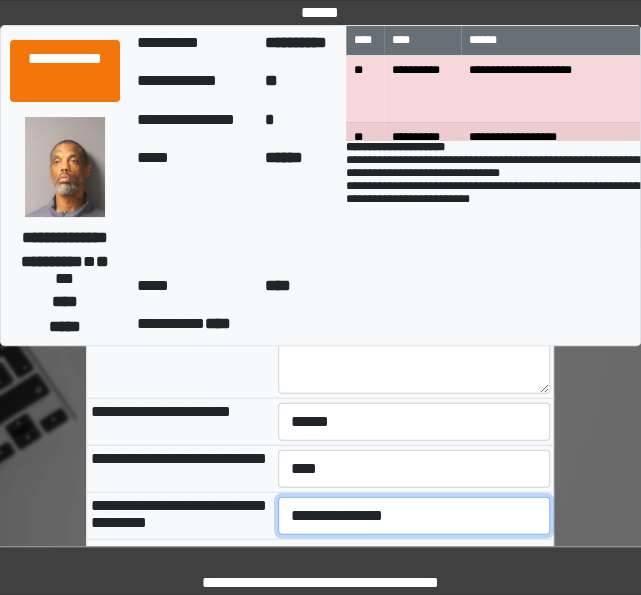 scroll, scrollTop: 1088, scrollLeft: 0, axis: vertical 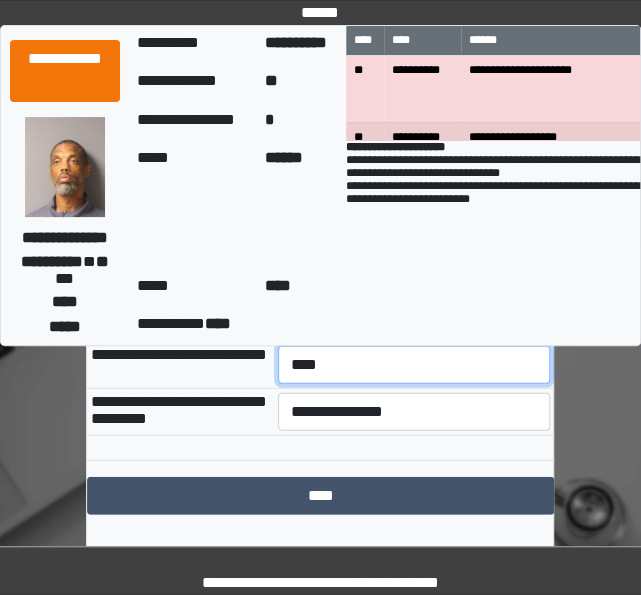 click on "**********" at bounding box center [414, 365] 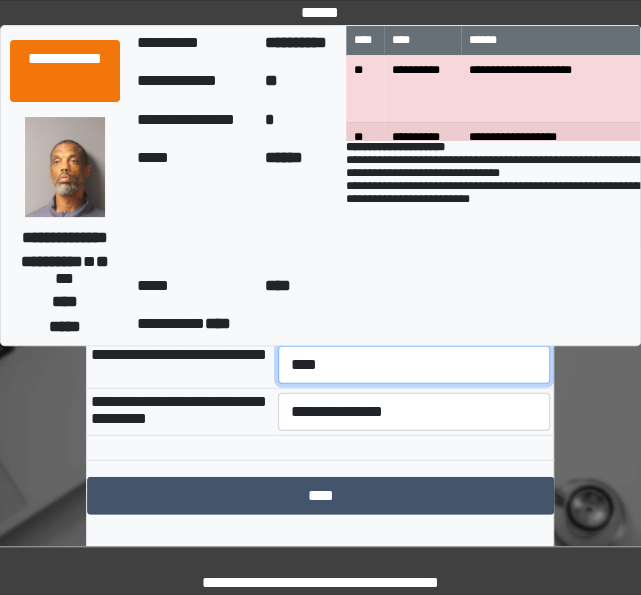 click on "**********" at bounding box center (414, 365) 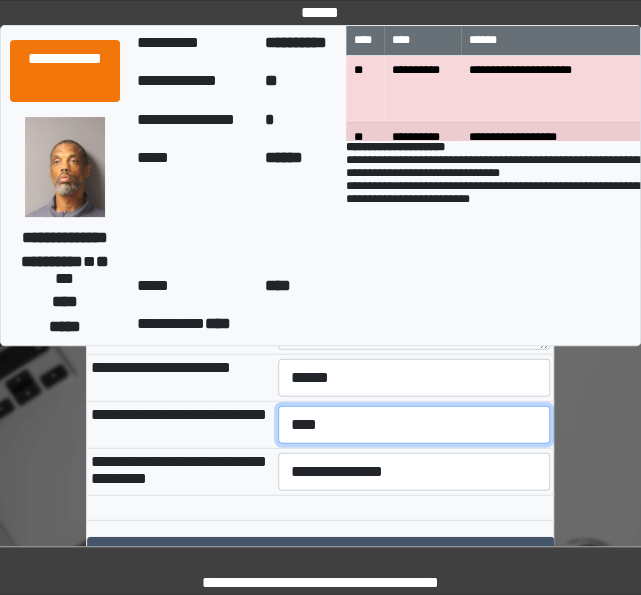 scroll, scrollTop: 978, scrollLeft: 0, axis: vertical 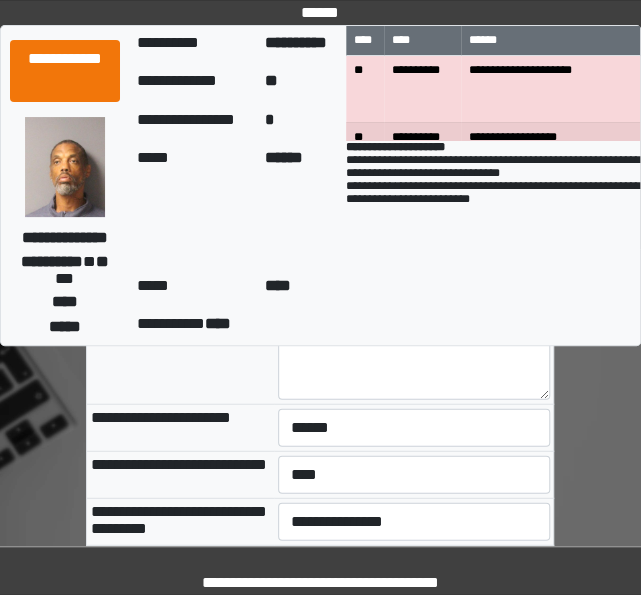 click on "**********" at bounding box center (180, 344) 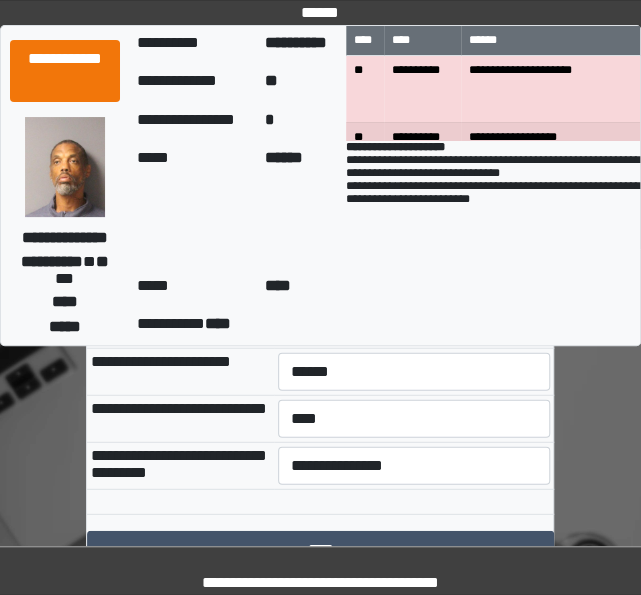 scroll, scrollTop: 1035, scrollLeft: 0, axis: vertical 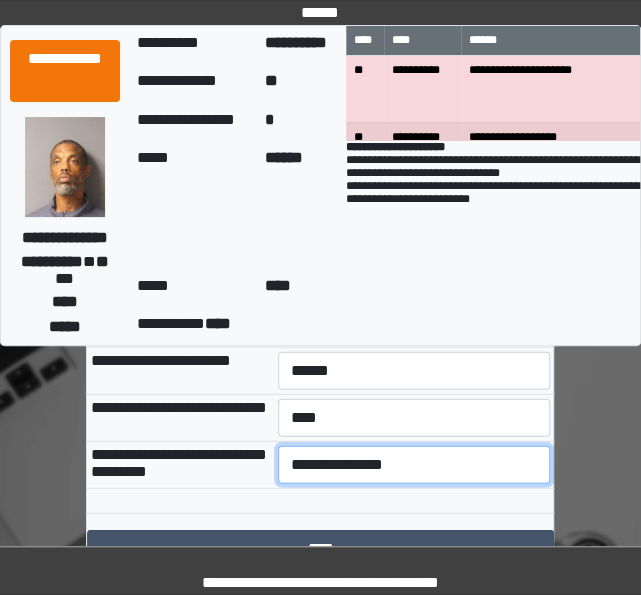 click on "**********" at bounding box center [414, 465] 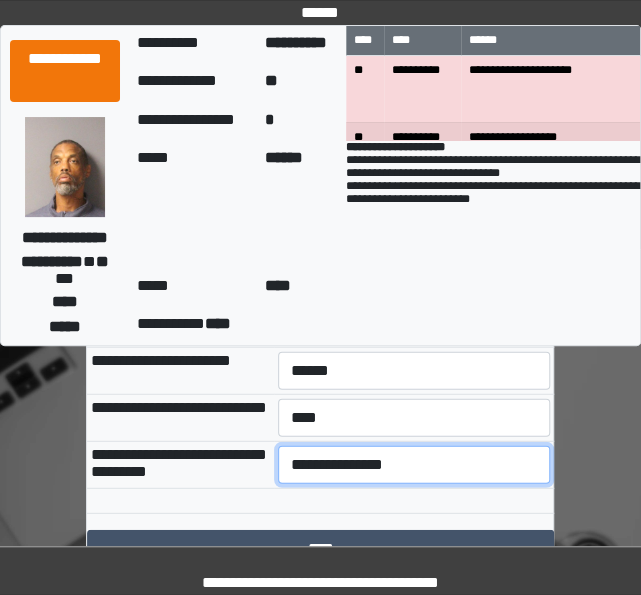 select on "***" 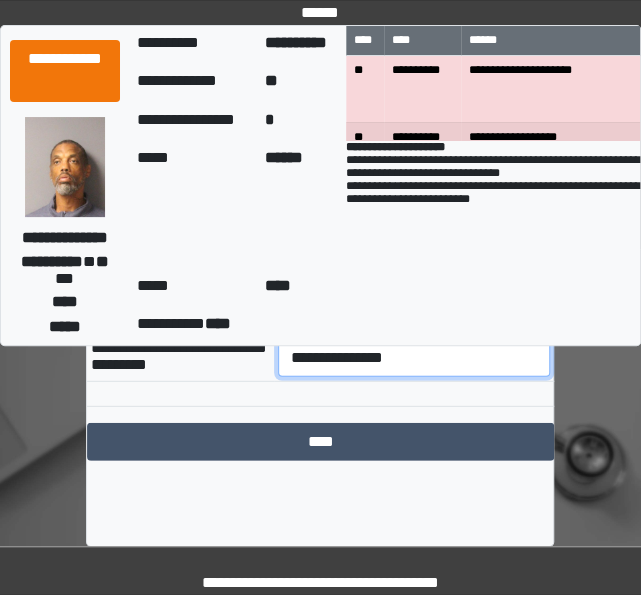 scroll, scrollTop: 1143, scrollLeft: 0, axis: vertical 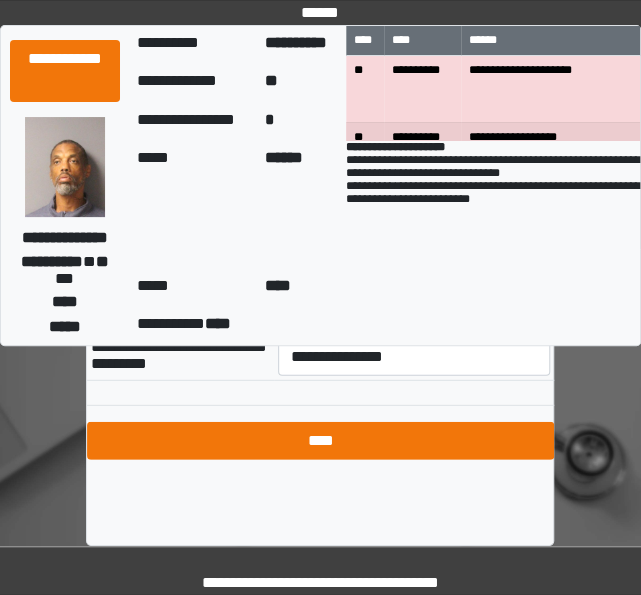 drag, startPoint x: 228, startPoint y: 495, endPoint x: 251, endPoint y: 475, distance: 30.479502 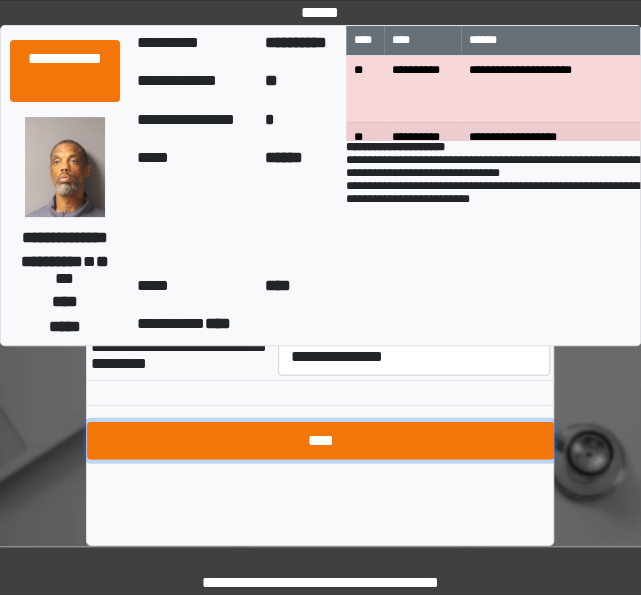 click on "****" at bounding box center [320, 441] 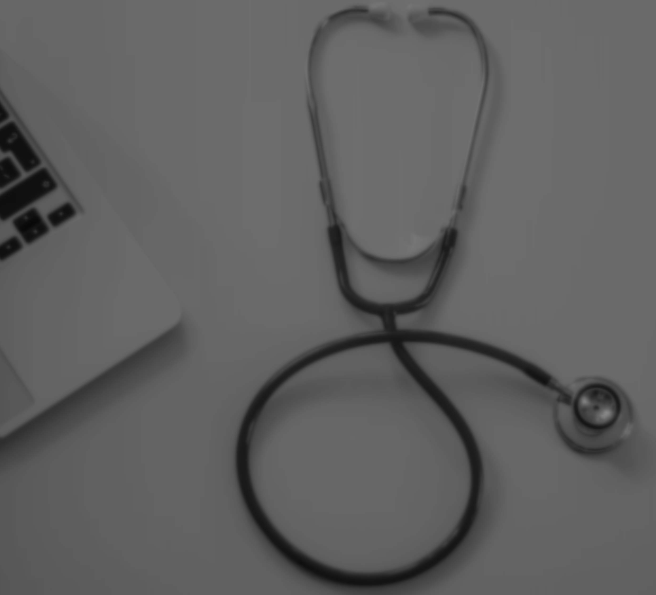 scroll, scrollTop: 0, scrollLeft: 0, axis: both 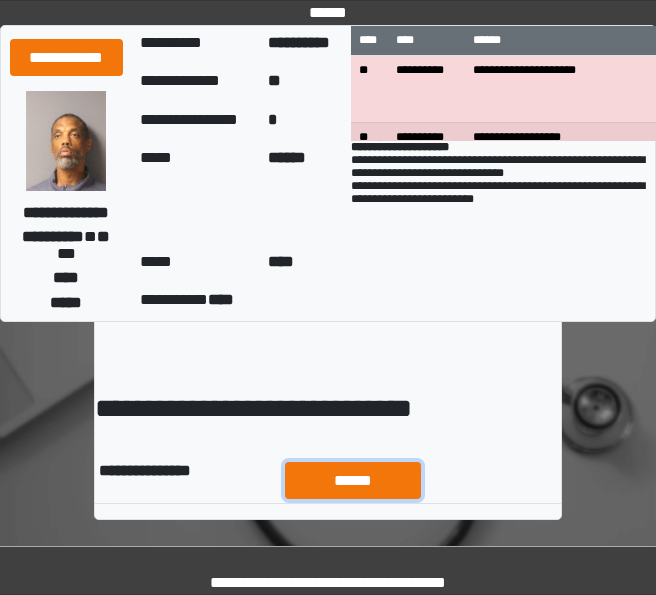 click on "******" at bounding box center (353, 480) 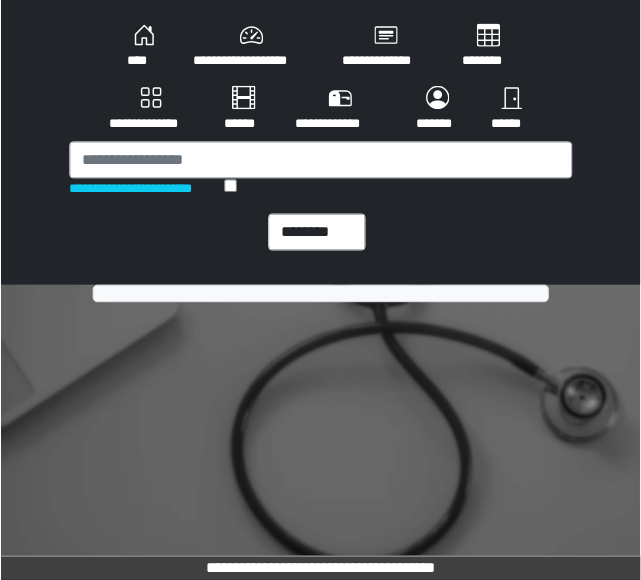 scroll, scrollTop: 0, scrollLeft: 0, axis: both 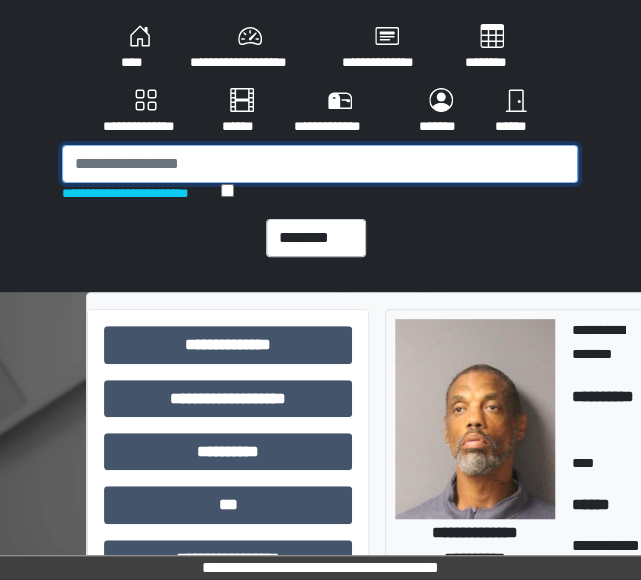 click at bounding box center [320, 164] 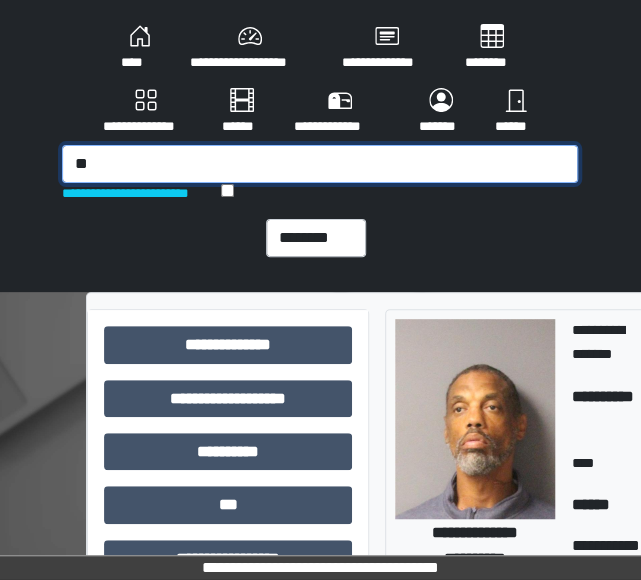 type on "*" 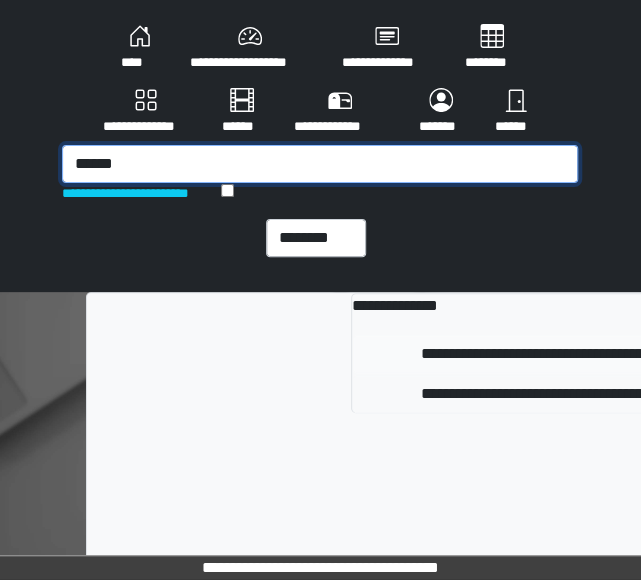 type on "******" 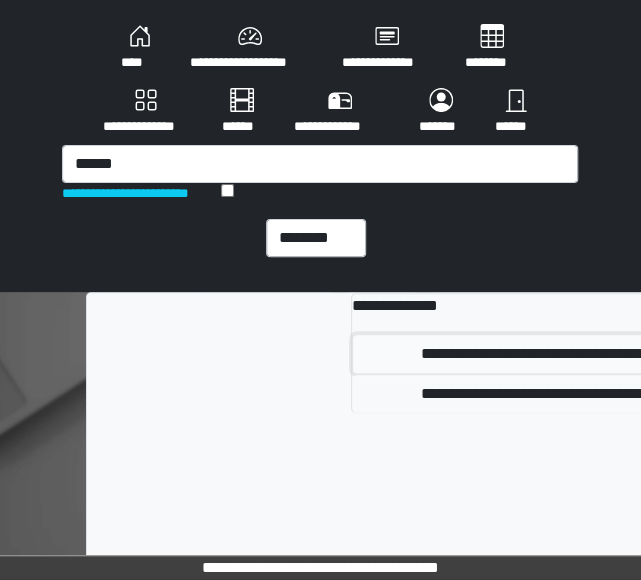click on "**********" at bounding box center (616, 354) 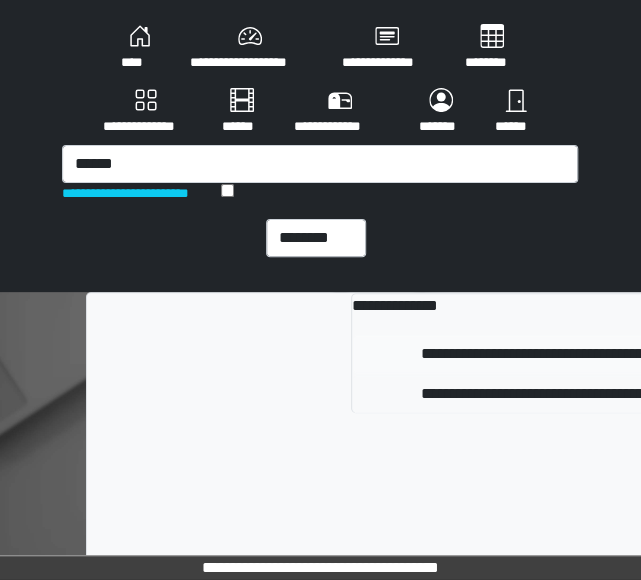 type 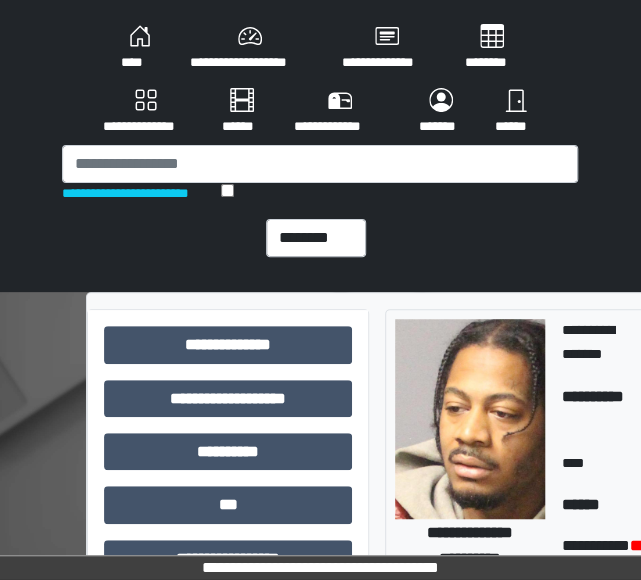 scroll, scrollTop: 142, scrollLeft: 0, axis: vertical 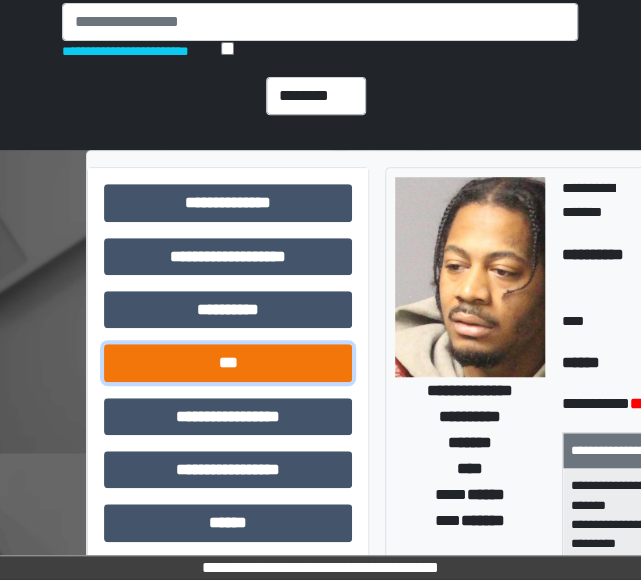 click on "***" at bounding box center (228, 362) 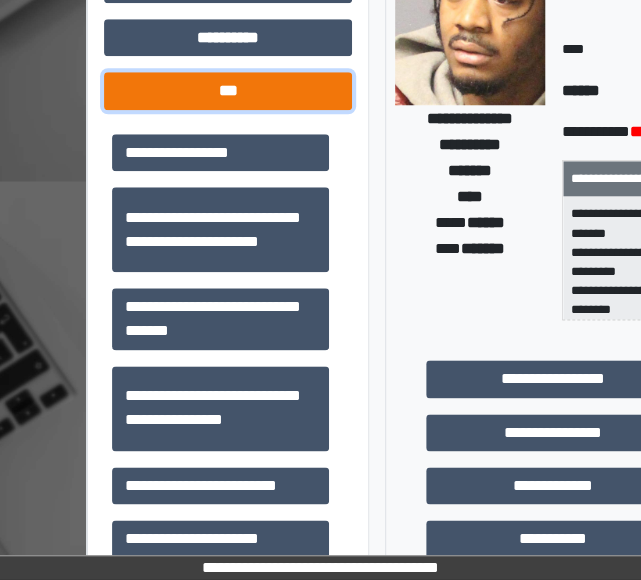 scroll, scrollTop: 413, scrollLeft: 0, axis: vertical 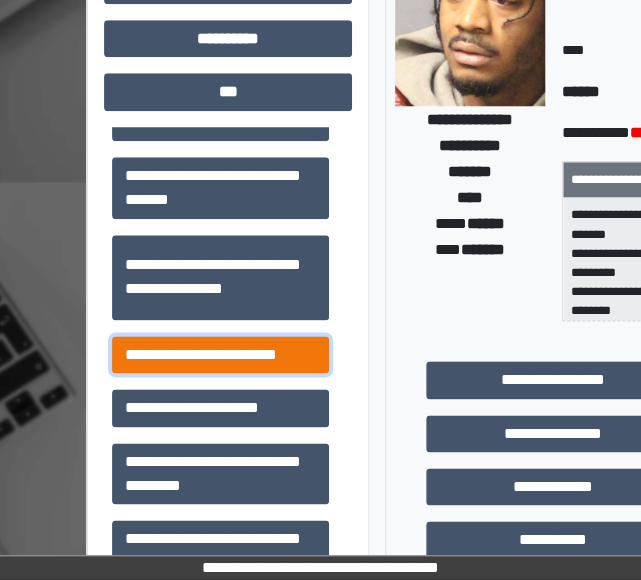 click on "**********" at bounding box center (220, 354) 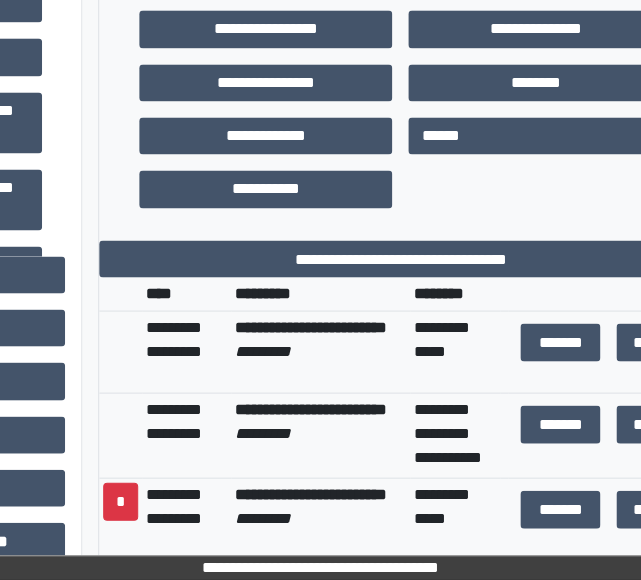 scroll, scrollTop: 764, scrollLeft: 305, axis: both 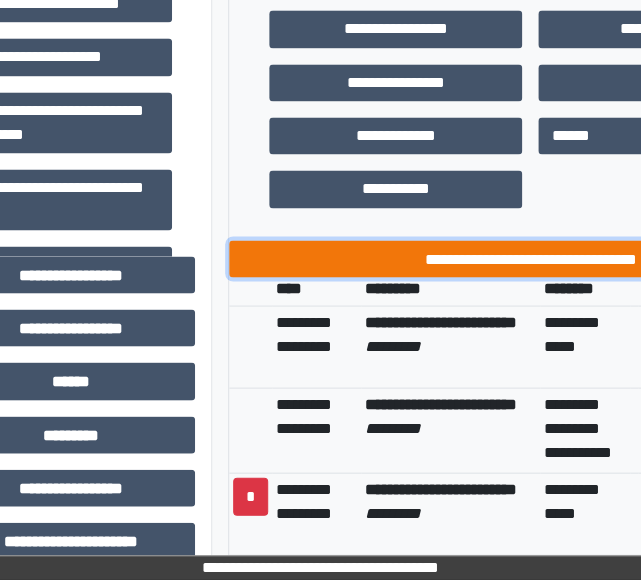 click on "**********" at bounding box center [531, 258] 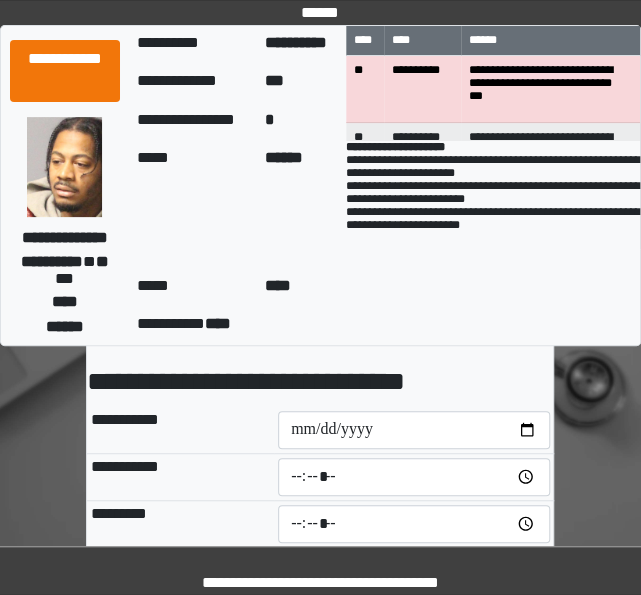 scroll, scrollTop: 28, scrollLeft: 0, axis: vertical 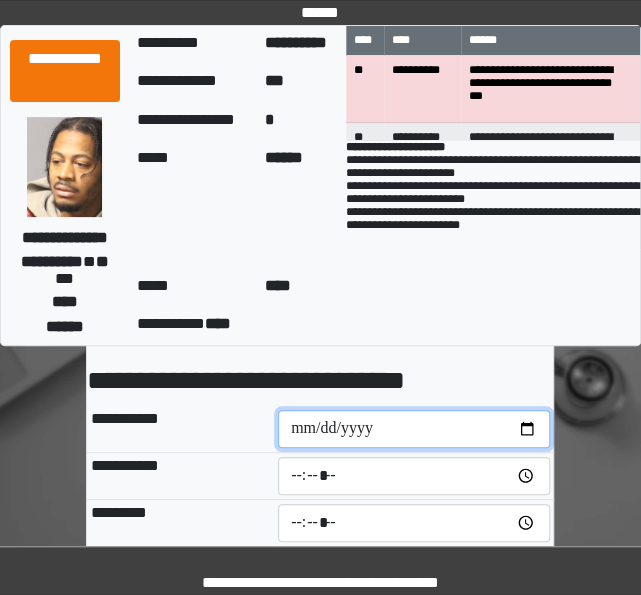 click at bounding box center (414, 429) 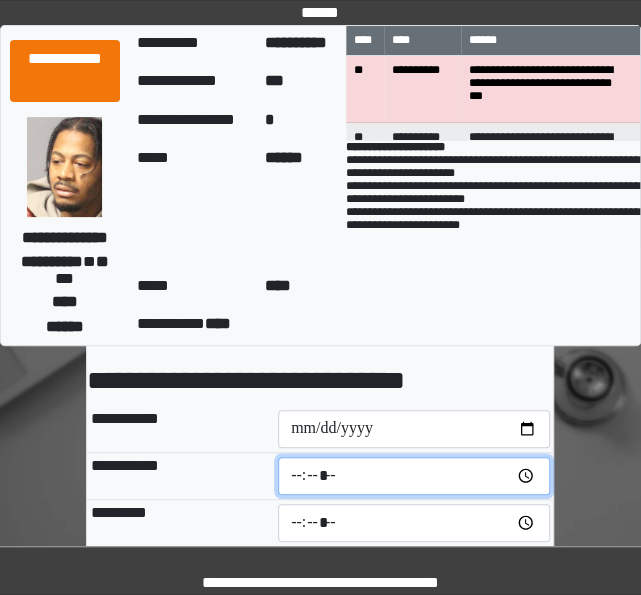 click at bounding box center (414, 476) 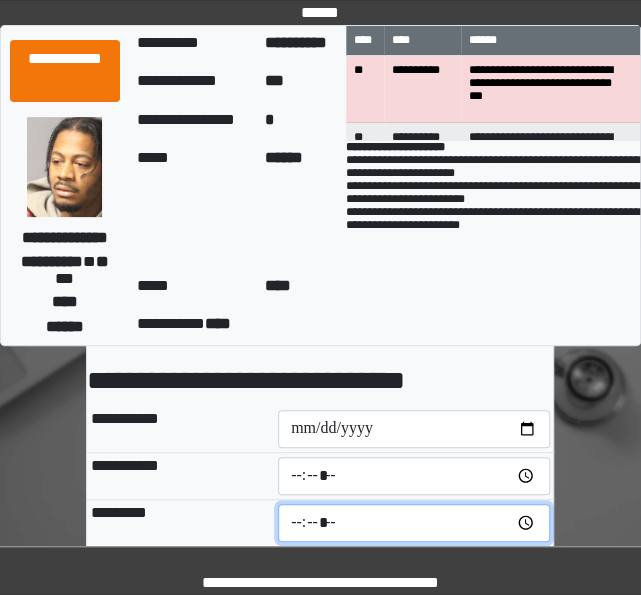 click at bounding box center (414, 523) 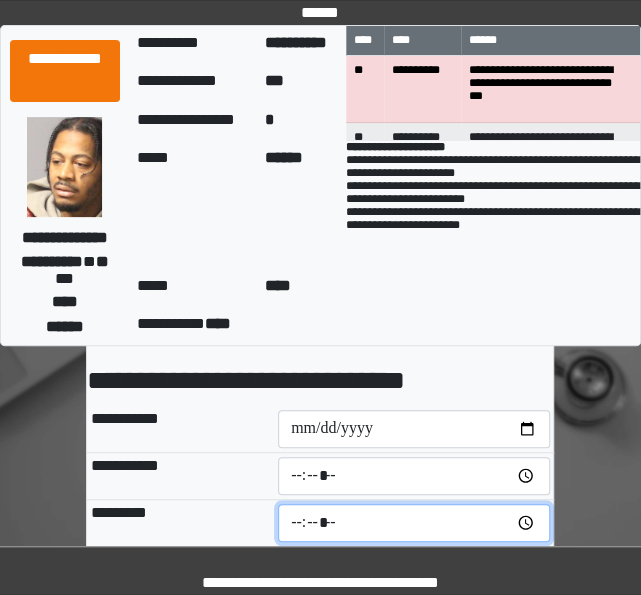 type on "*****" 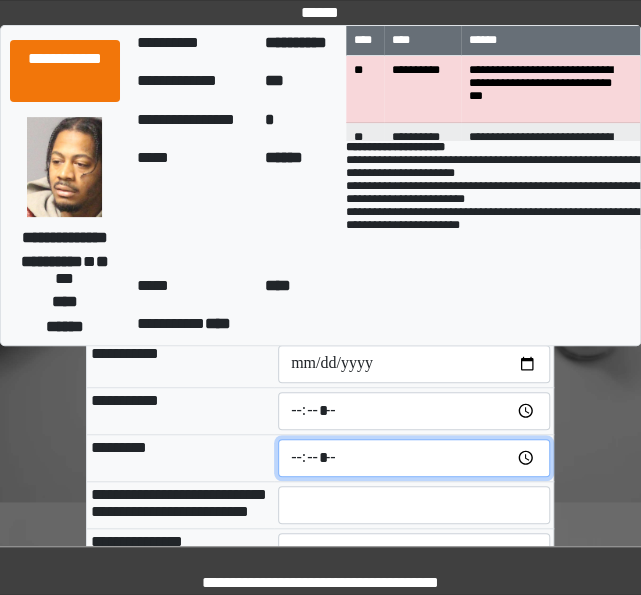 scroll, scrollTop: 130, scrollLeft: 0, axis: vertical 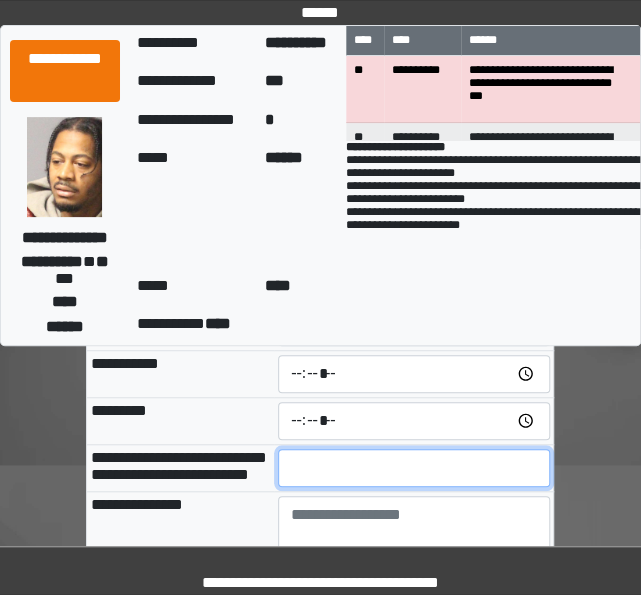 click at bounding box center (414, 468) 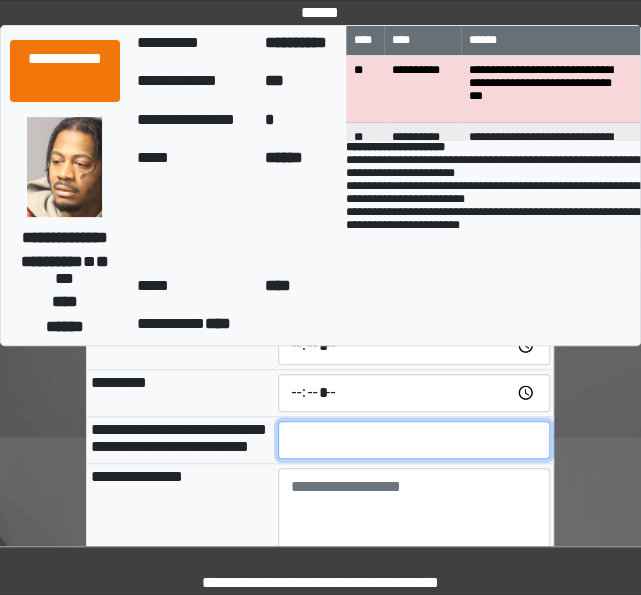 type on "**" 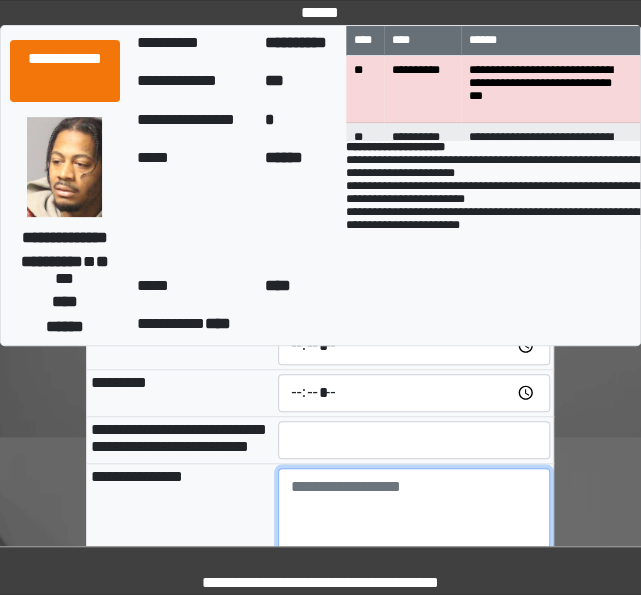 click at bounding box center [414, 523] 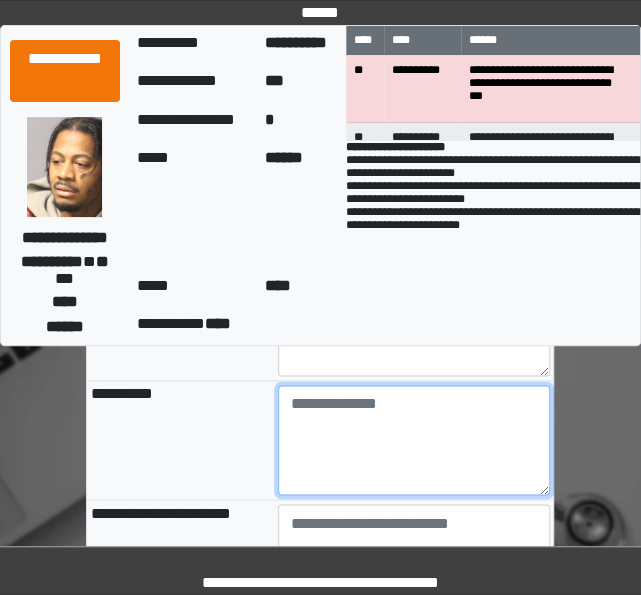 click at bounding box center (414, 440) 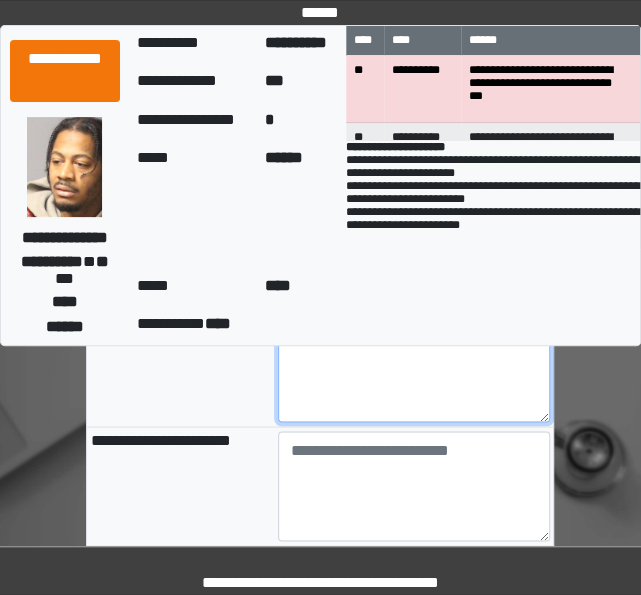 scroll, scrollTop: 553, scrollLeft: 0, axis: vertical 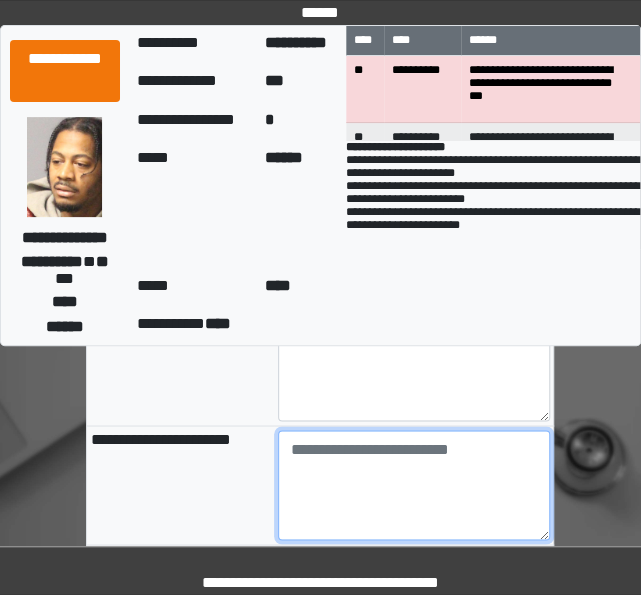 click at bounding box center [414, 485] 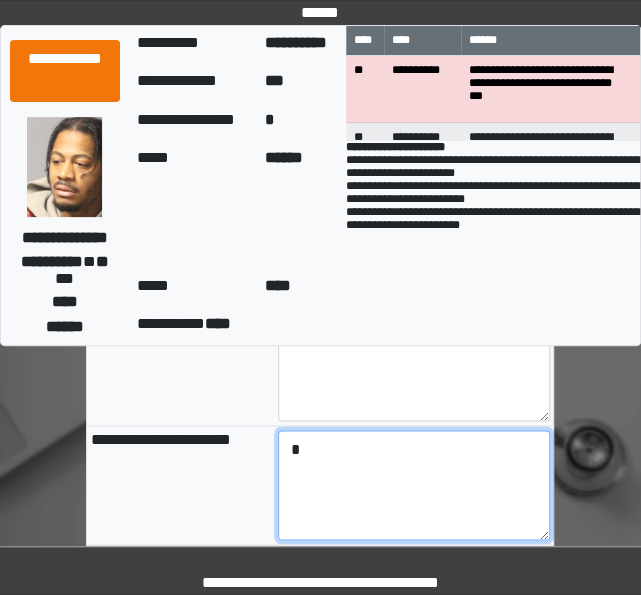 type on "*" 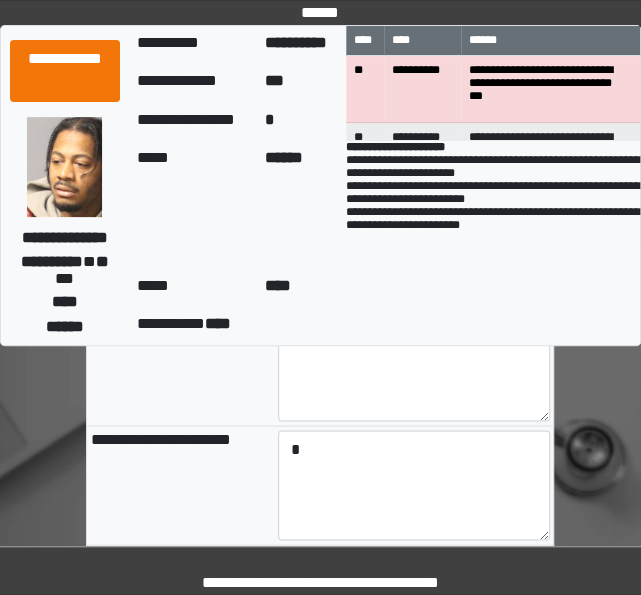 click on "**********" at bounding box center [161, 438] 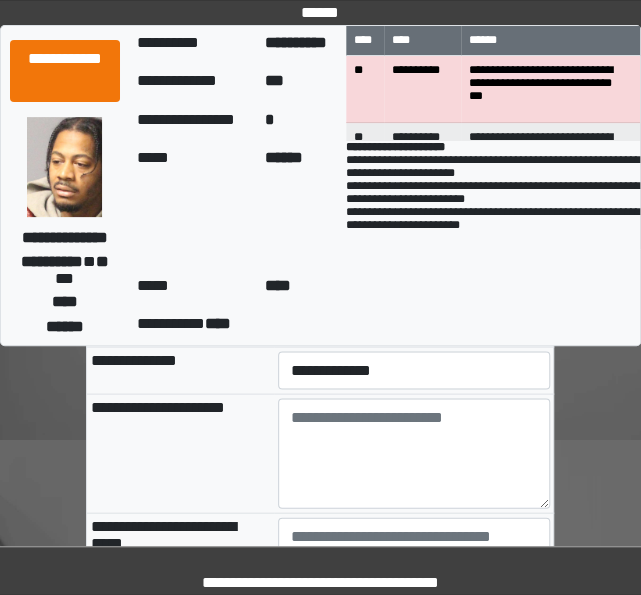 scroll, scrollTop: 758, scrollLeft: 0, axis: vertical 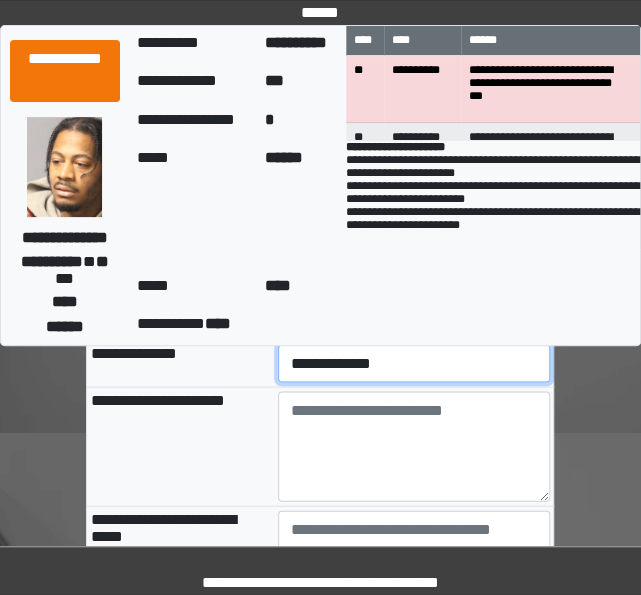 click on "**********" at bounding box center (414, 363) 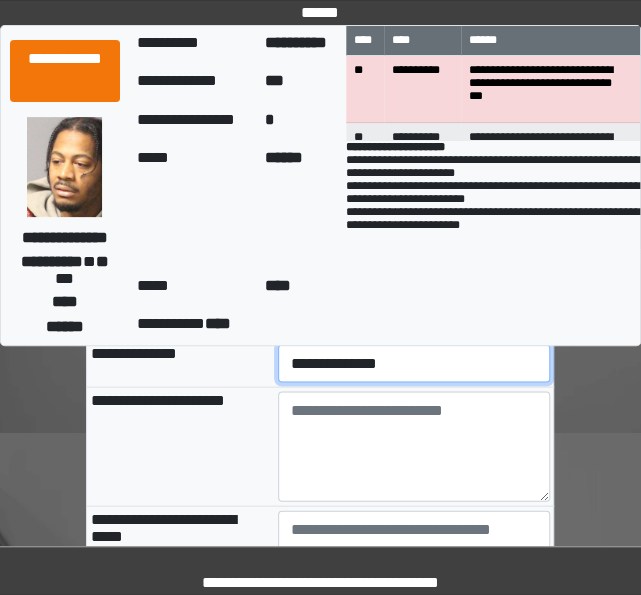 click on "**********" at bounding box center [414, 363] 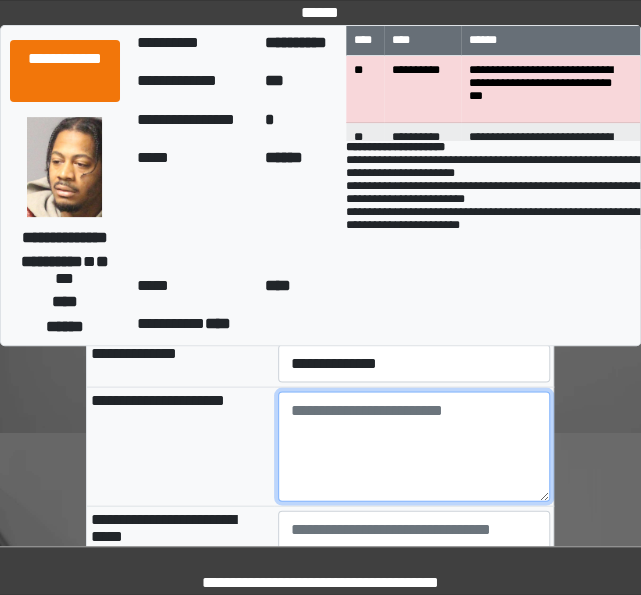 click at bounding box center (414, 446) 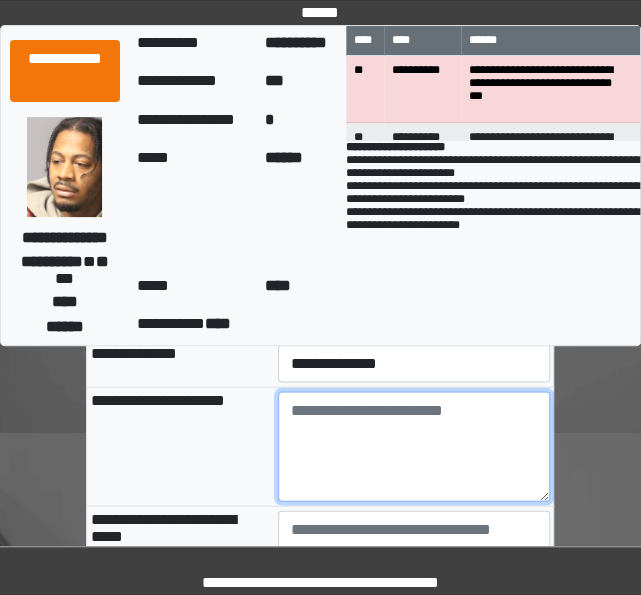 paste on "**********" 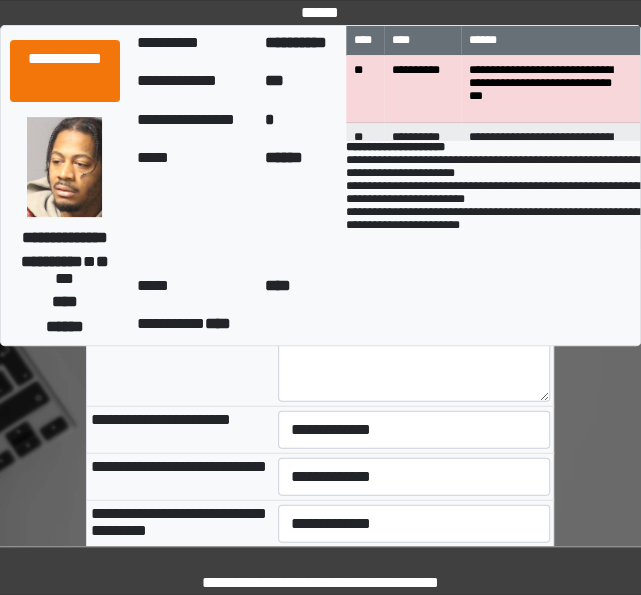 scroll, scrollTop: 975, scrollLeft: 0, axis: vertical 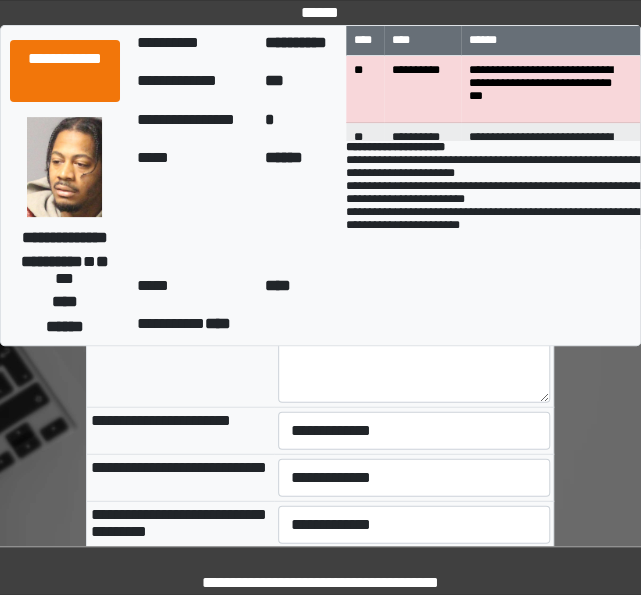 type on "**********" 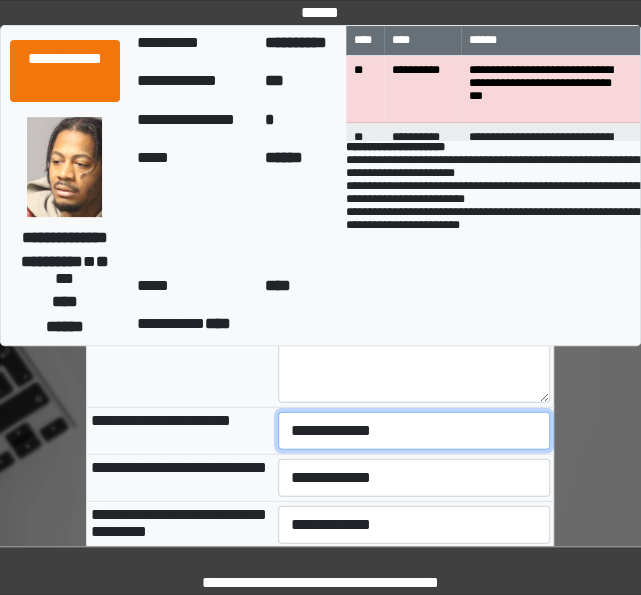 click on "**********" at bounding box center [414, 431] 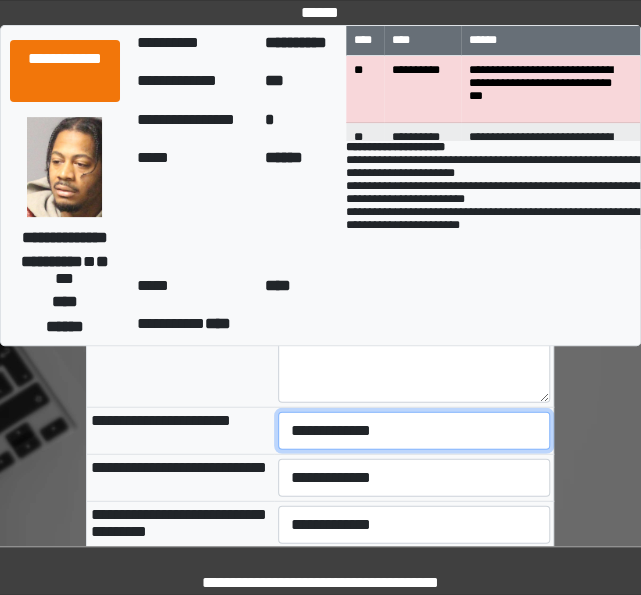 select on "***" 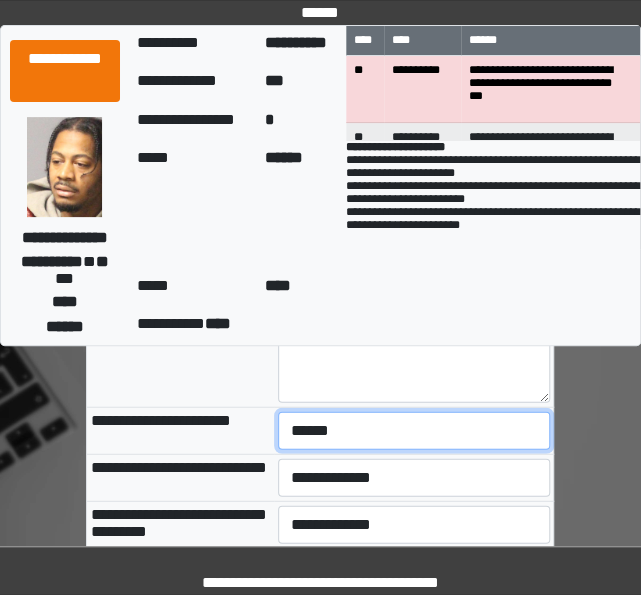 click on "**********" at bounding box center [414, 431] 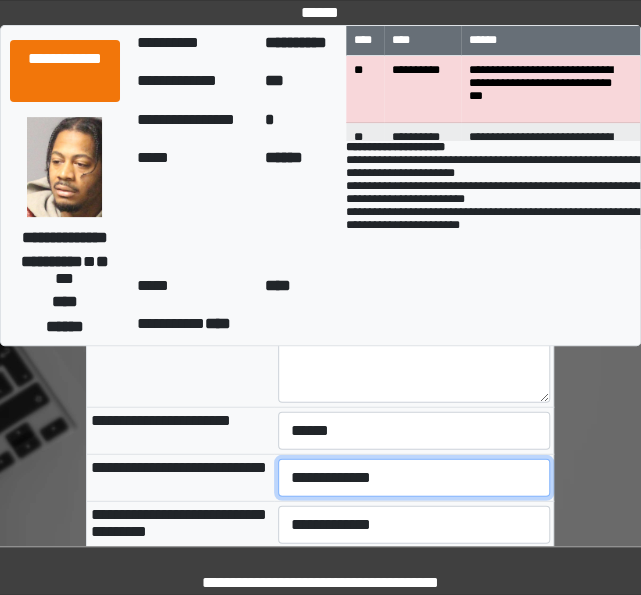 click on "**********" at bounding box center [414, 478] 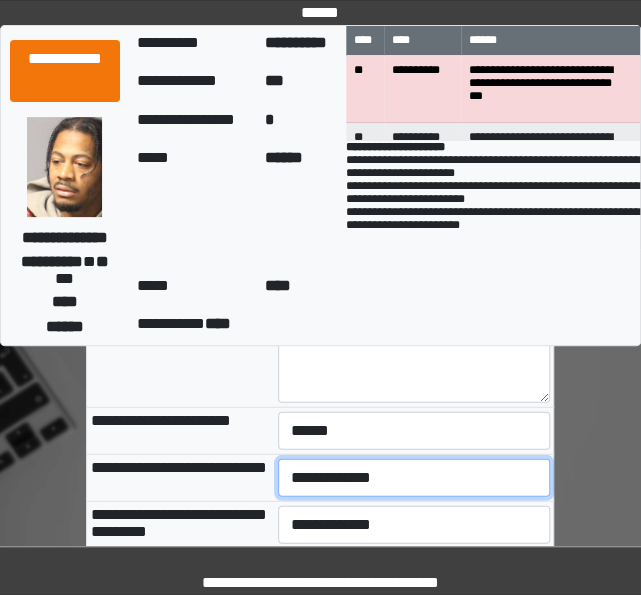 select on "***" 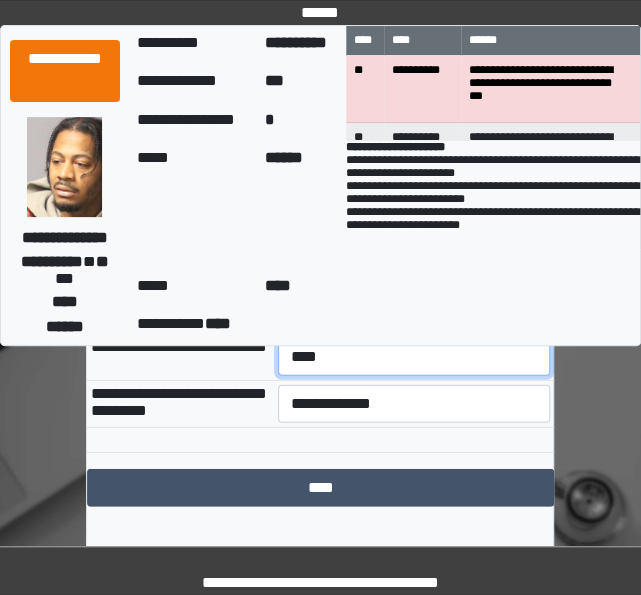 scroll, scrollTop: 1095, scrollLeft: 0, axis: vertical 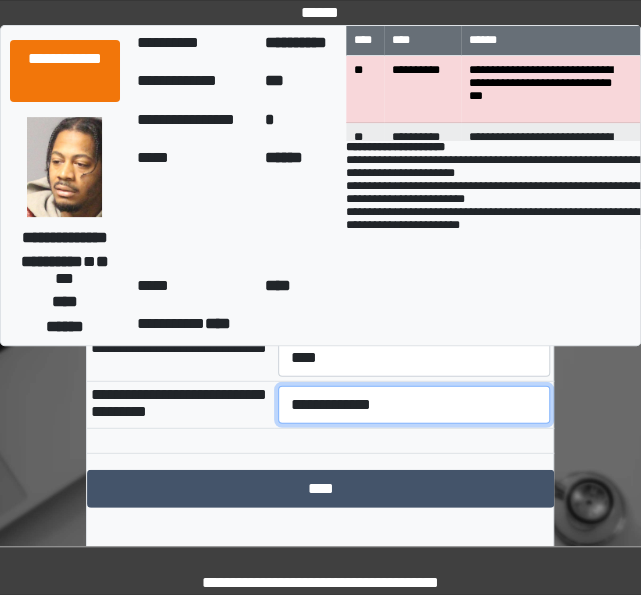 click on "**********" at bounding box center (414, 405) 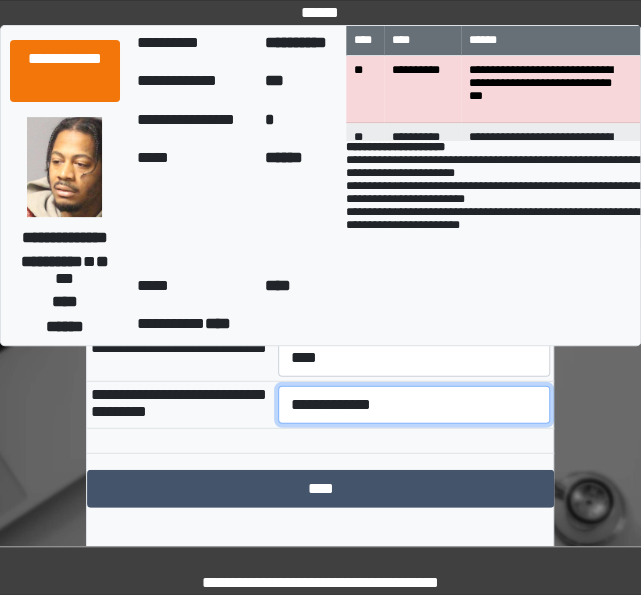 select on "***" 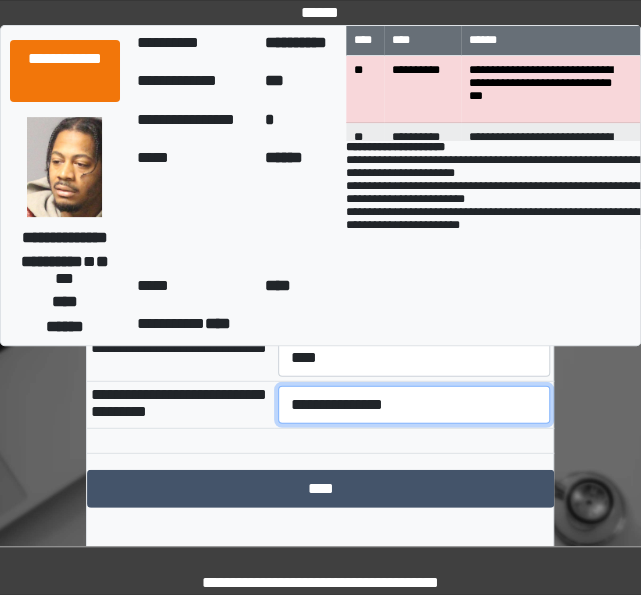 click on "**********" at bounding box center [414, 405] 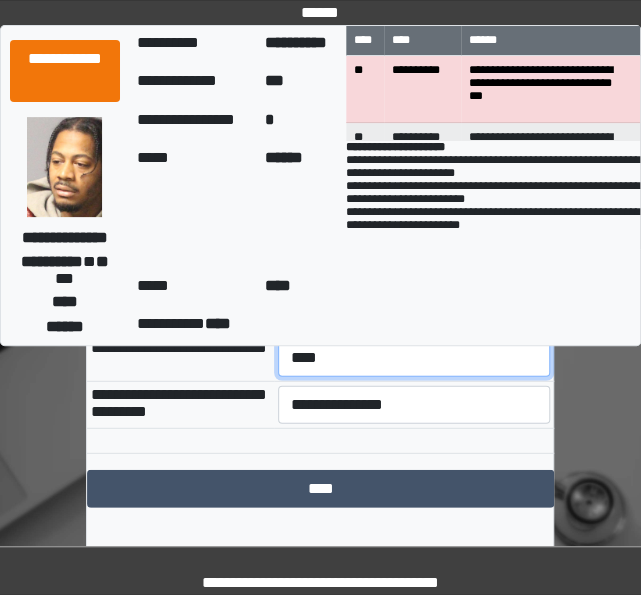 click on "**********" at bounding box center (414, 358) 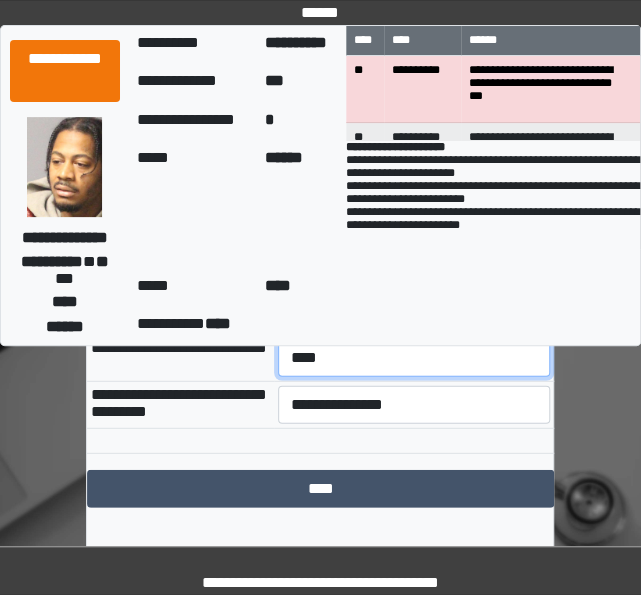 select on "***" 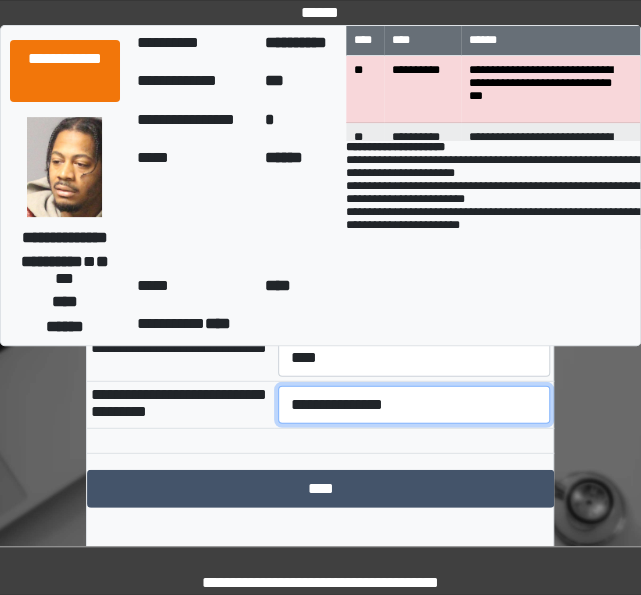 click on "**********" at bounding box center [414, 405] 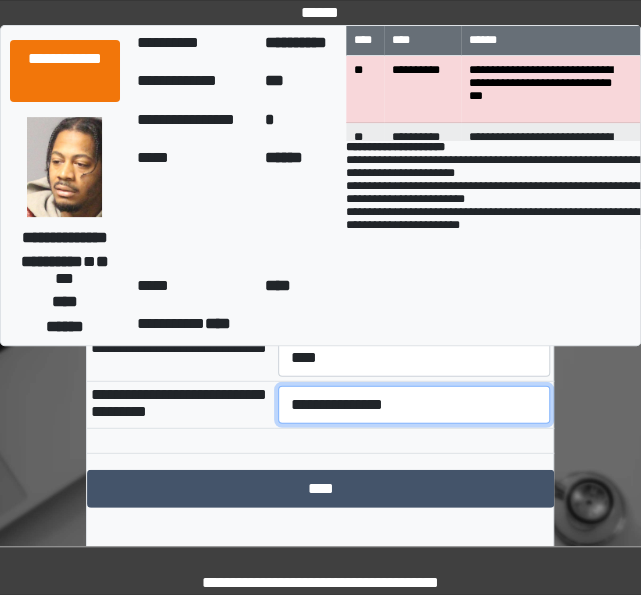 click on "**********" at bounding box center (414, 405) 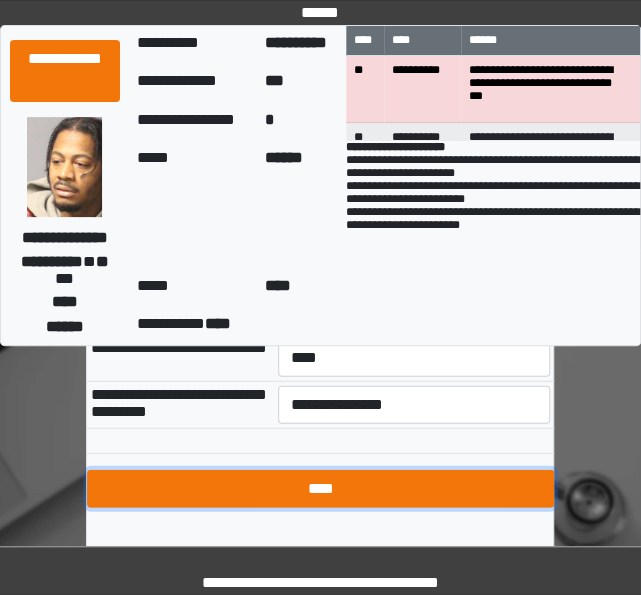 click on "****" at bounding box center [320, 489] 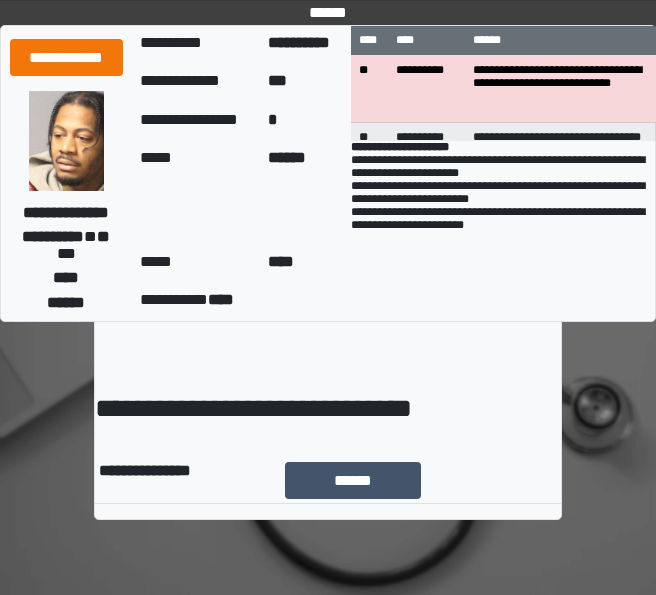 scroll, scrollTop: 0, scrollLeft: 0, axis: both 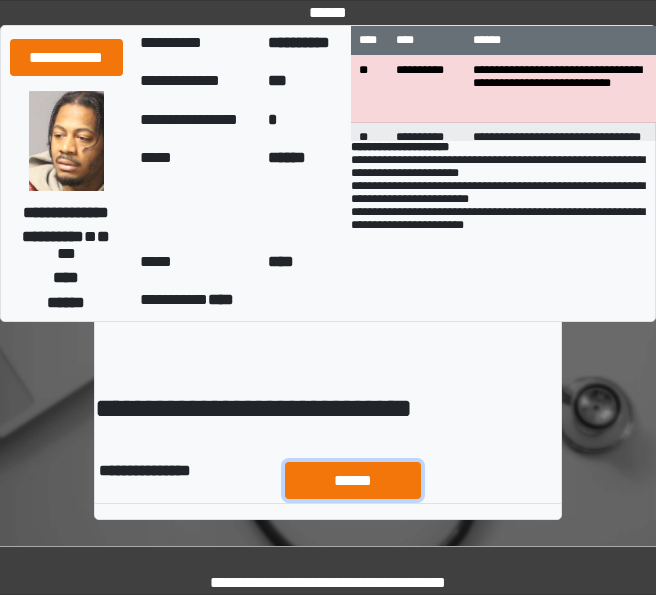 click on "******" at bounding box center [353, 480] 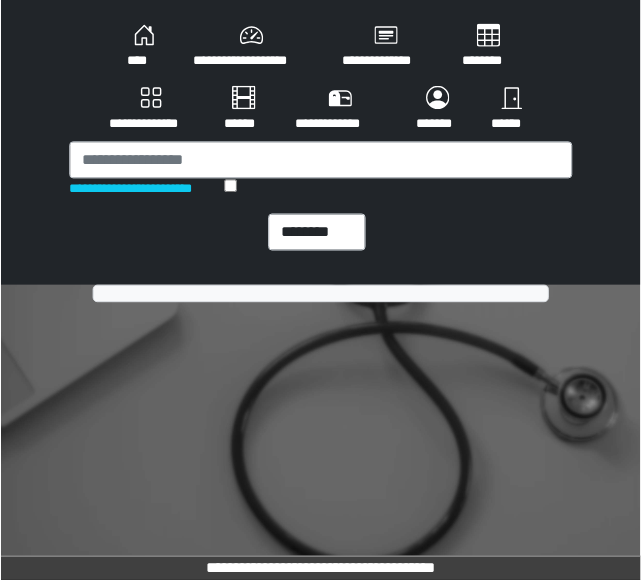 scroll, scrollTop: 0, scrollLeft: 0, axis: both 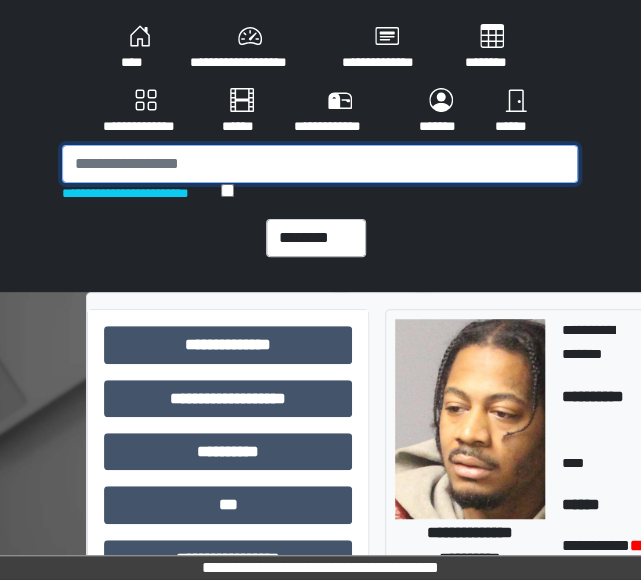 click at bounding box center (320, 164) 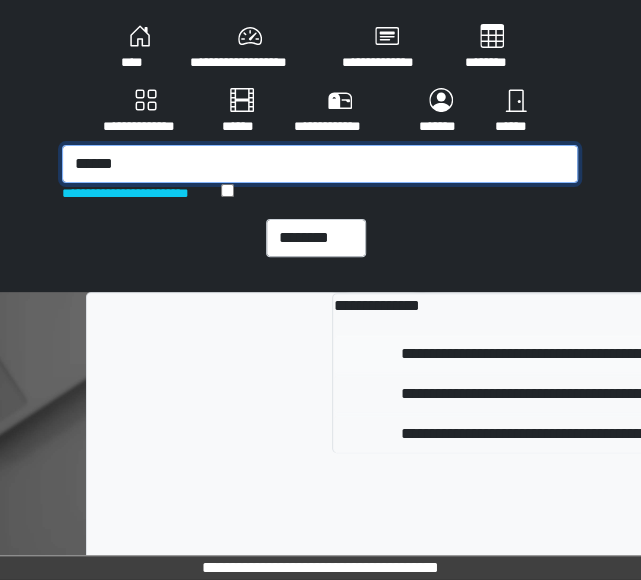 type on "******" 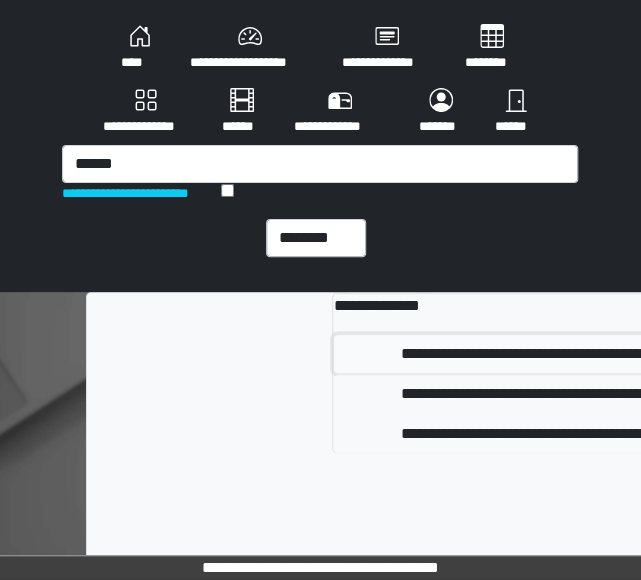 click on "**********" at bounding box center [593, 354] 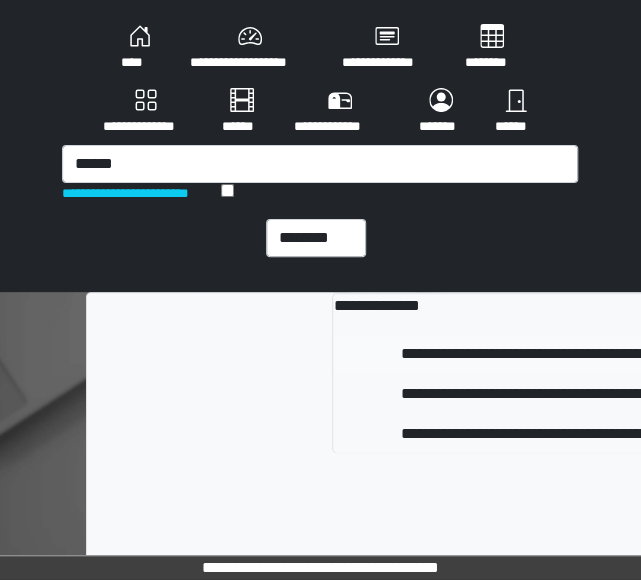 type 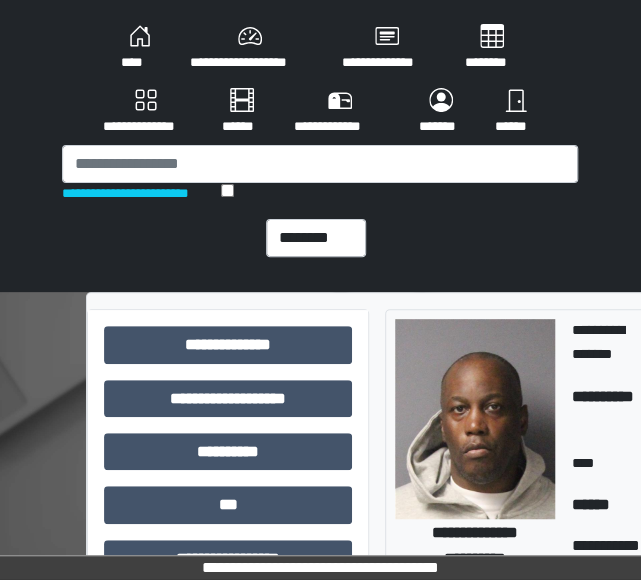 scroll, scrollTop: 294, scrollLeft: 0, axis: vertical 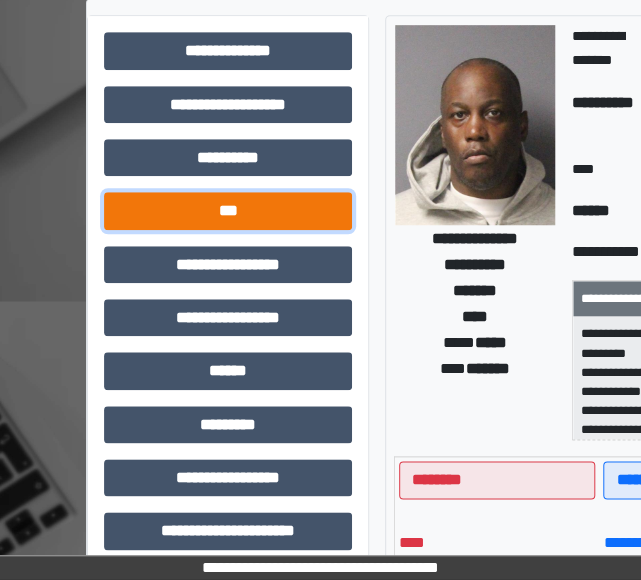 click on "***" at bounding box center (228, 210) 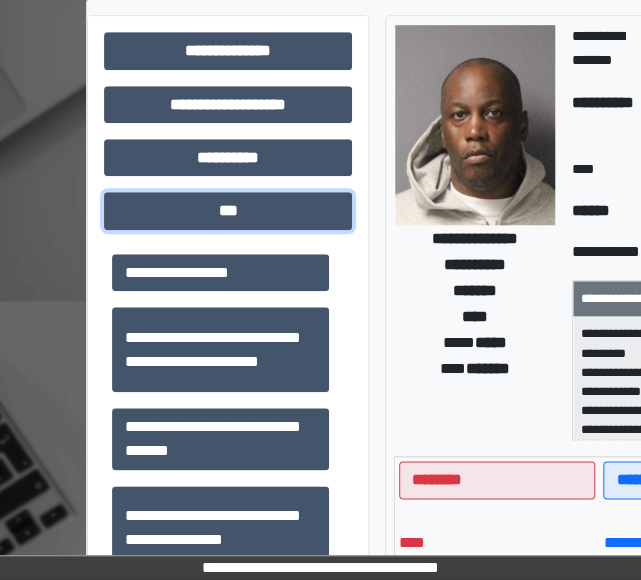 scroll, scrollTop: 106, scrollLeft: 0, axis: vertical 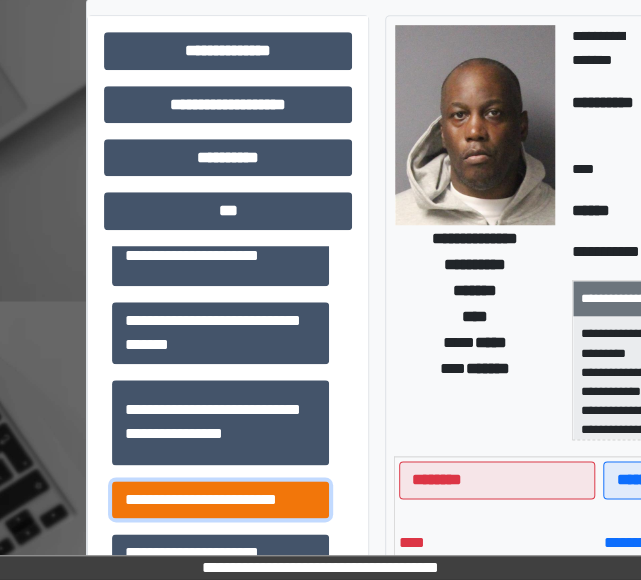 click on "**********" at bounding box center (220, 499) 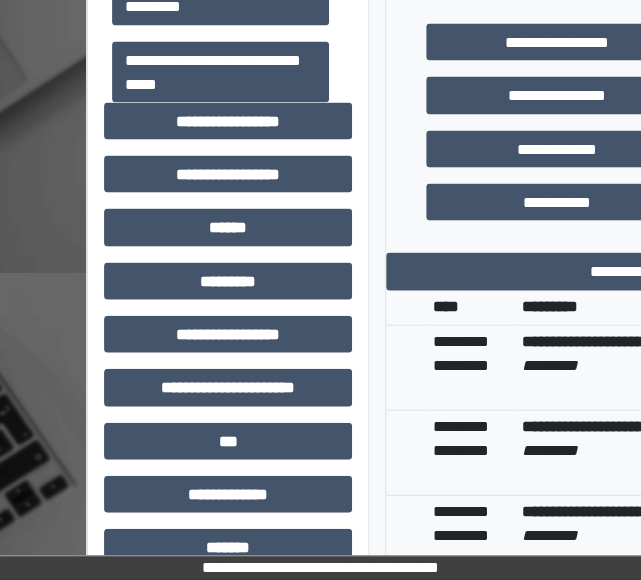 scroll, scrollTop: 921, scrollLeft: 0, axis: vertical 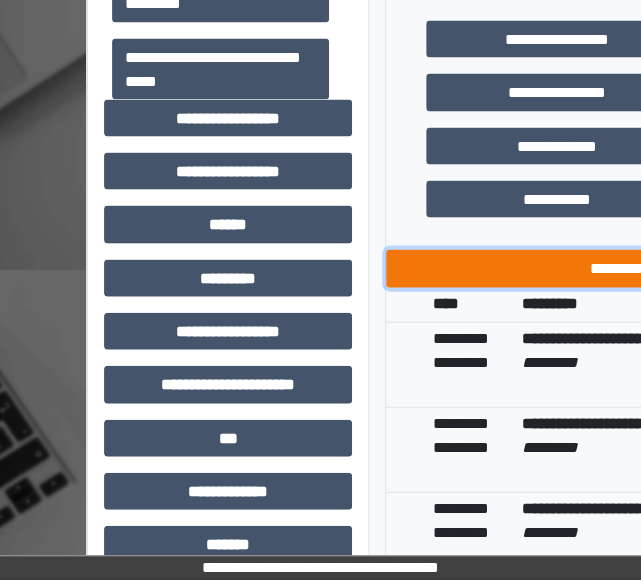click on "**********" at bounding box center (695, 267) 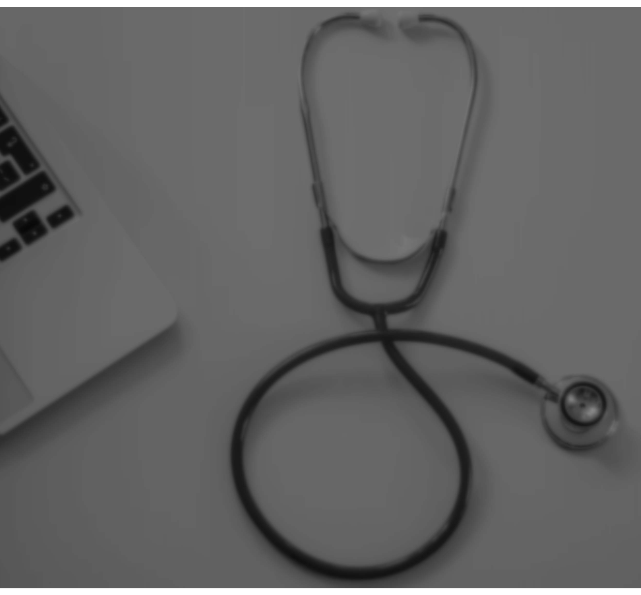 scroll, scrollTop: 0, scrollLeft: 0, axis: both 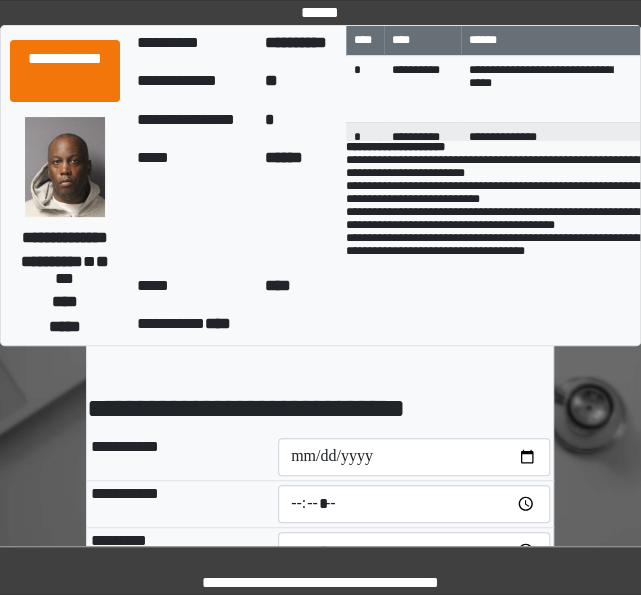 click on "**********" at bounding box center [493, 243] 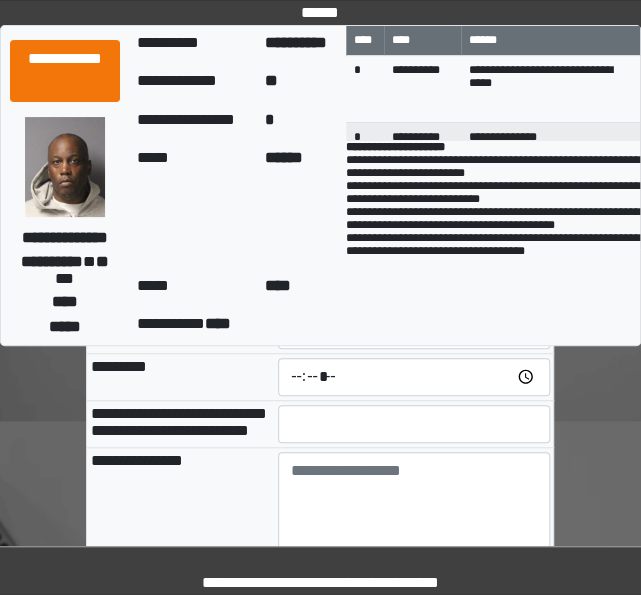 scroll, scrollTop: 3, scrollLeft: 0, axis: vertical 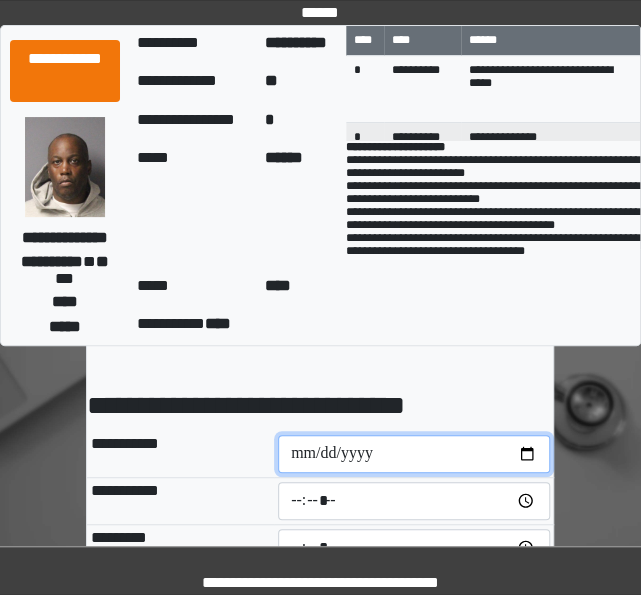 click at bounding box center (414, 454) 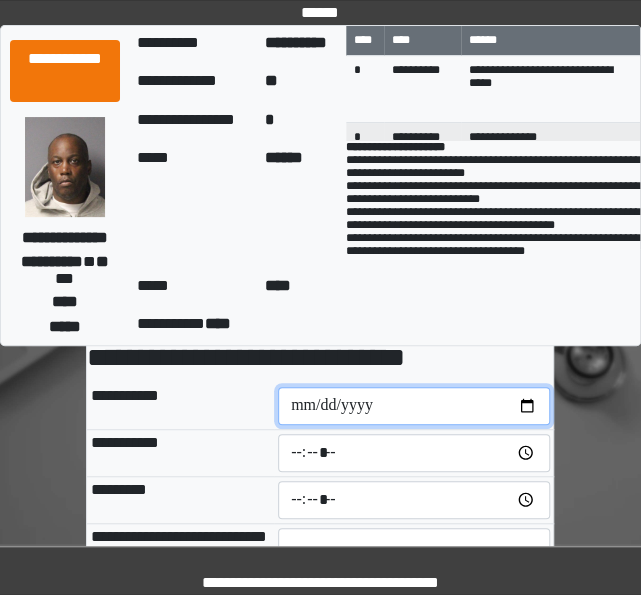 scroll, scrollTop: 50, scrollLeft: 0, axis: vertical 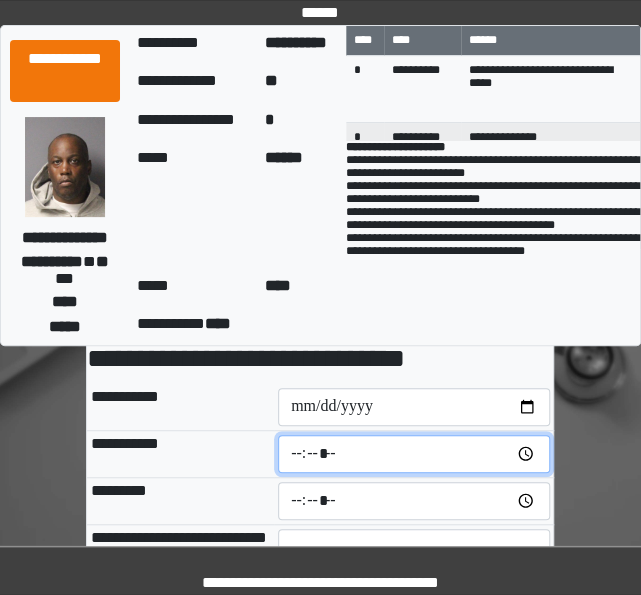 click at bounding box center [414, 454] 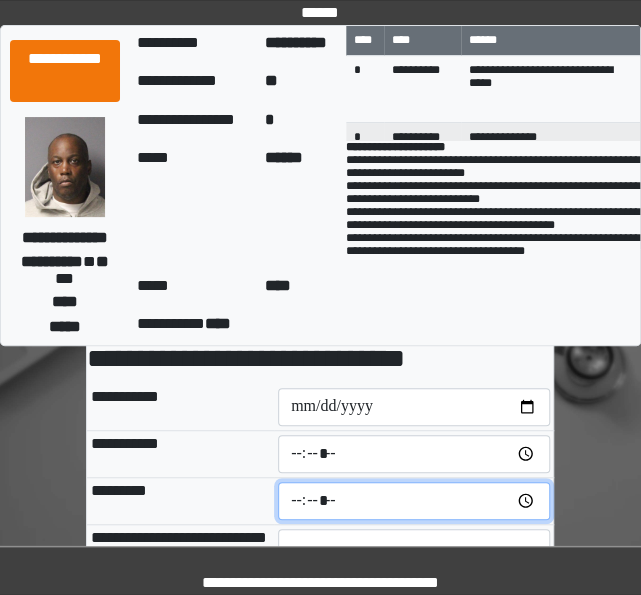 click at bounding box center (414, 501) 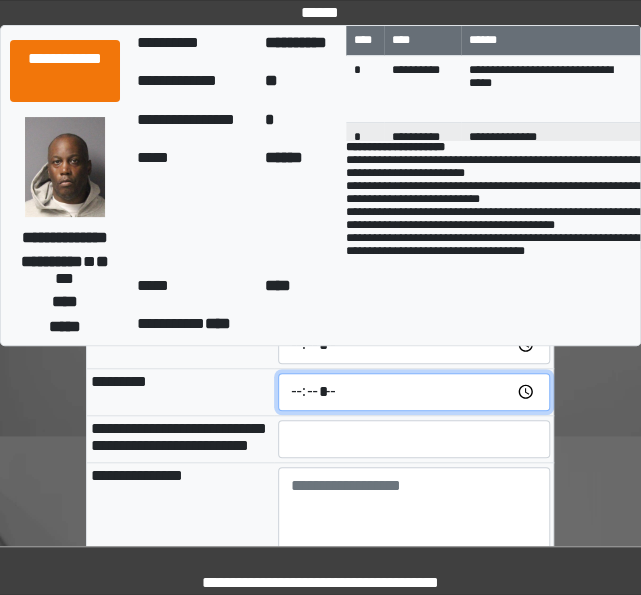 scroll, scrollTop: 160, scrollLeft: 0, axis: vertical 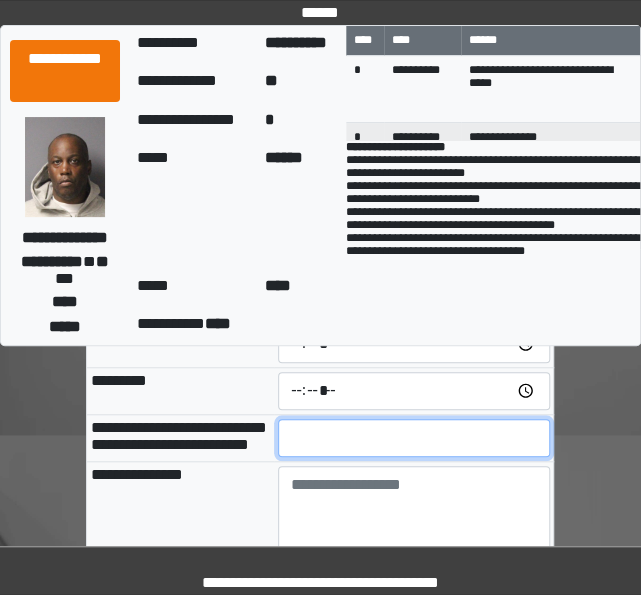 click at bounding box center [414, 438] 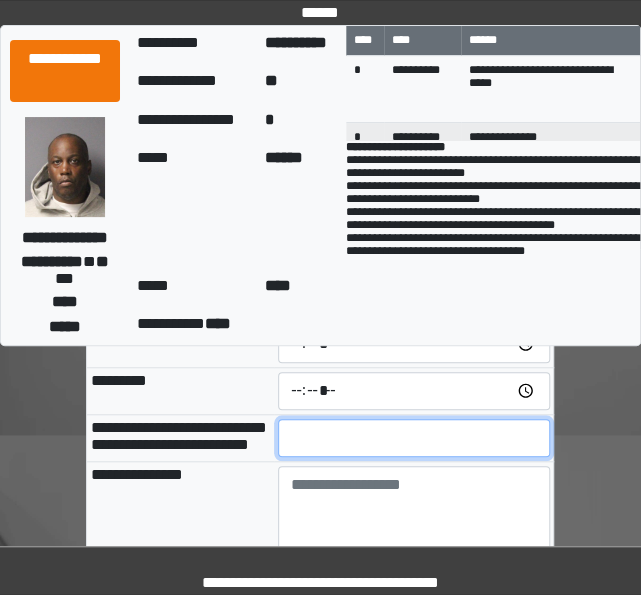 type on "**" 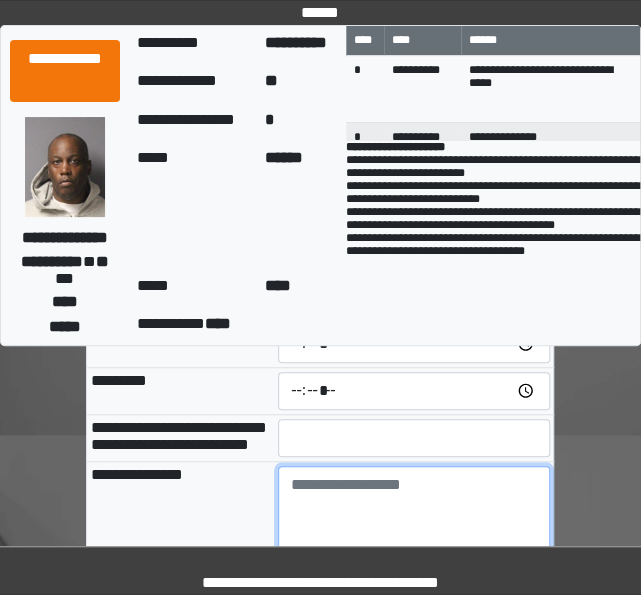 click at bounding box center [414, 521] 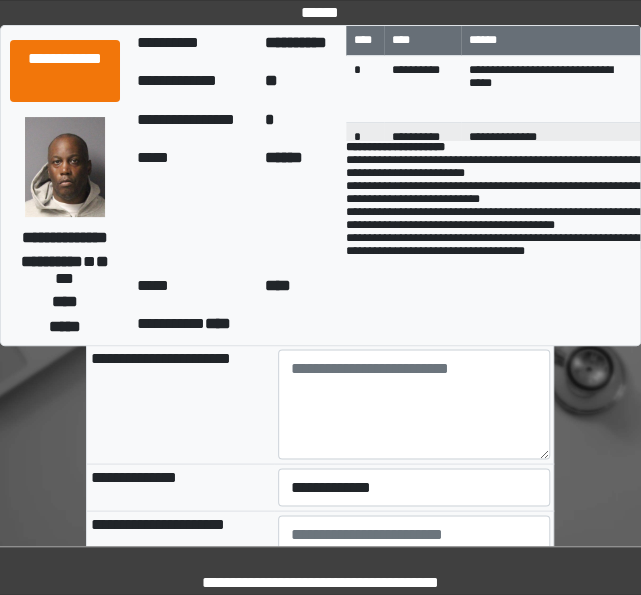 scroll, scrollTop: 635, scrollLeft: 0, axis: vertical 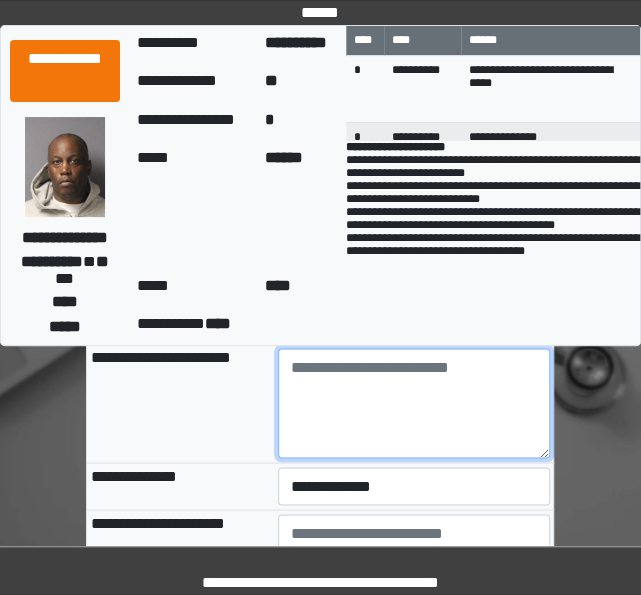 click at bounding box center (414, 403) 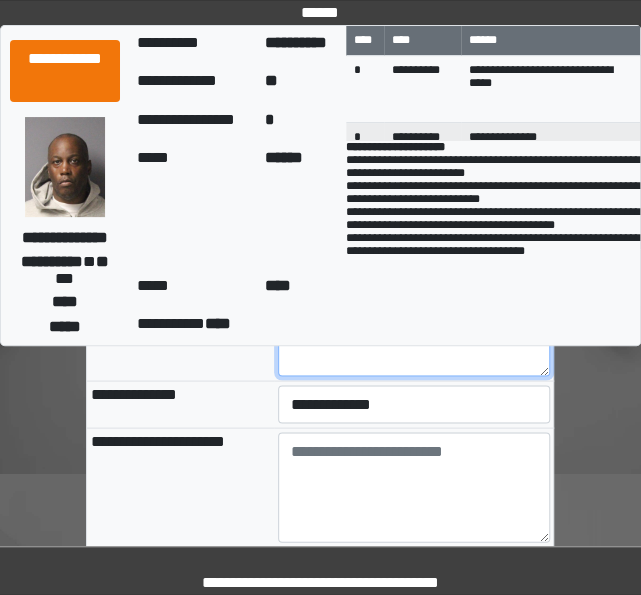 scroll, scrollTop: 717, scrollLeft: 0, axis: vertical 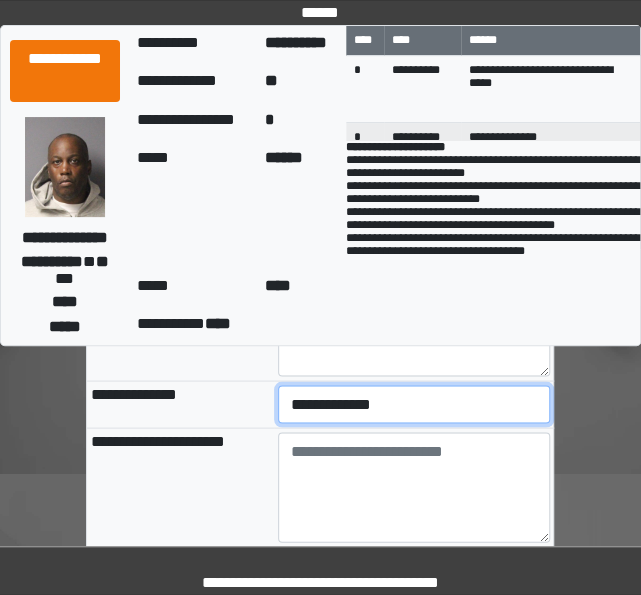 click on "**********" at bounding box center [414, 404] 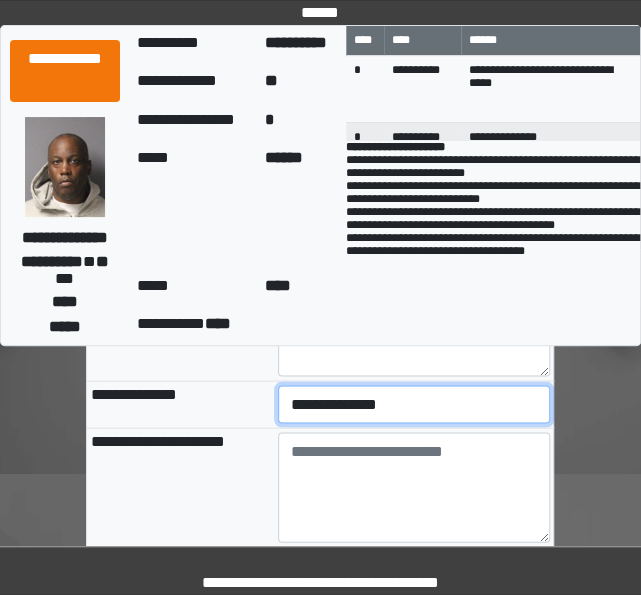 scroll, scrollTop: 754, scrollLeft: 0, axis: vertical 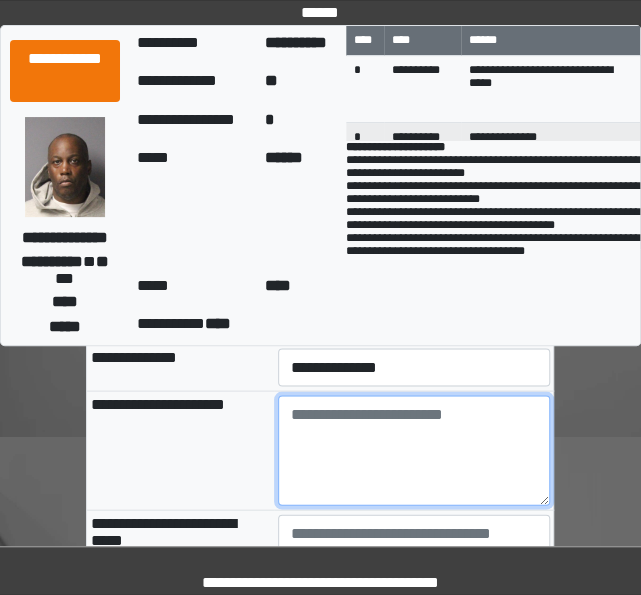 click at bounding box center (414, 450) 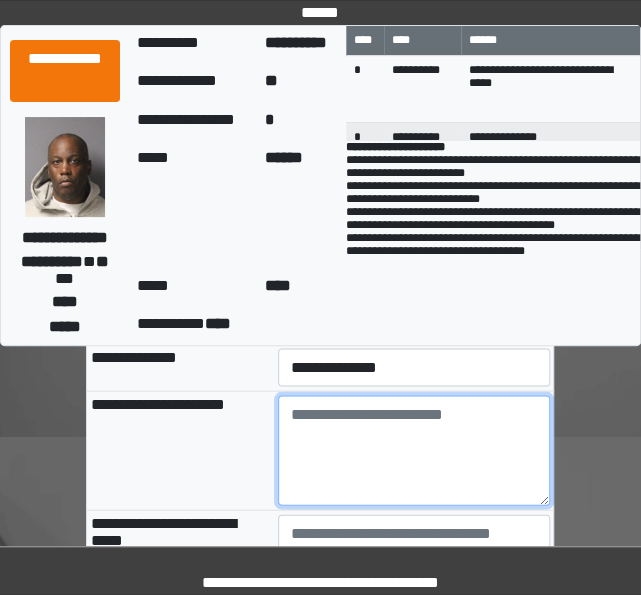 paste on "**********" 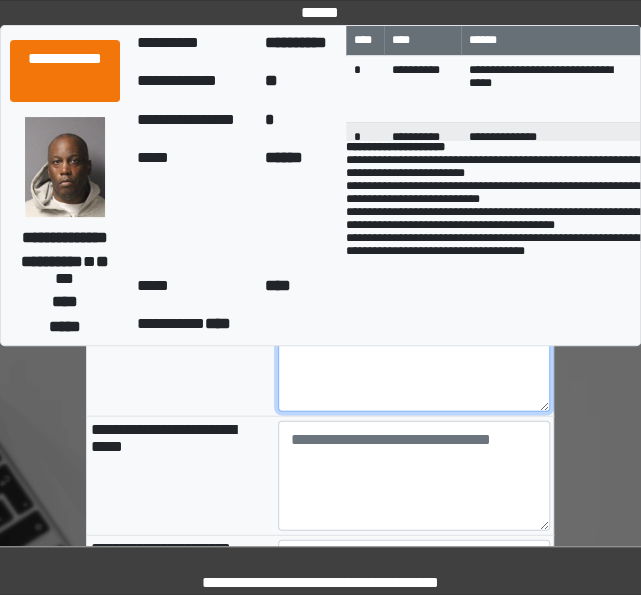 scroll, scrollTop: 1024, scrollLeft: 0, axis: vertical 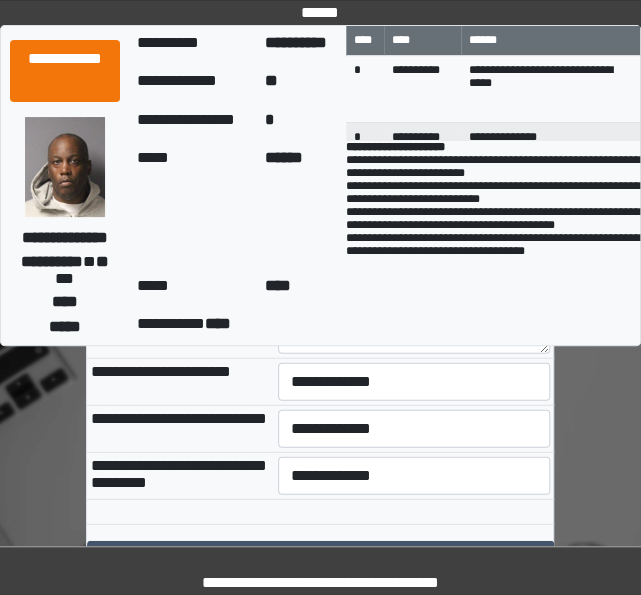 type on "**********" 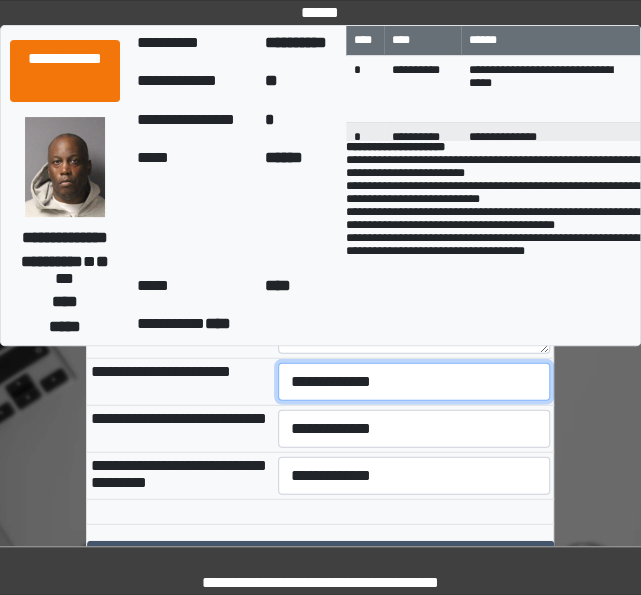 click on "**********" at bounding box center (414, 382) 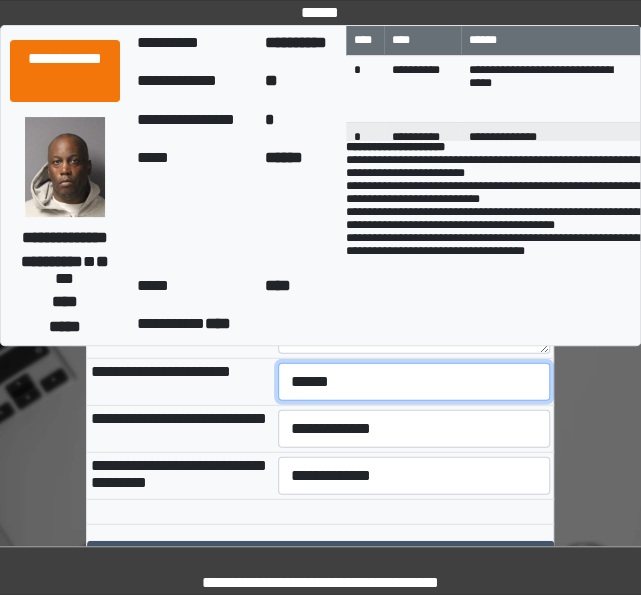 click on "**********" at bounding box center (414, 382) 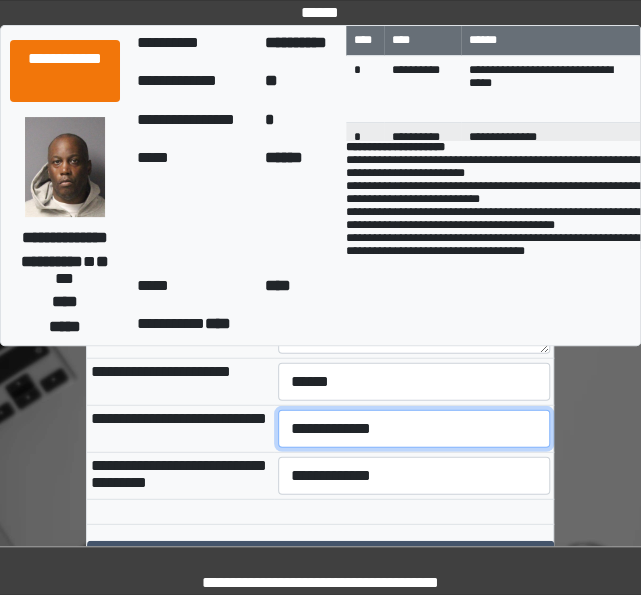 click on "**********" at bounding box center (414, 429) 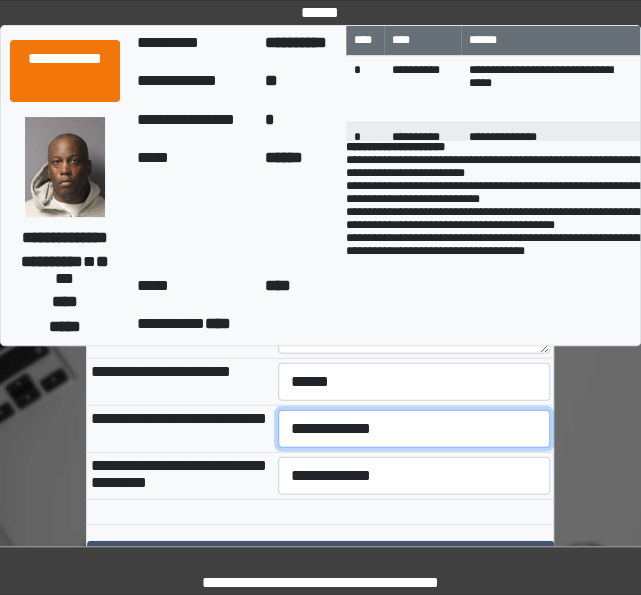 select on "***" 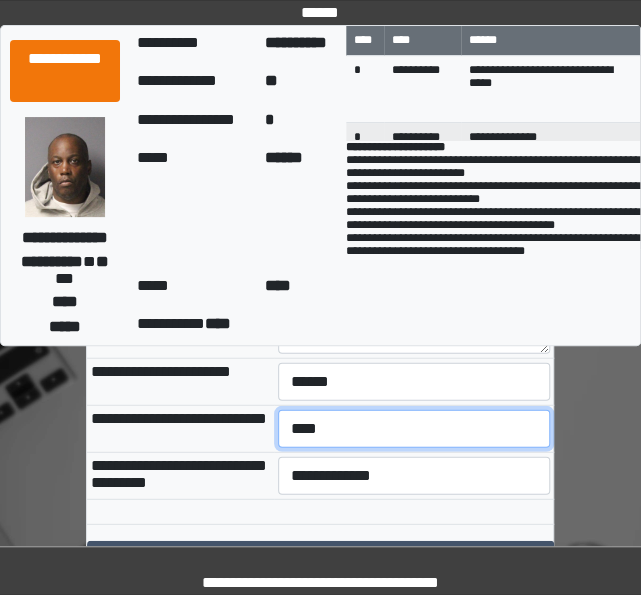click on "**********" at bounding box center (414, 429) 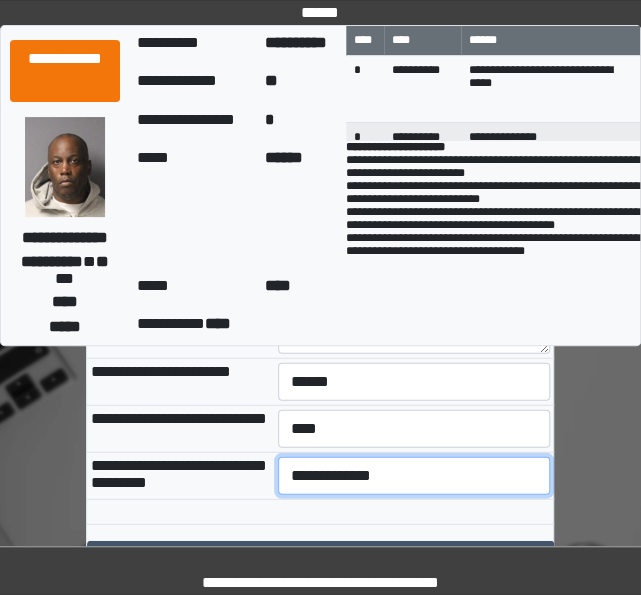 click on "**********" at bounding box center (414, 476) 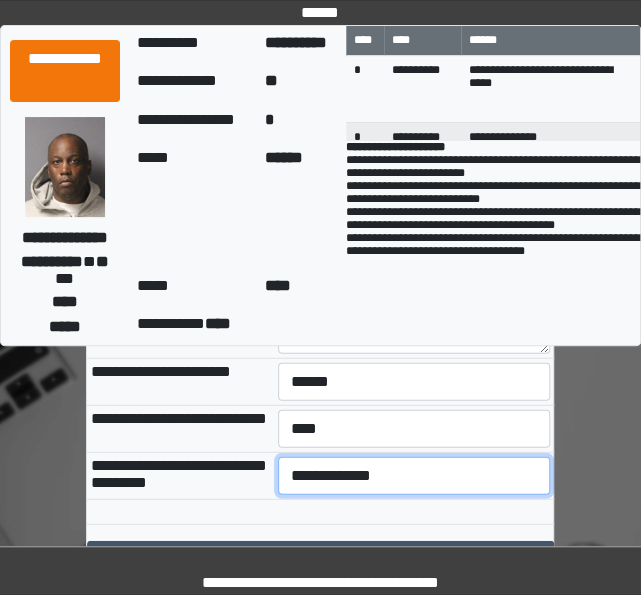 select on "***" 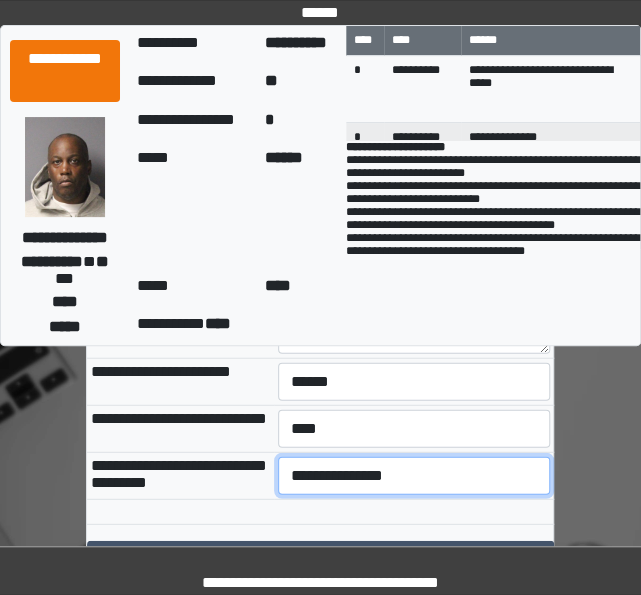click on "**********" at bounding box center [414, 476] 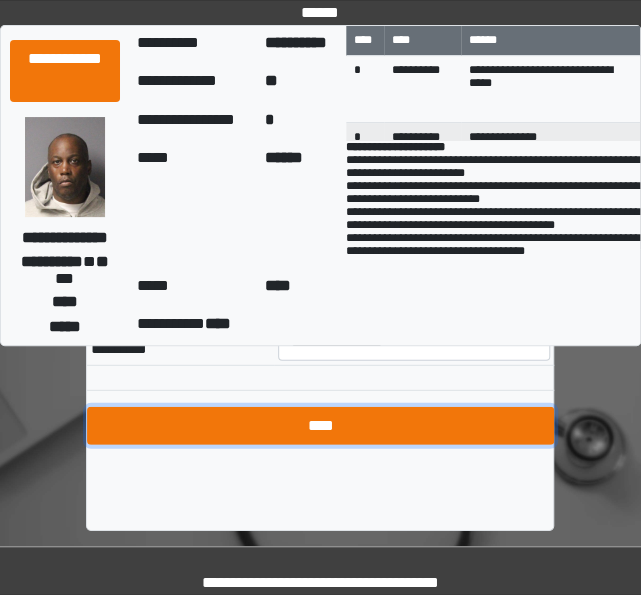 click on "****" at bounding box center [320, 426] 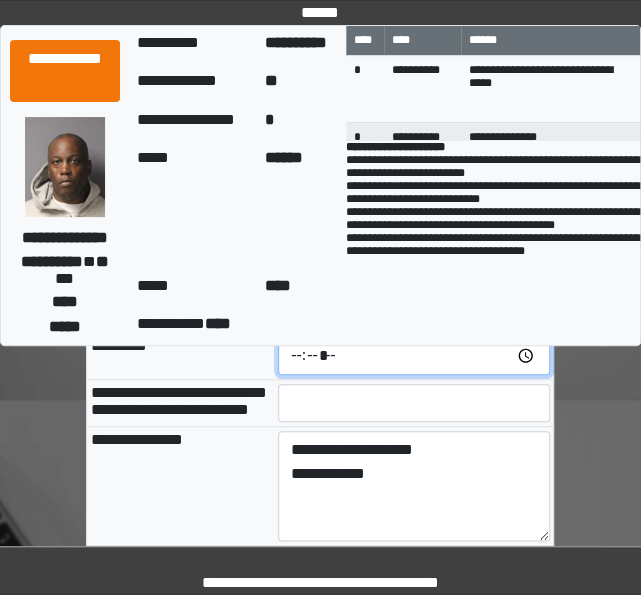 scroll, scrollTop: 182, scrollLeft: 0, axis: vertical 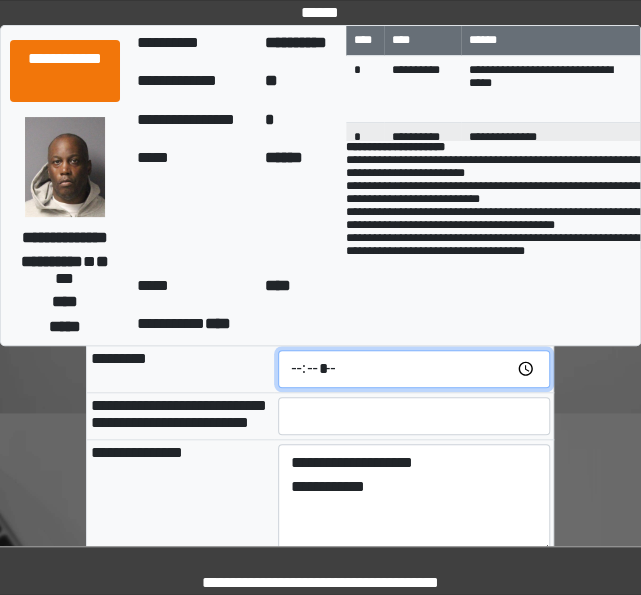 click at bounding box center (414, 369) 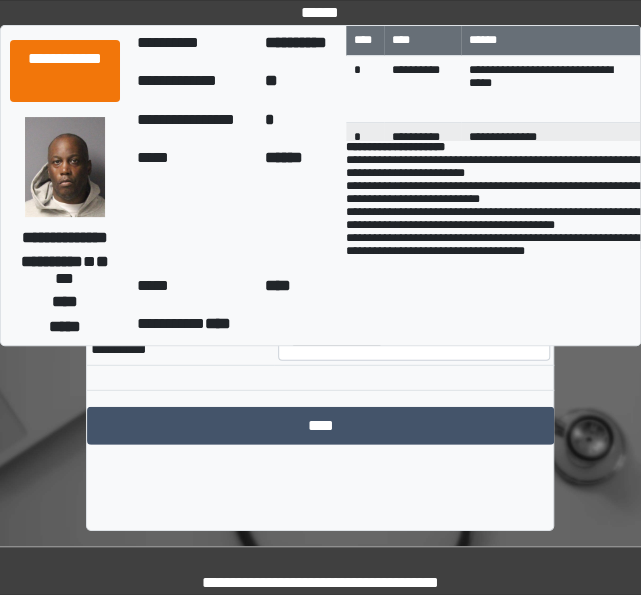 scroll, scrollTop: 1157, scrollLeft: 0, axis: vertical 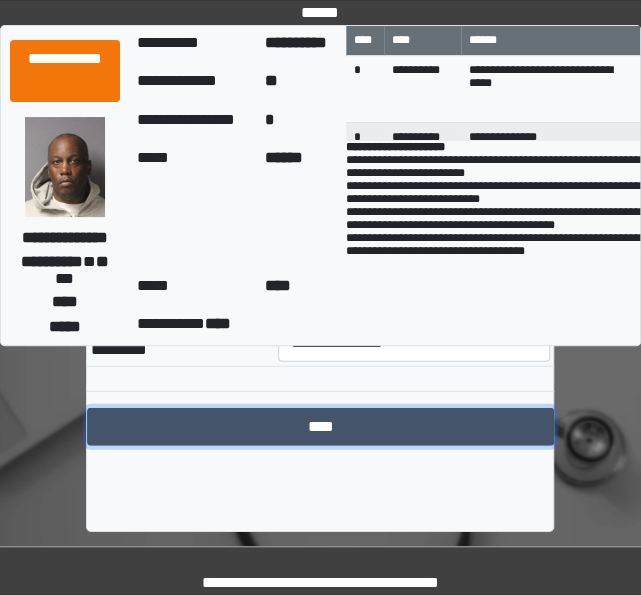 click on "****" at bounding box center [320, 427] 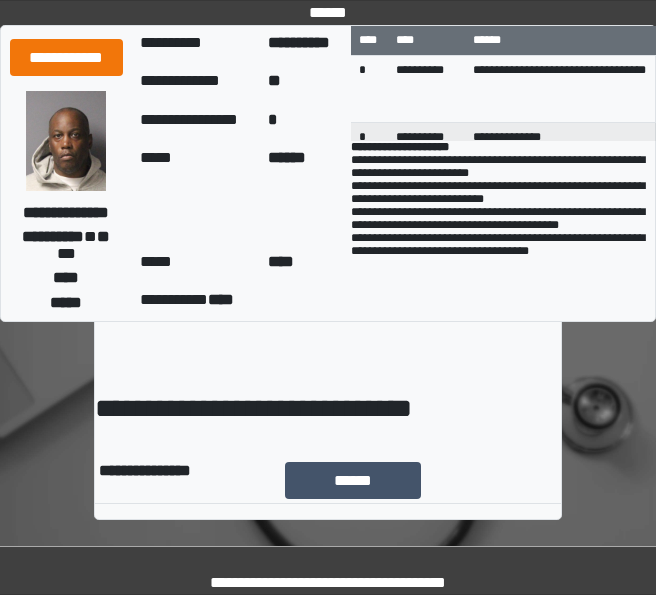 scroll, scrollTop: 0, scrollLeft: 0, axis: both 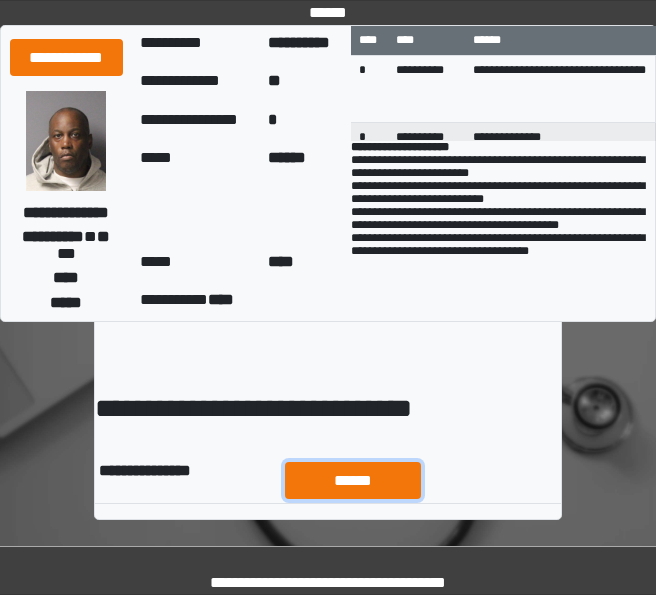 click on "******" at bounding box center (353, 480) 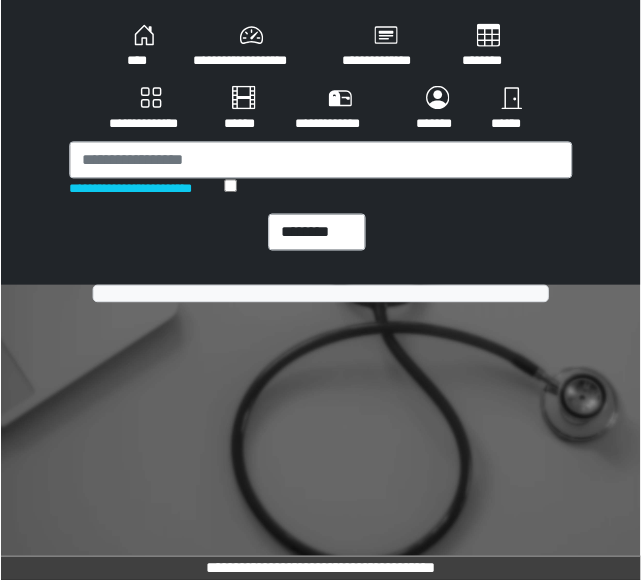 scroll, scrollTop: 0, scrollLeft: 0, axis: both 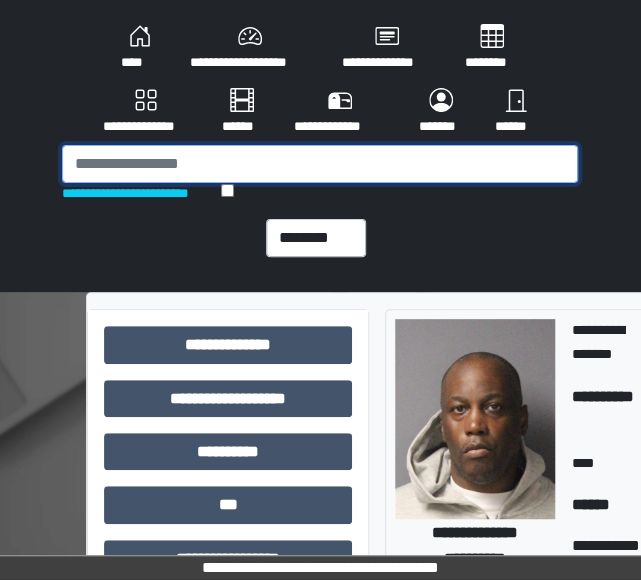 click at bounding box center (320, 164) 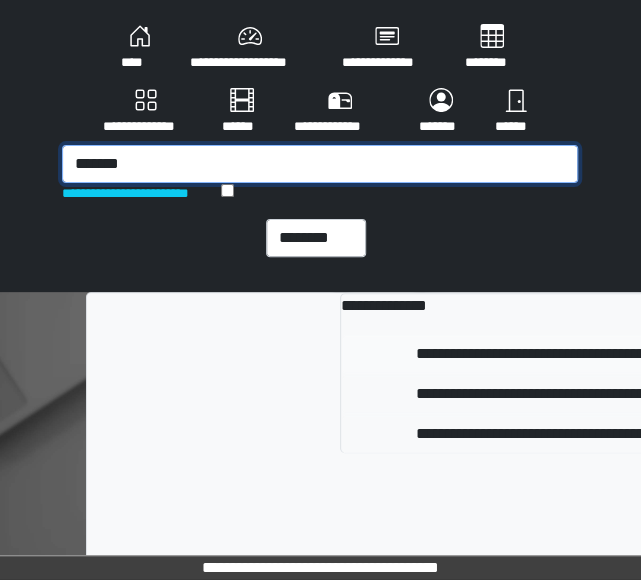type on "*******" 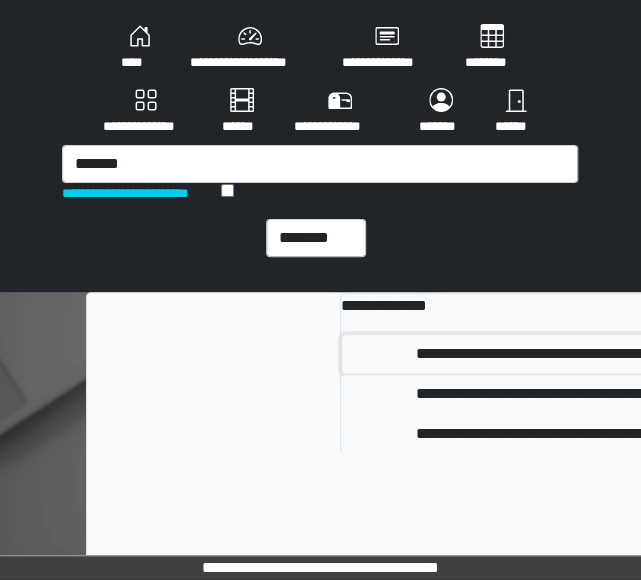 click on "**********" at bounding box center [611, 354] 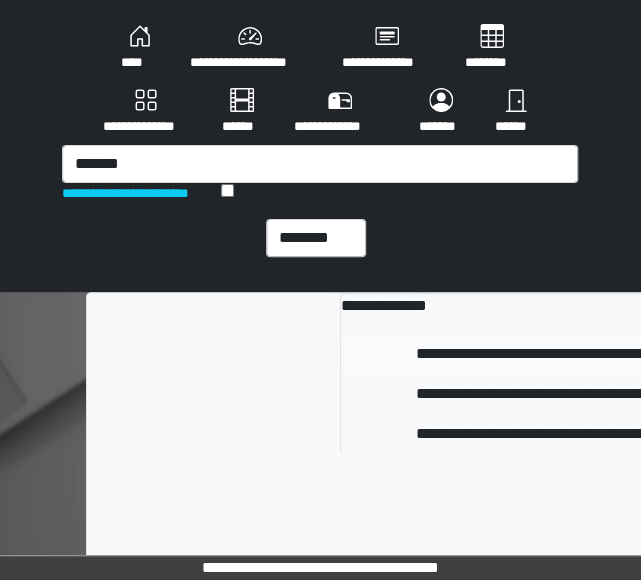 type 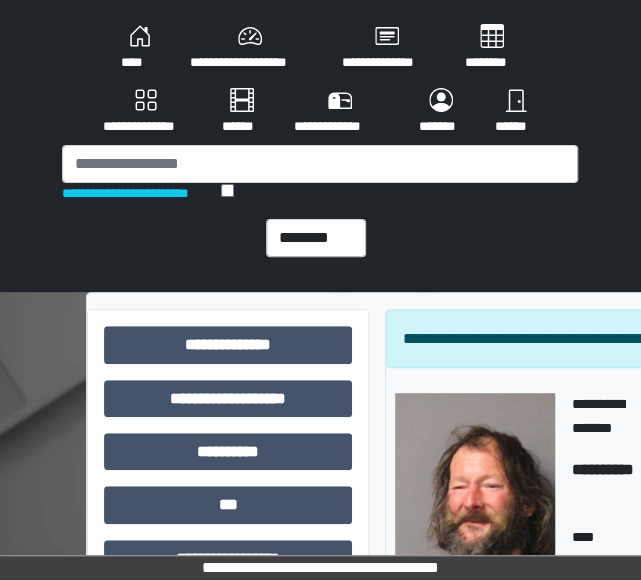 scroll, scrollTop: 284, scrollLeft: 0, axis: vertical 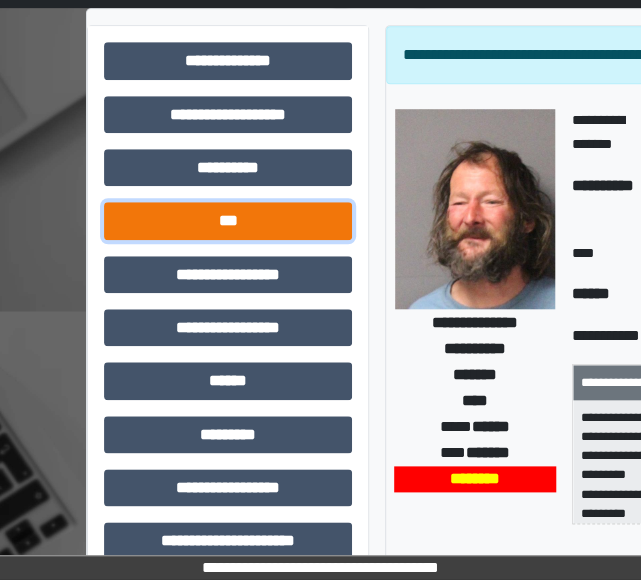 click on "***" at bounding box center [228, 220] 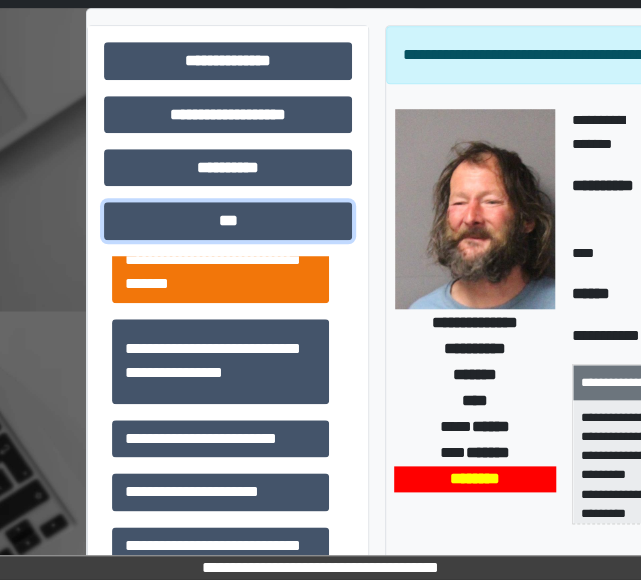 scroll, scrollTop: 176, scrollLeft: 0, axis: vertical 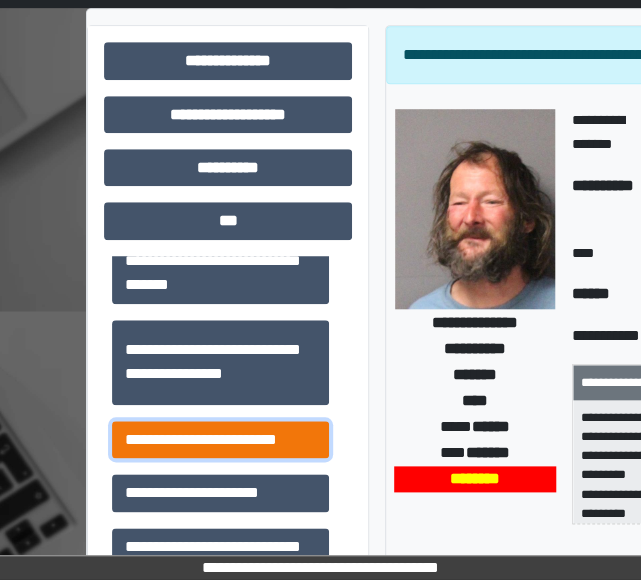 click on "**********" at bounding box center (220, 439) 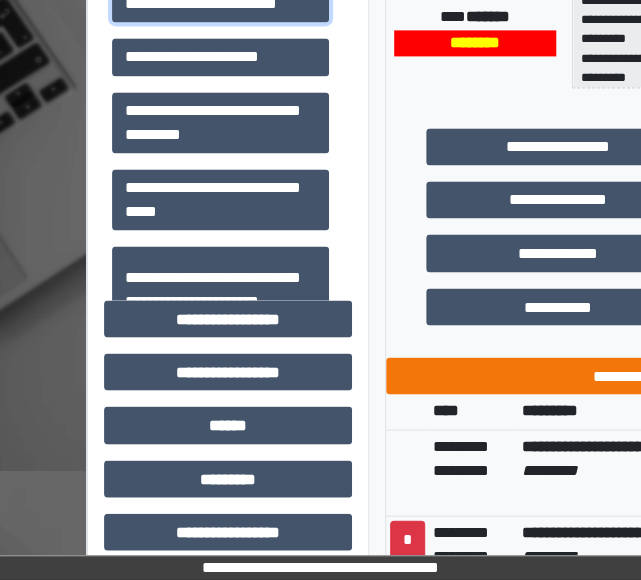 scroll, scrollTop: 719, scrollLeft: 0, axis: vertical 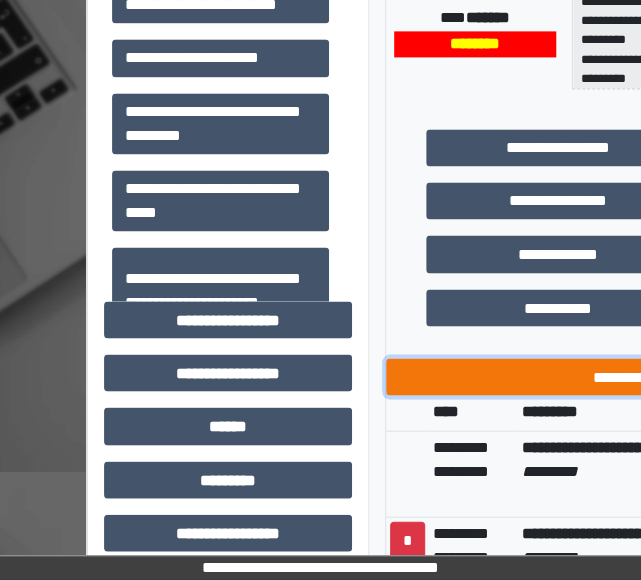 click on "**********" at bounding box center (698, 376) 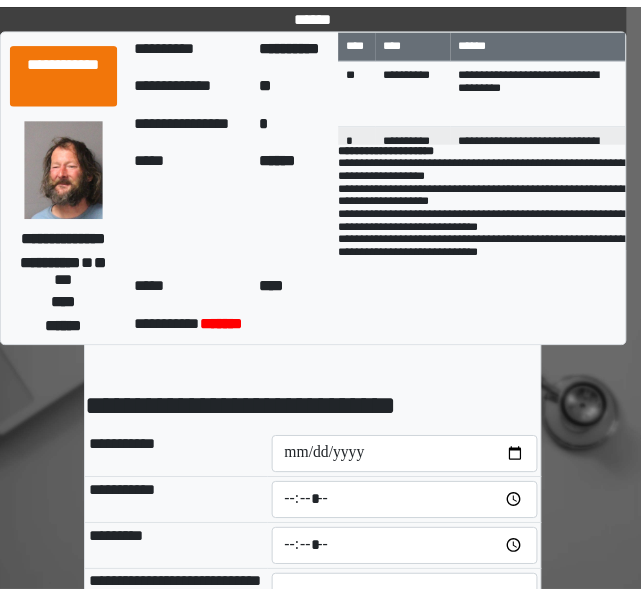scroll, scrollTop: 0, scrollLeft: 0, axis: both 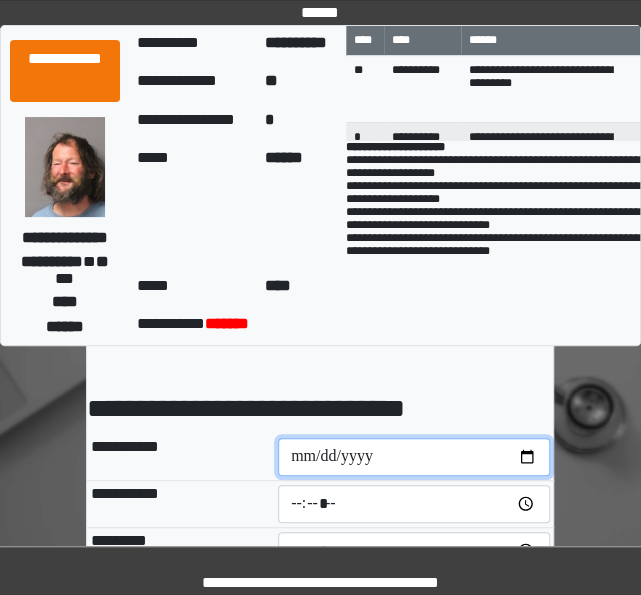 click at bounding box center [414, 457] 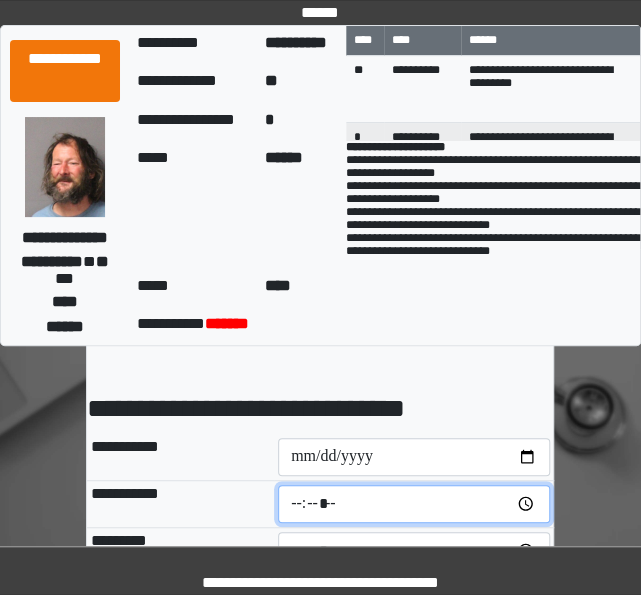 click at bounding box center (414, 504) 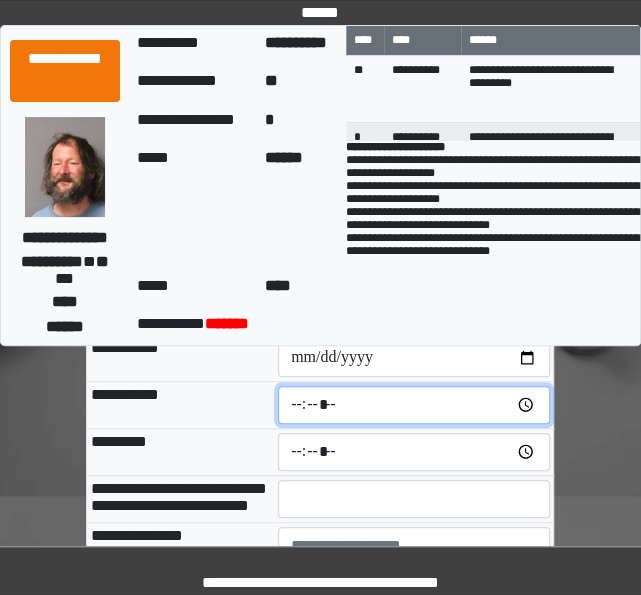 scroll, scrollTop: 100, scrollLeft: 0, axis: vertical 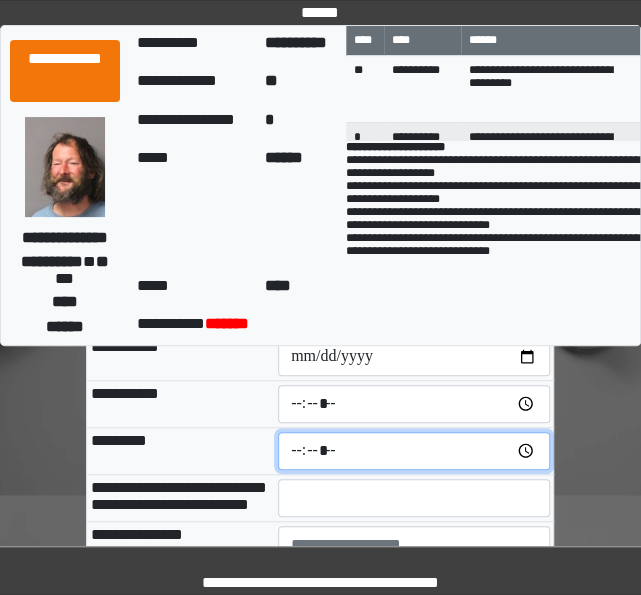 click at bounding box center (414, 451) 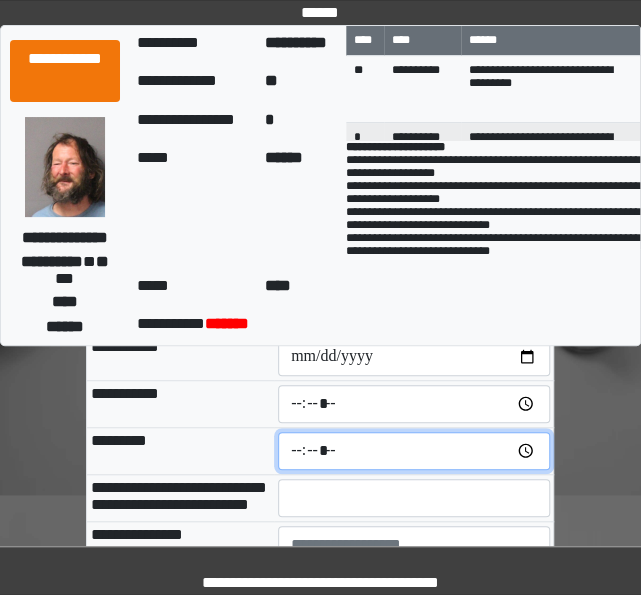 type on "*****" 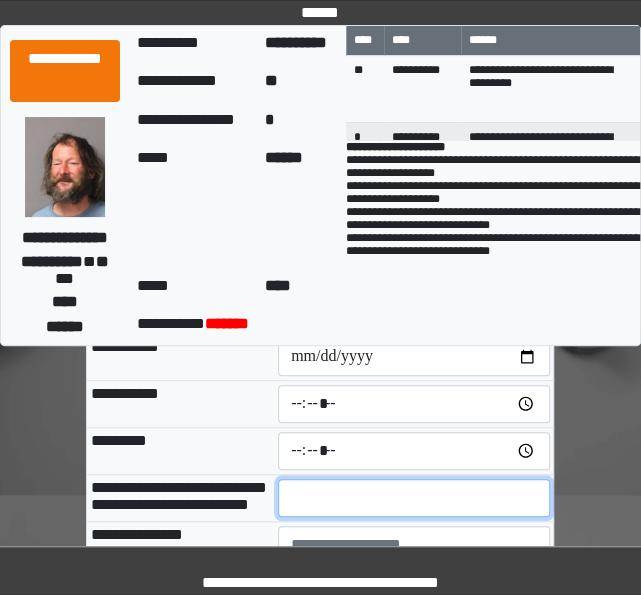 click at bounding box center (414, 498) 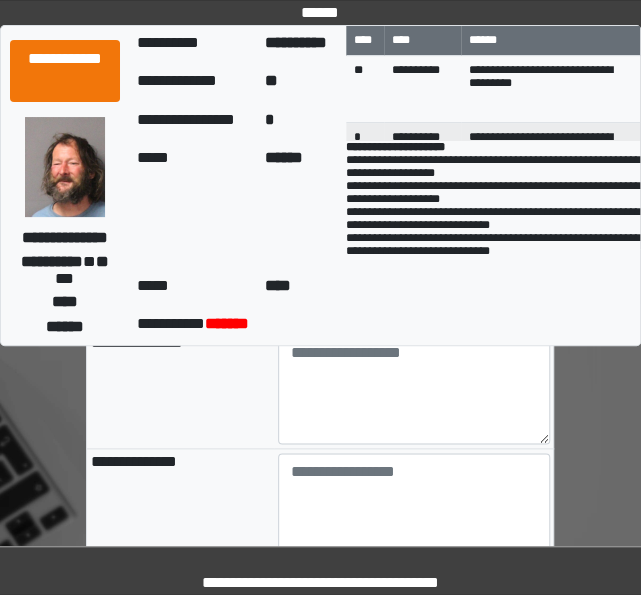 scroll, scrollTop: 291, scrollLeft: 0, axis: vertical 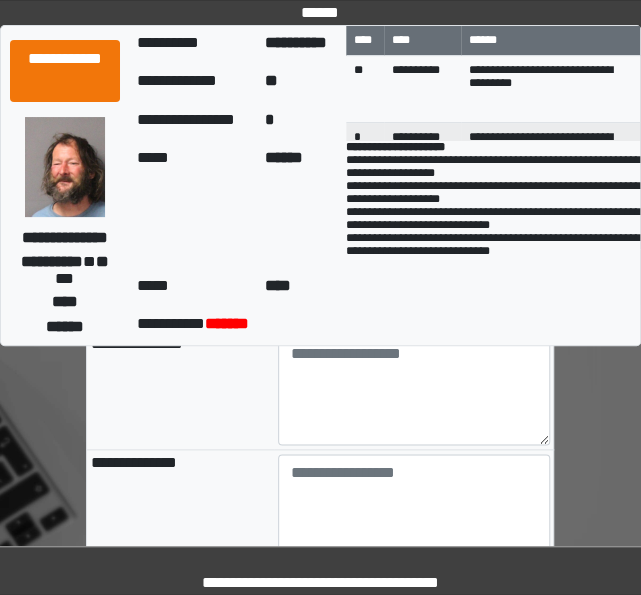 type on "**" 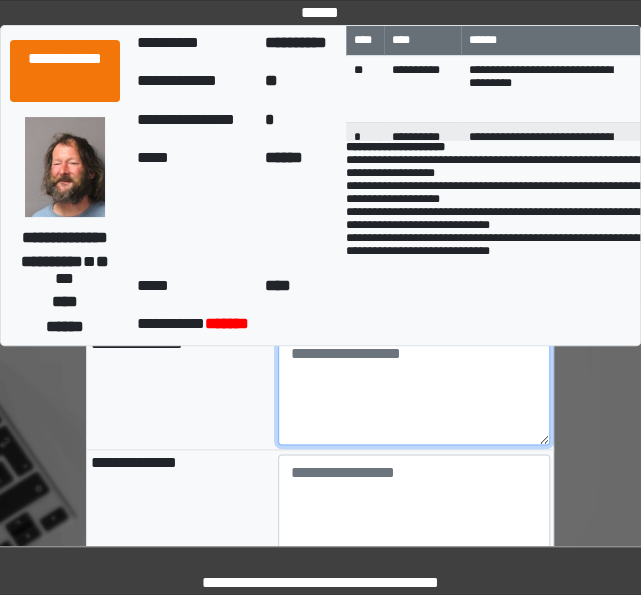 click at bounding box center (414, 390) 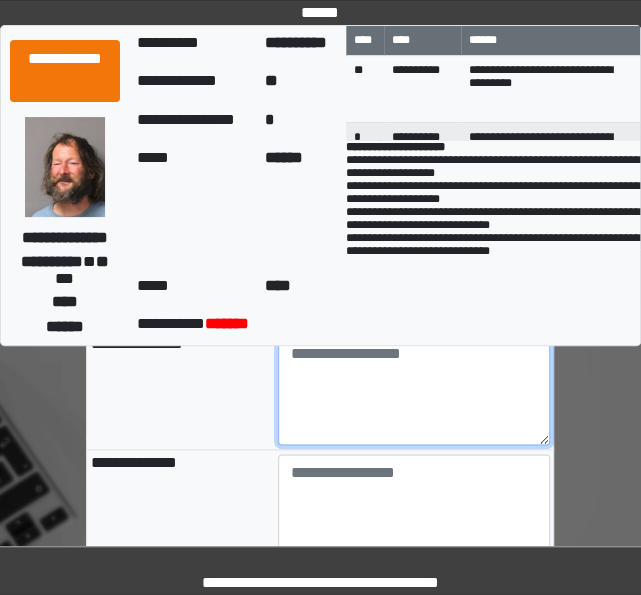 type on "**********" 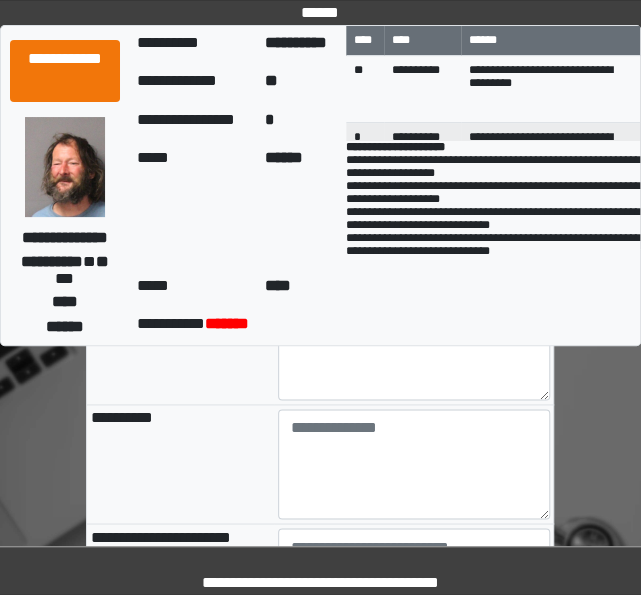 scroll, scrollTop: 691, scrollLeft: 0, axis: vertical 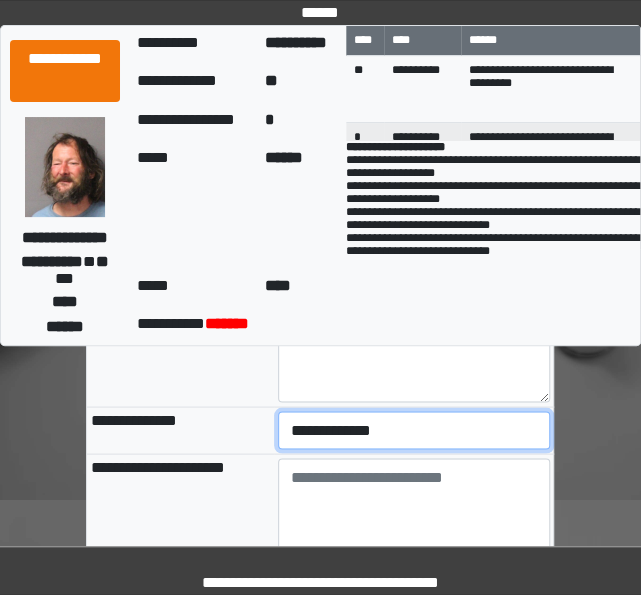 click on "**********" at bounding box center [414, 430] 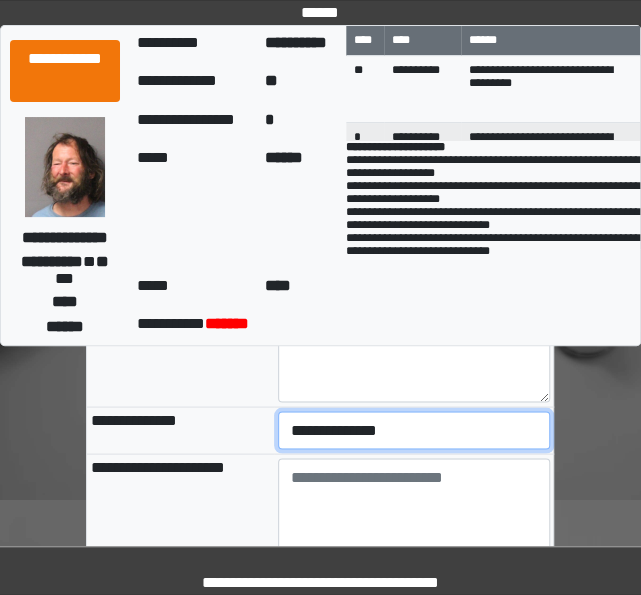 click on "**********" at bounding box center [414, 430] 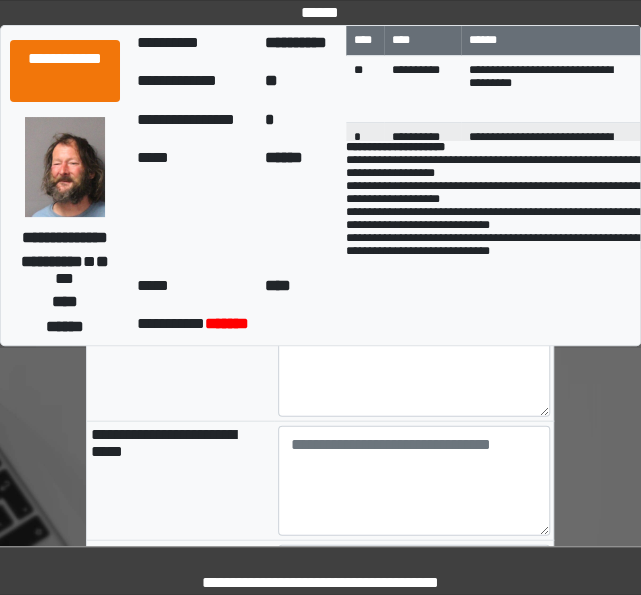 scroll, scrollTop: 767, scrollLeft: 0, axis: vertical 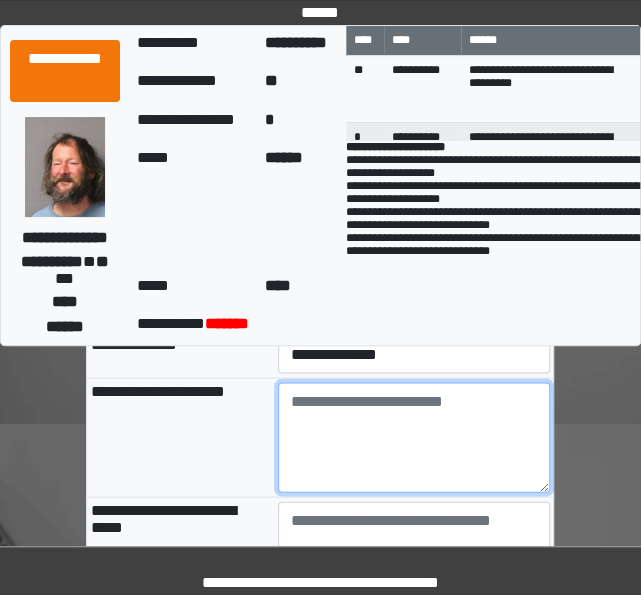 click at bounding box center [414, 437] 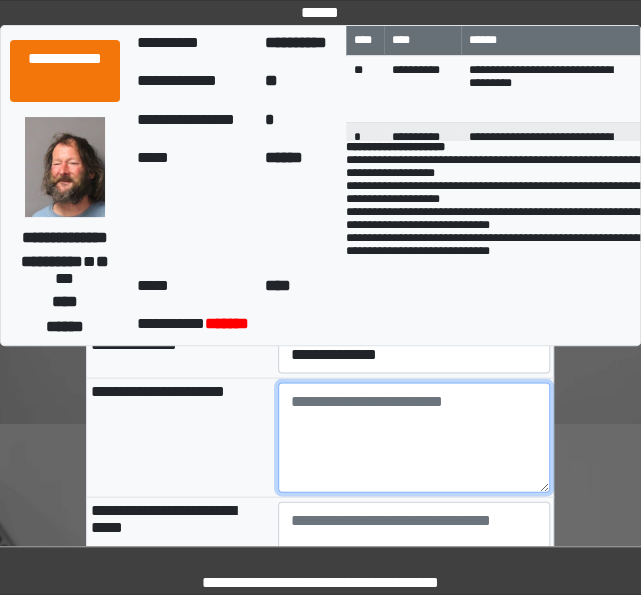 paste on "**********" 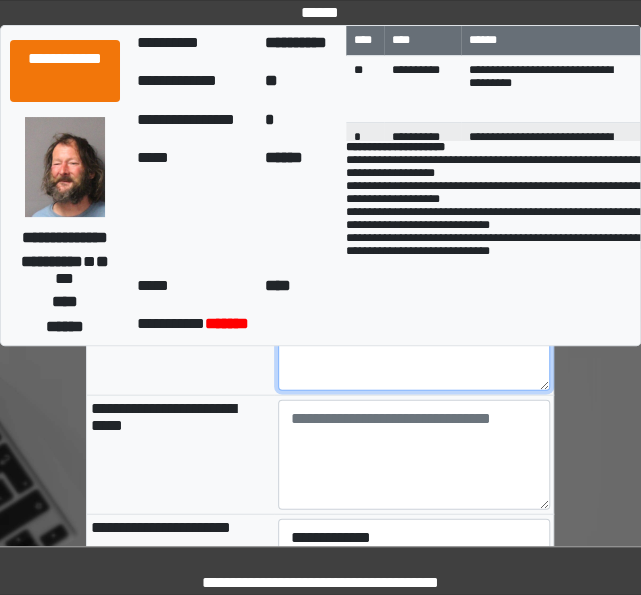 scroll, scrollTop: 1027, scrollLeft: 0, axis: vertical 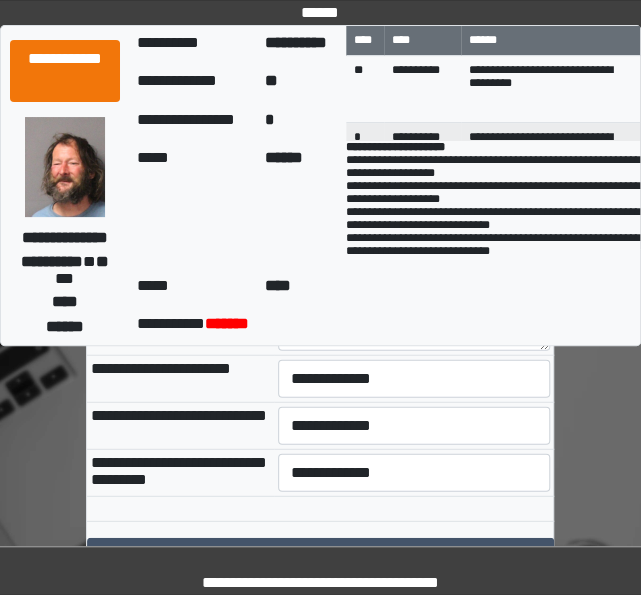 type on "**********" 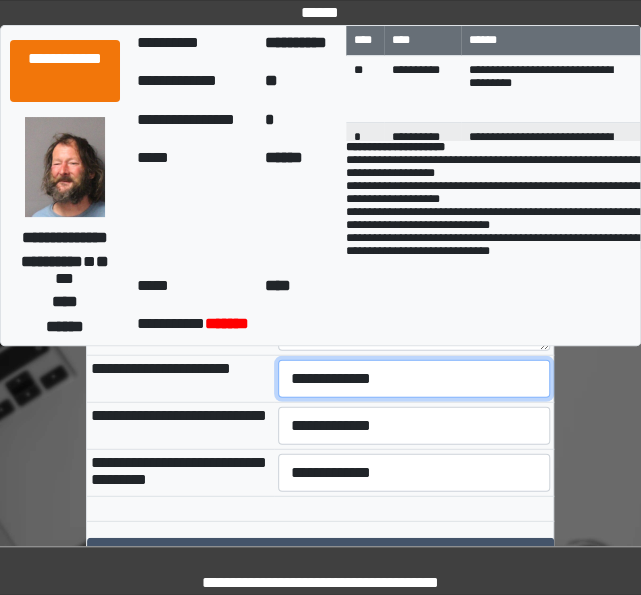 click on "**********" at bounding box center (414, 379) 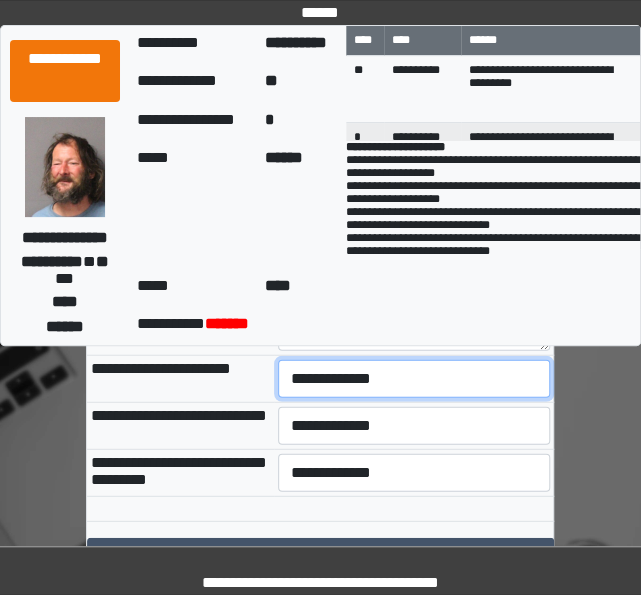 select on "***" 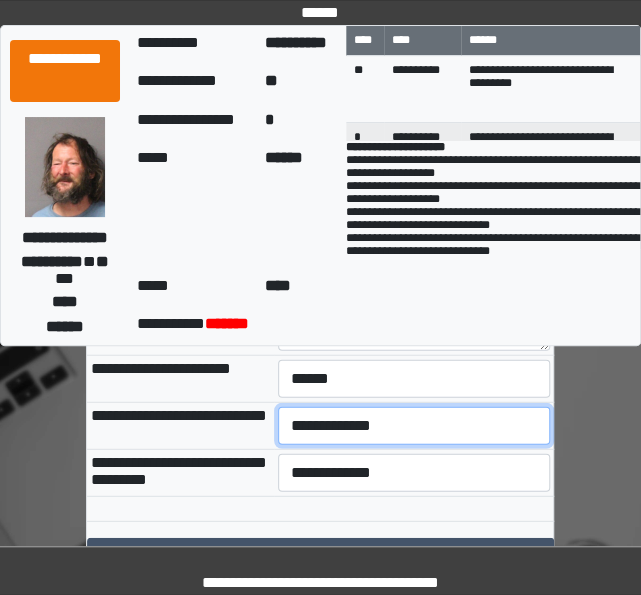 click on "**********" at bounding box center (414, 426) 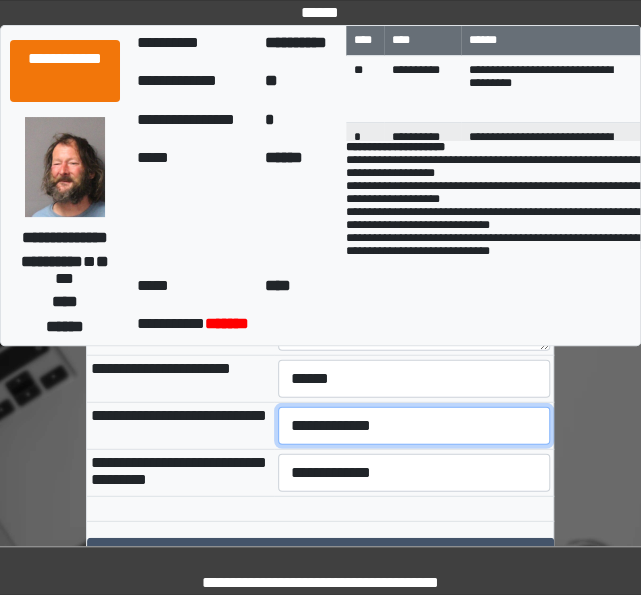 select on "***" 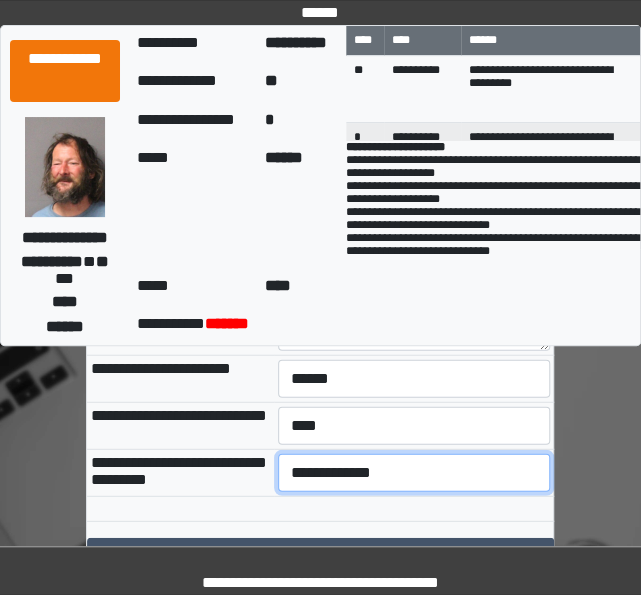 click on "**********" at bounding box center (414, 473) 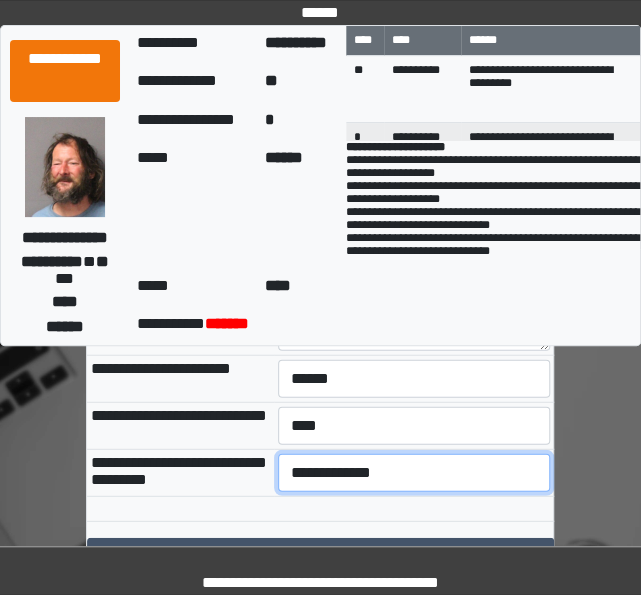 select on "***" 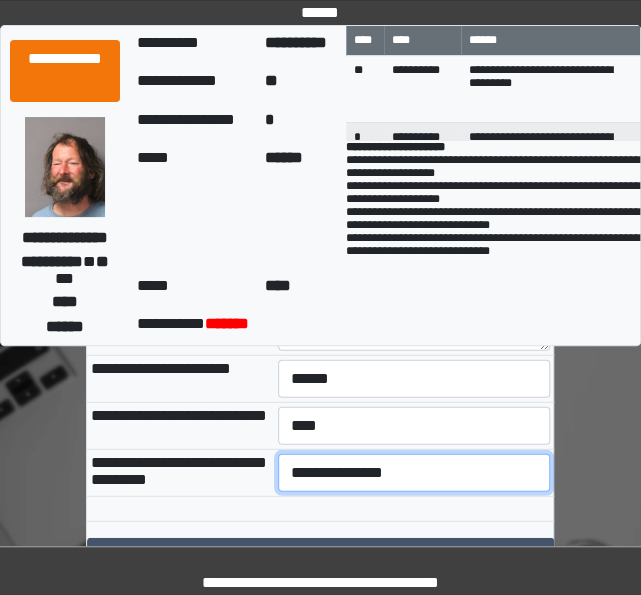 scroll, scrollTop: 1158, scrollLeft: 0, axis: vertical 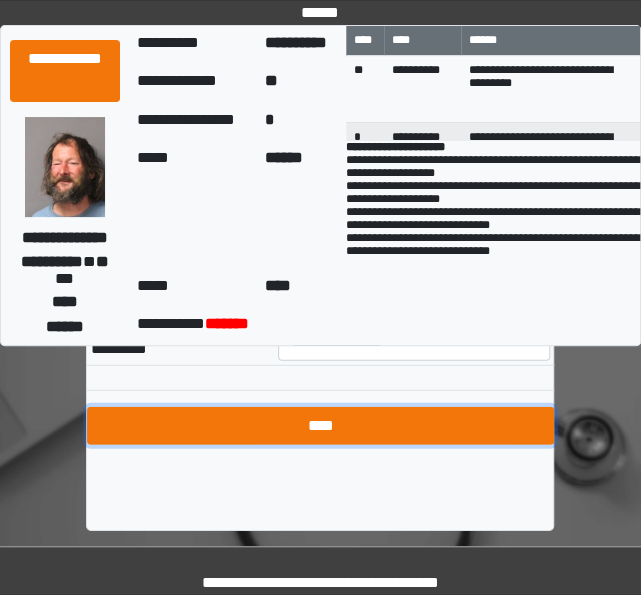 click on "****" at bounding box center (320, 426) 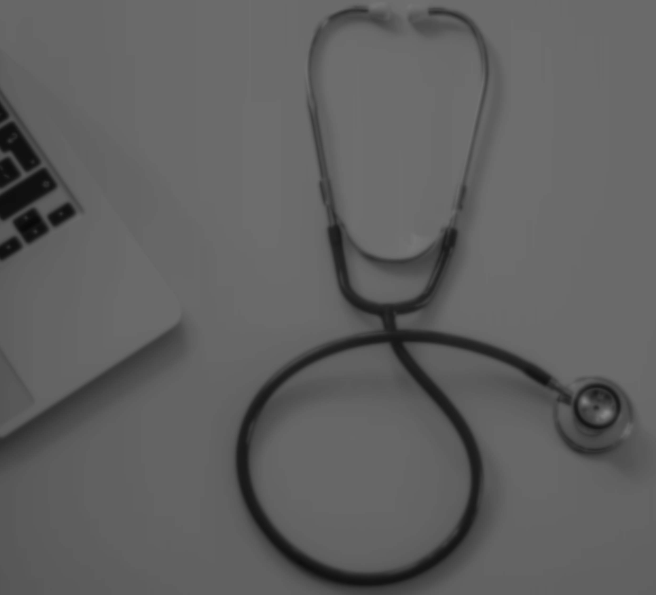 scroll, scrollTop: 0, scrollLeft: 0, axis: both 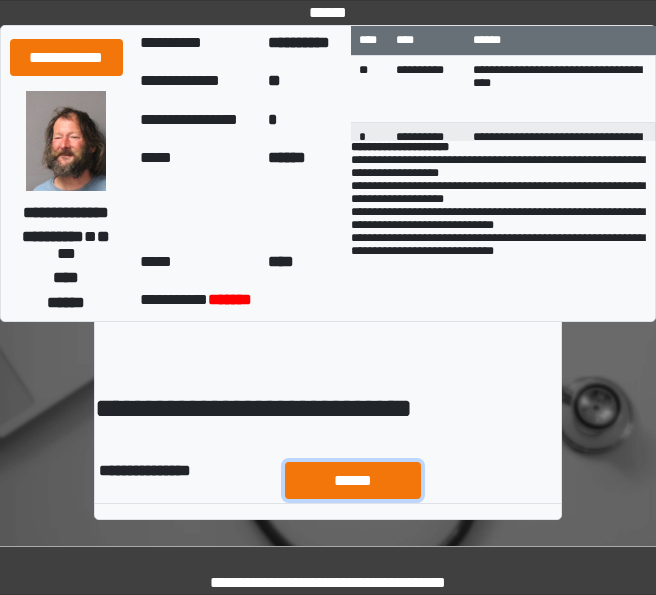 click on "******" at bounding box center [353, 480] 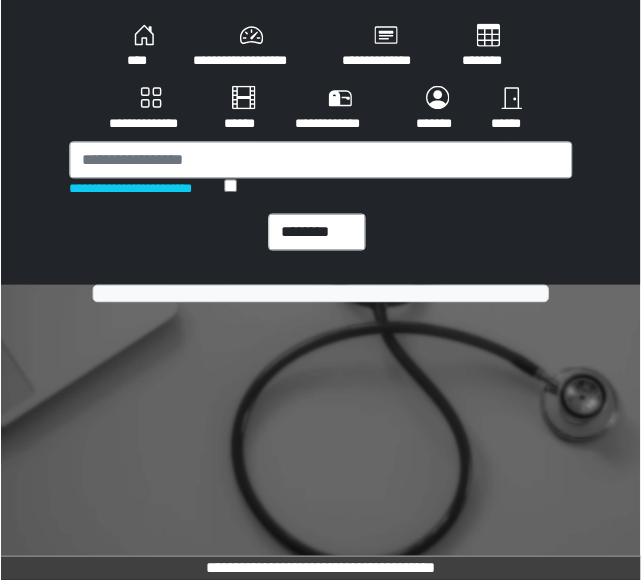 scroll, scrollTop: 0, scrollLeft: 0, axis: both 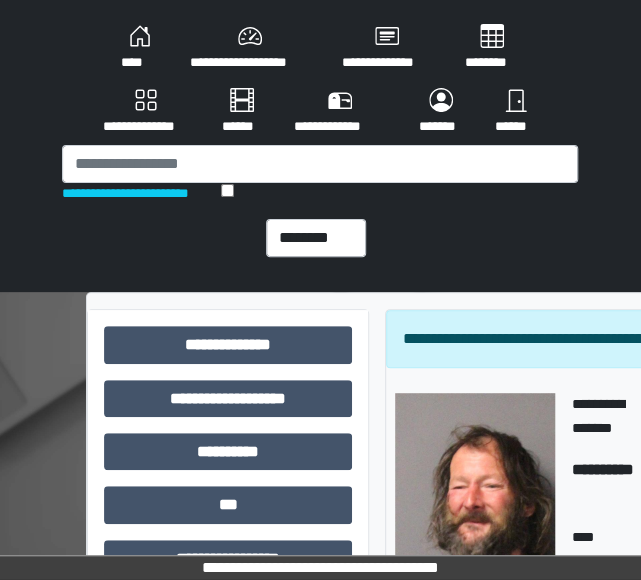 click on "**********" at bounding box center [320, 146] 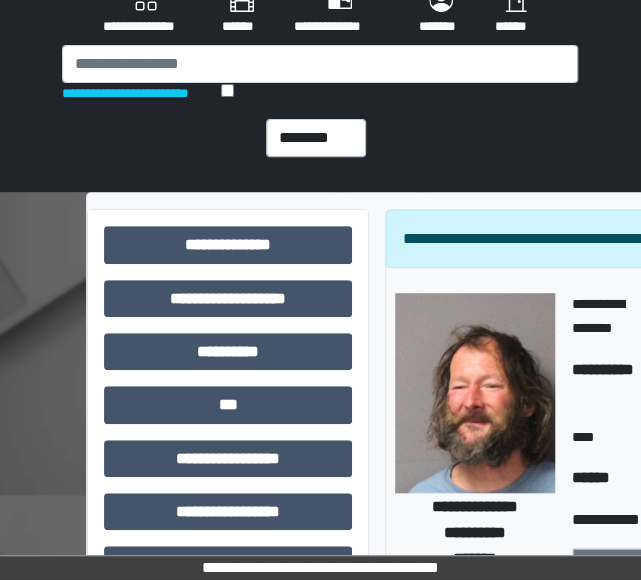 scroll, scrollTop: 99, scrollLeft: 0, axis: vertical 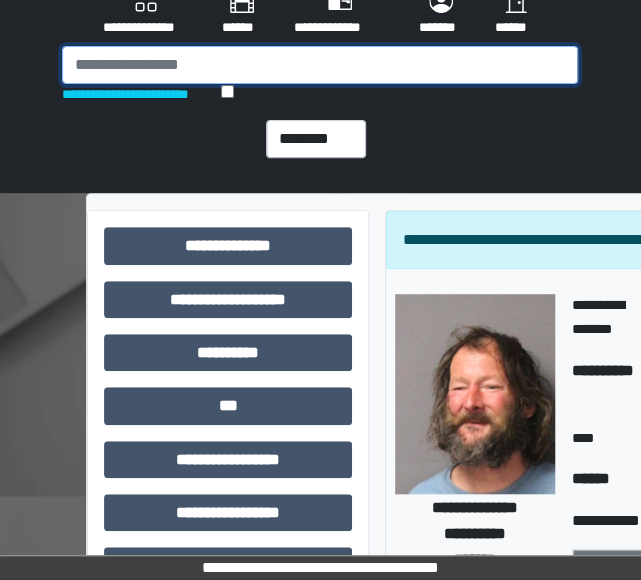 click at bounding box center (320, 65) 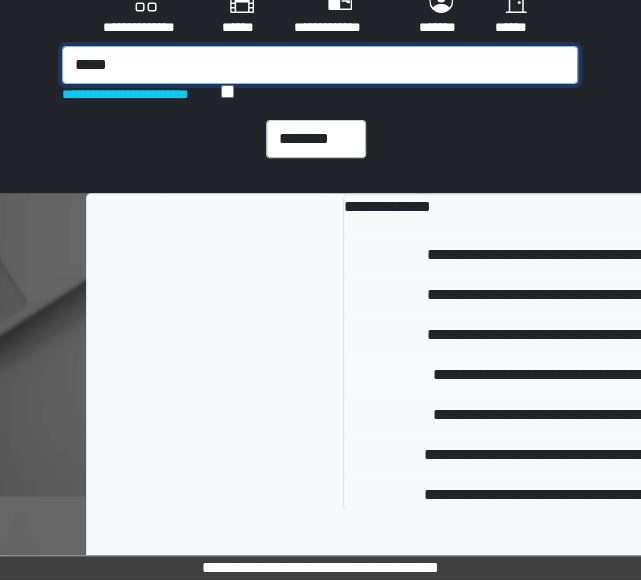 type on "*****" 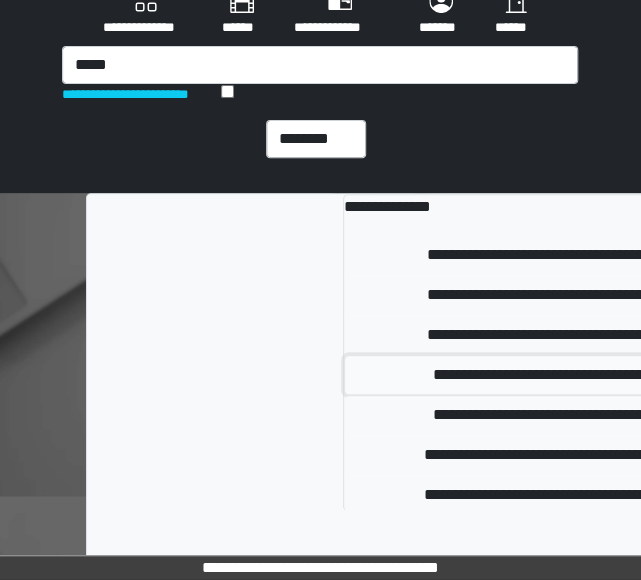 click on "**********" at bounding box center [631, 375] 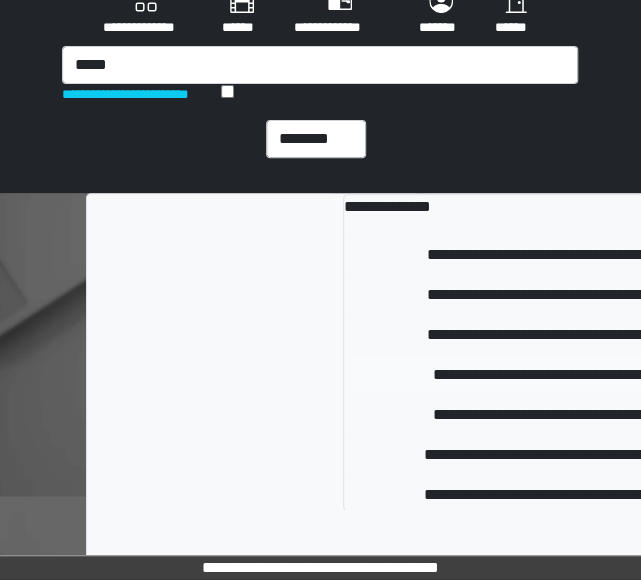 type 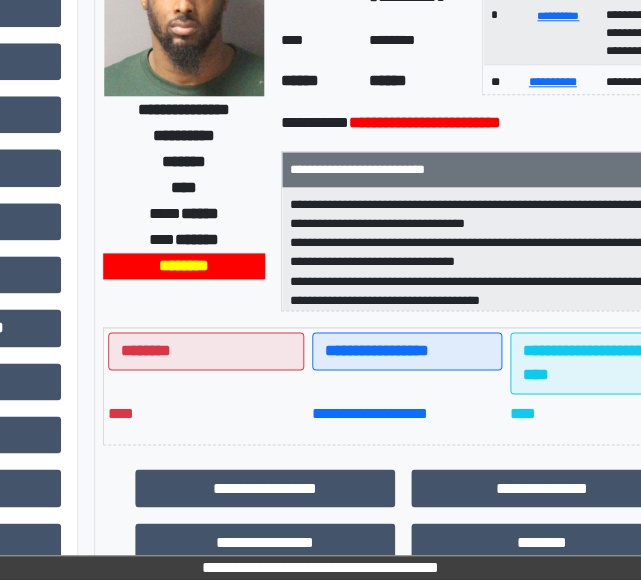 scroll, scrollTop: 568, scrollLeft: 291, axis: both 